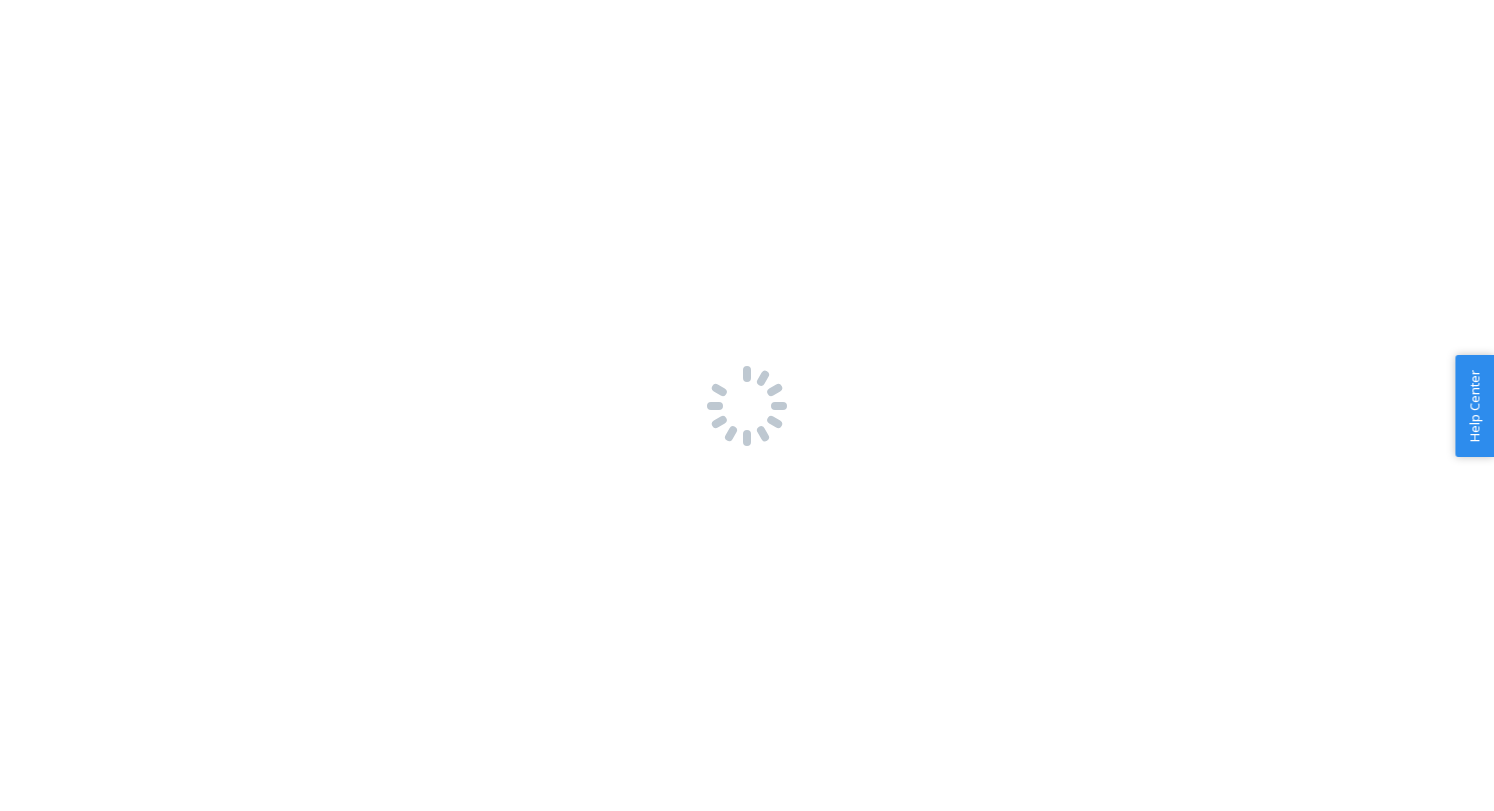 scroll, scrollTop: 0, scrollLeft: 0, axis: both 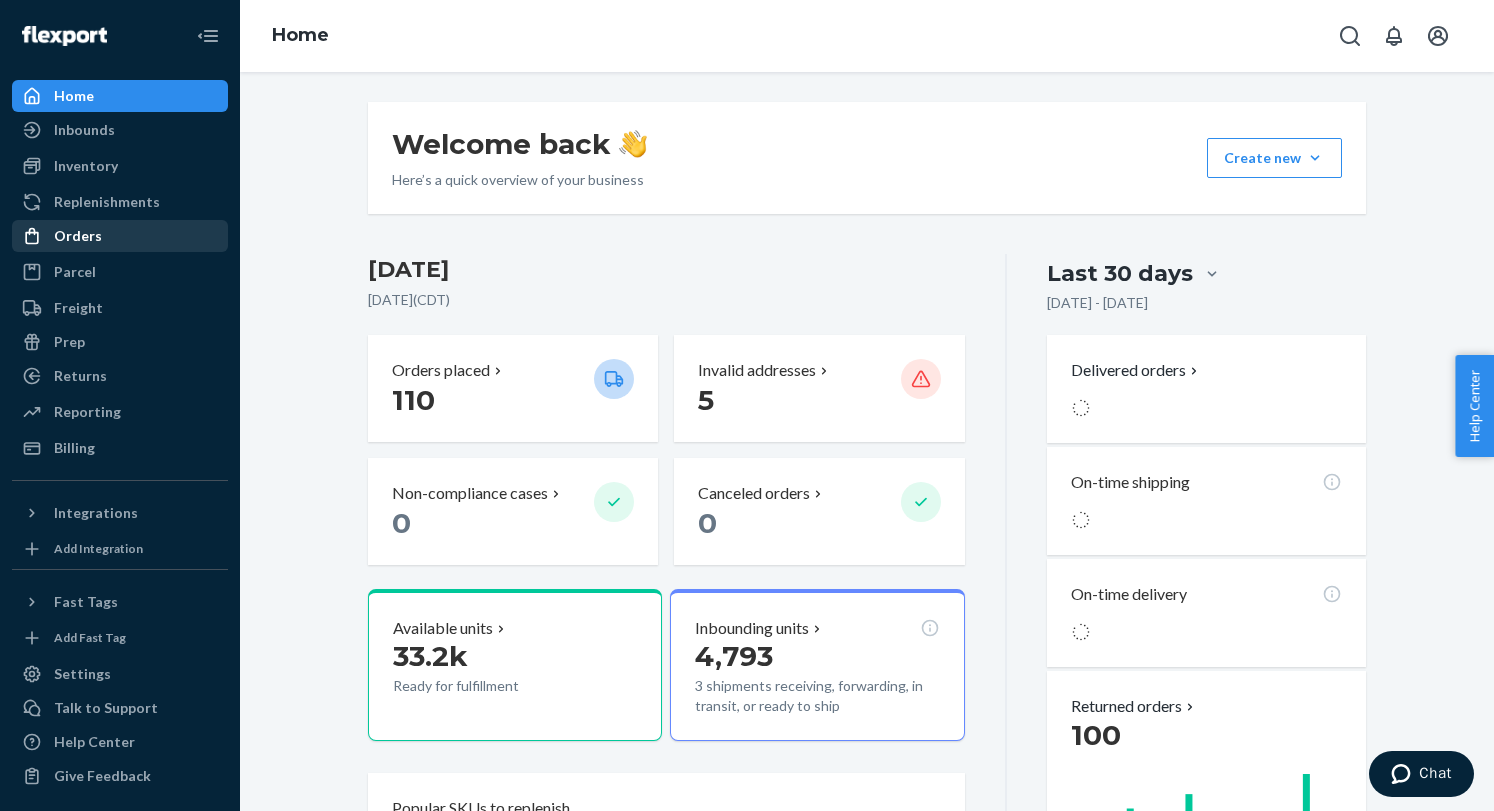 click on "Orders" at bounding box center (120, 236) 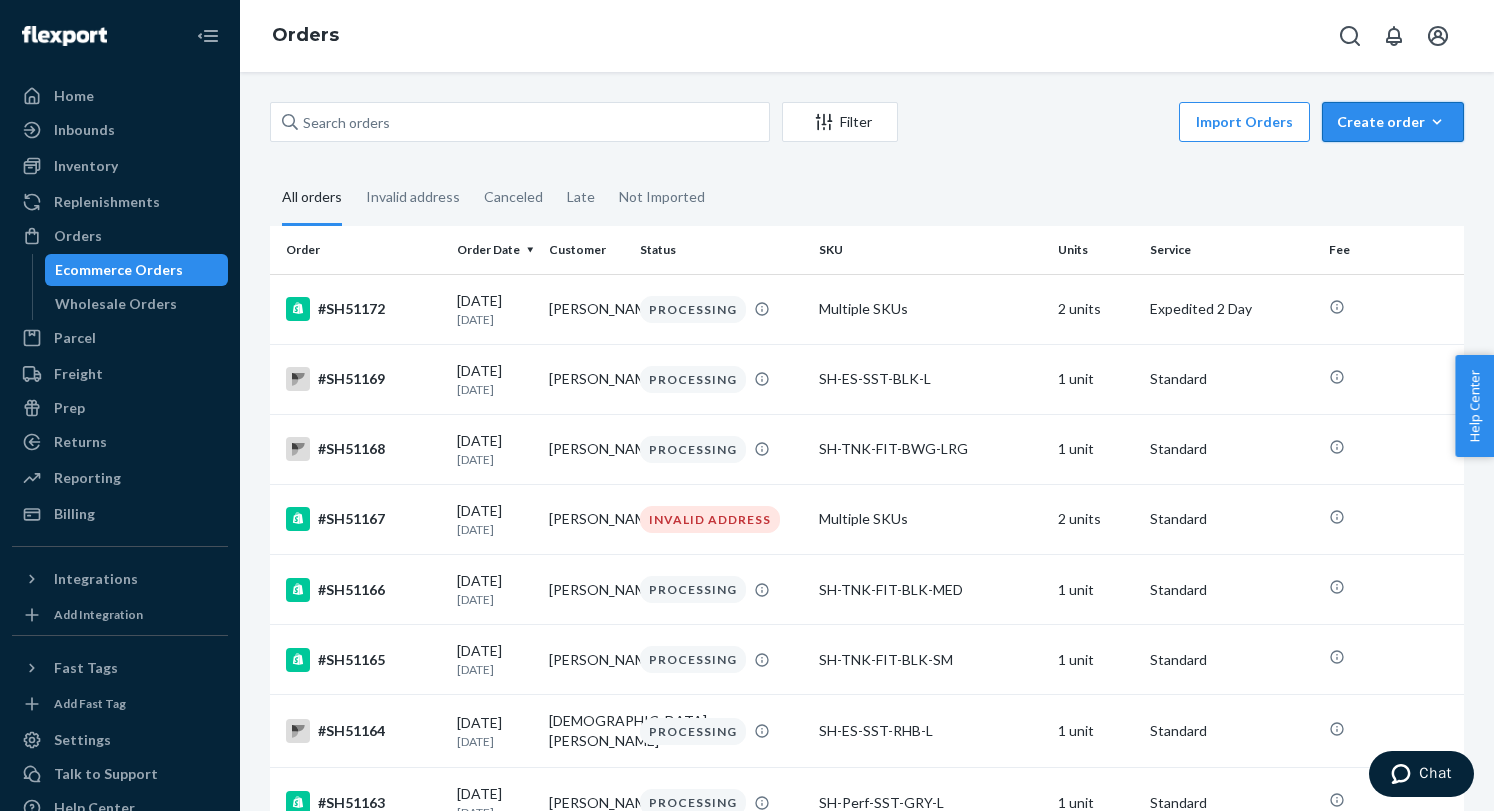 click on "Create order" at bounding box center [1393, 122] 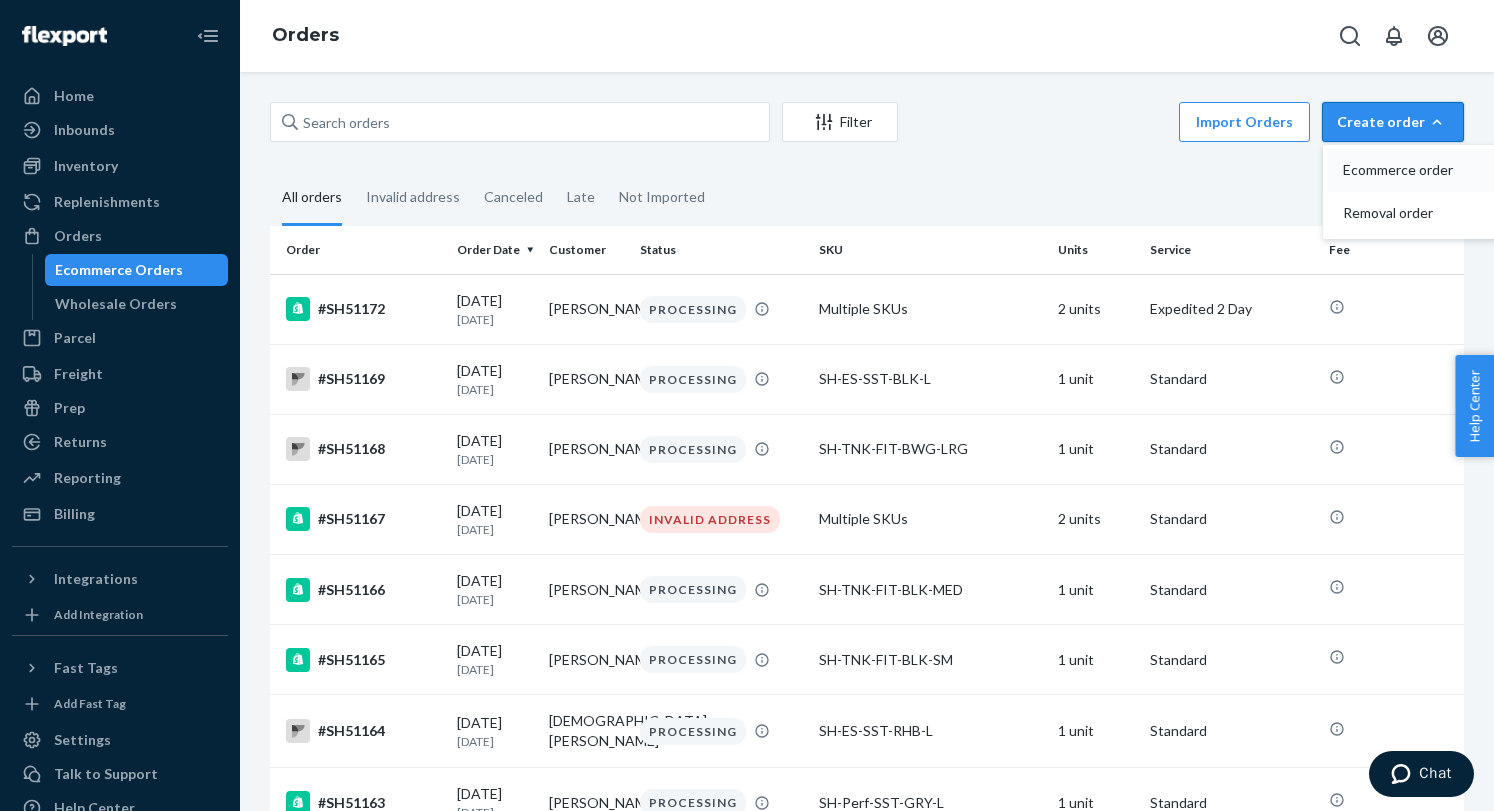 click on "Ecommerce order" at bounding box center [1423, 170] 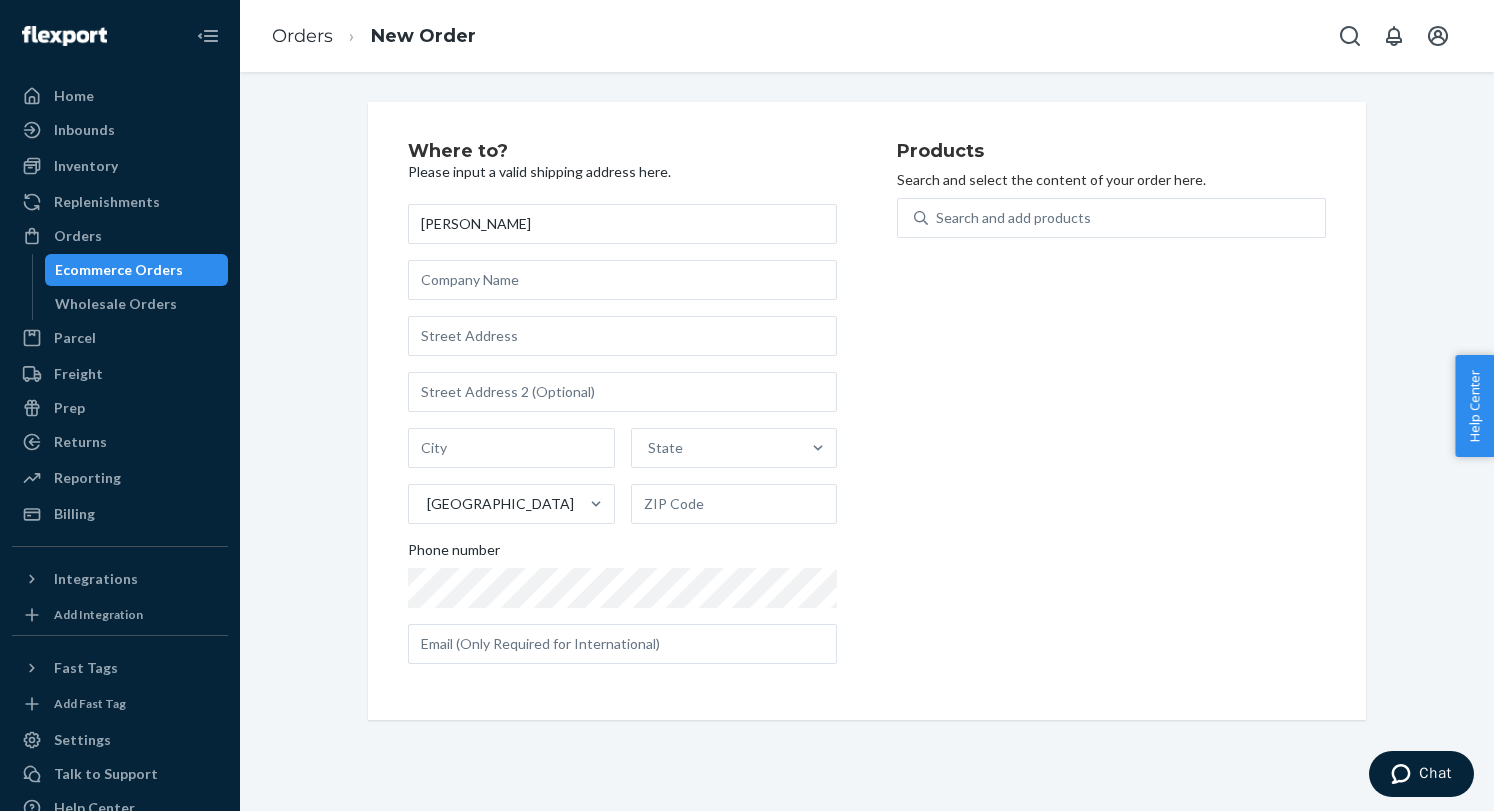 type on "[PERSON_NAME]" 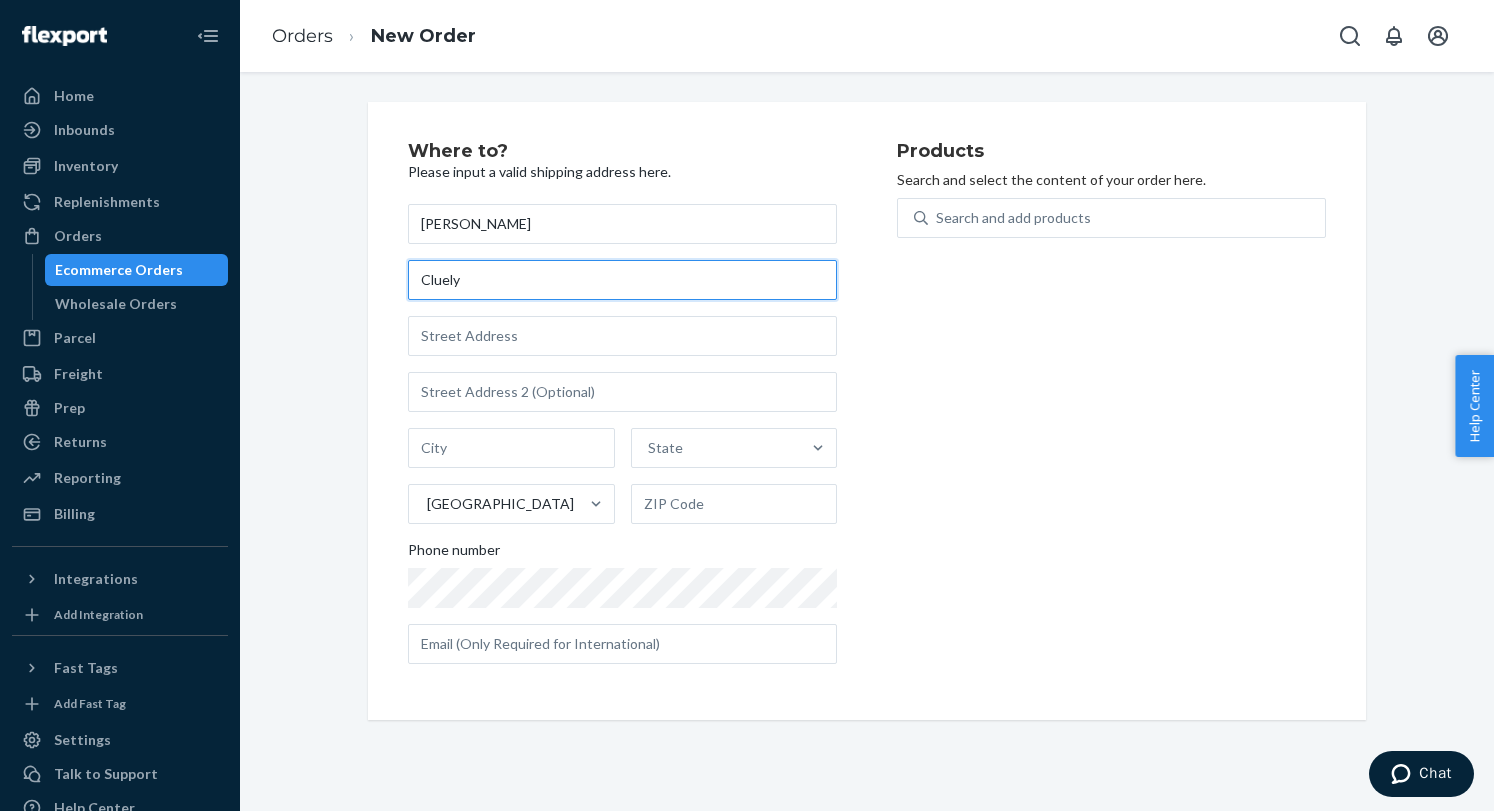 type on "Cluely" 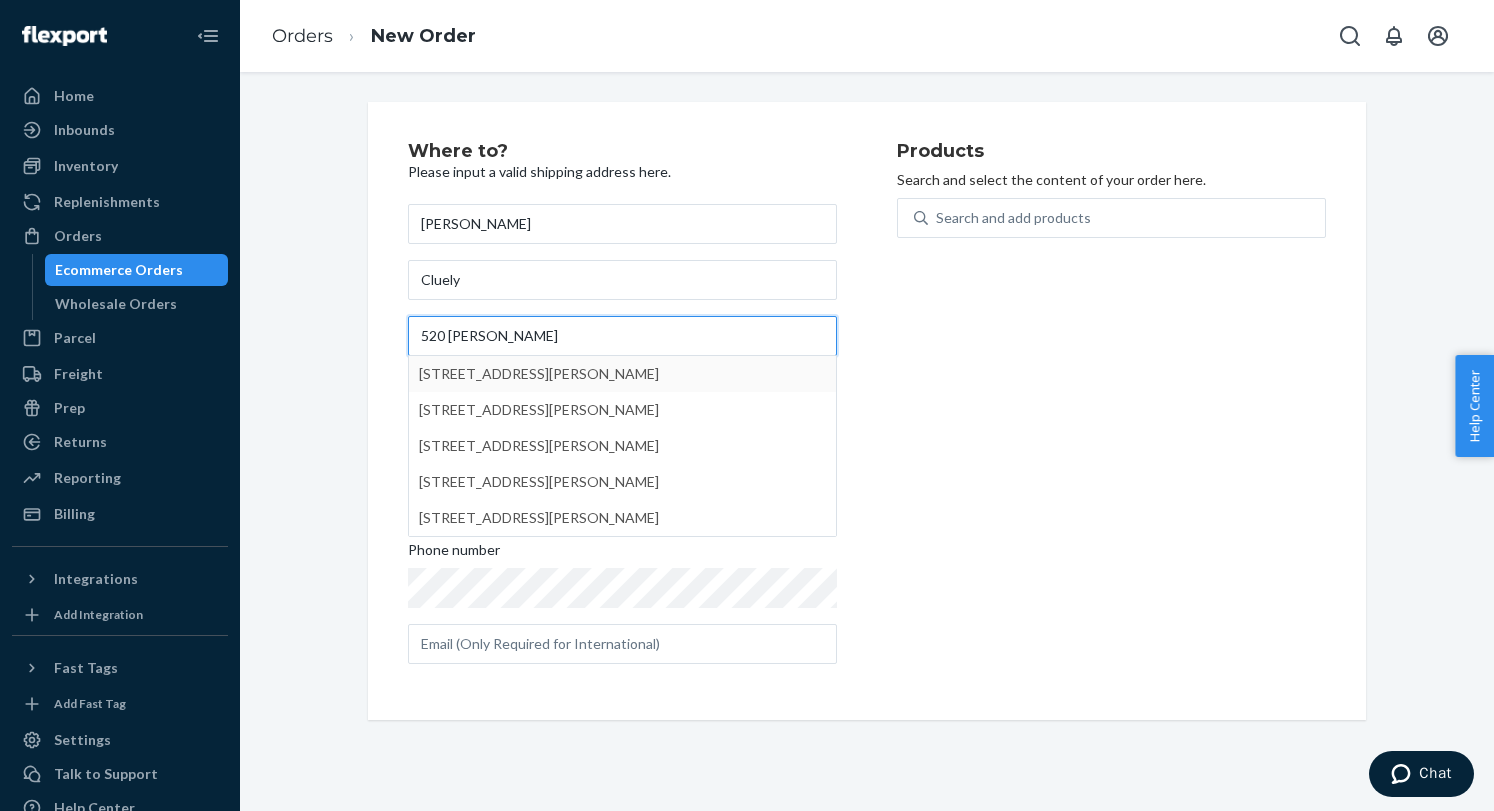 type on "520 [PERSON_NAME]" 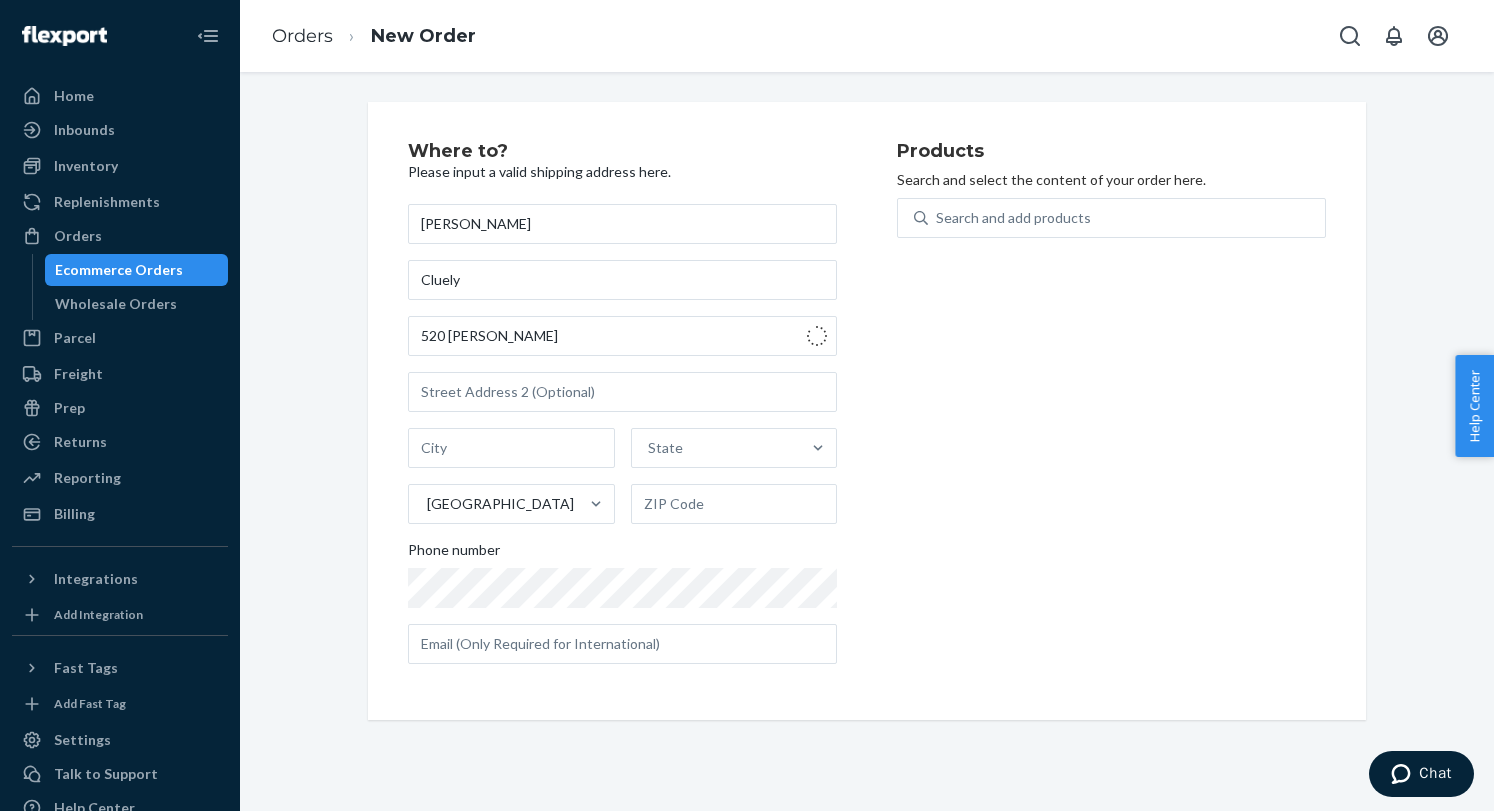 type on "[GEOGRAPHIC_DATA]" 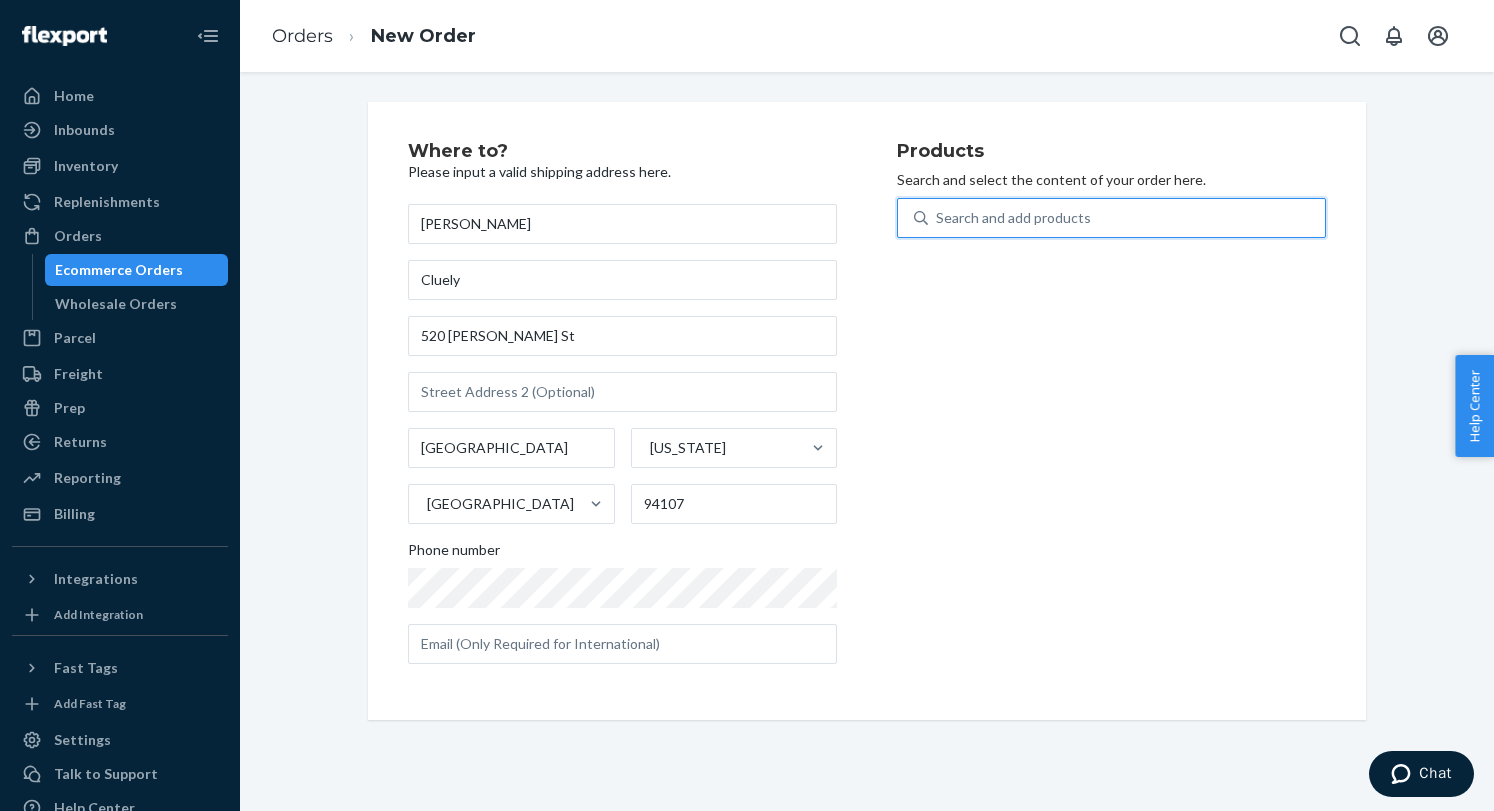 click on "Search and add products" at bounding box center (1126, 218) 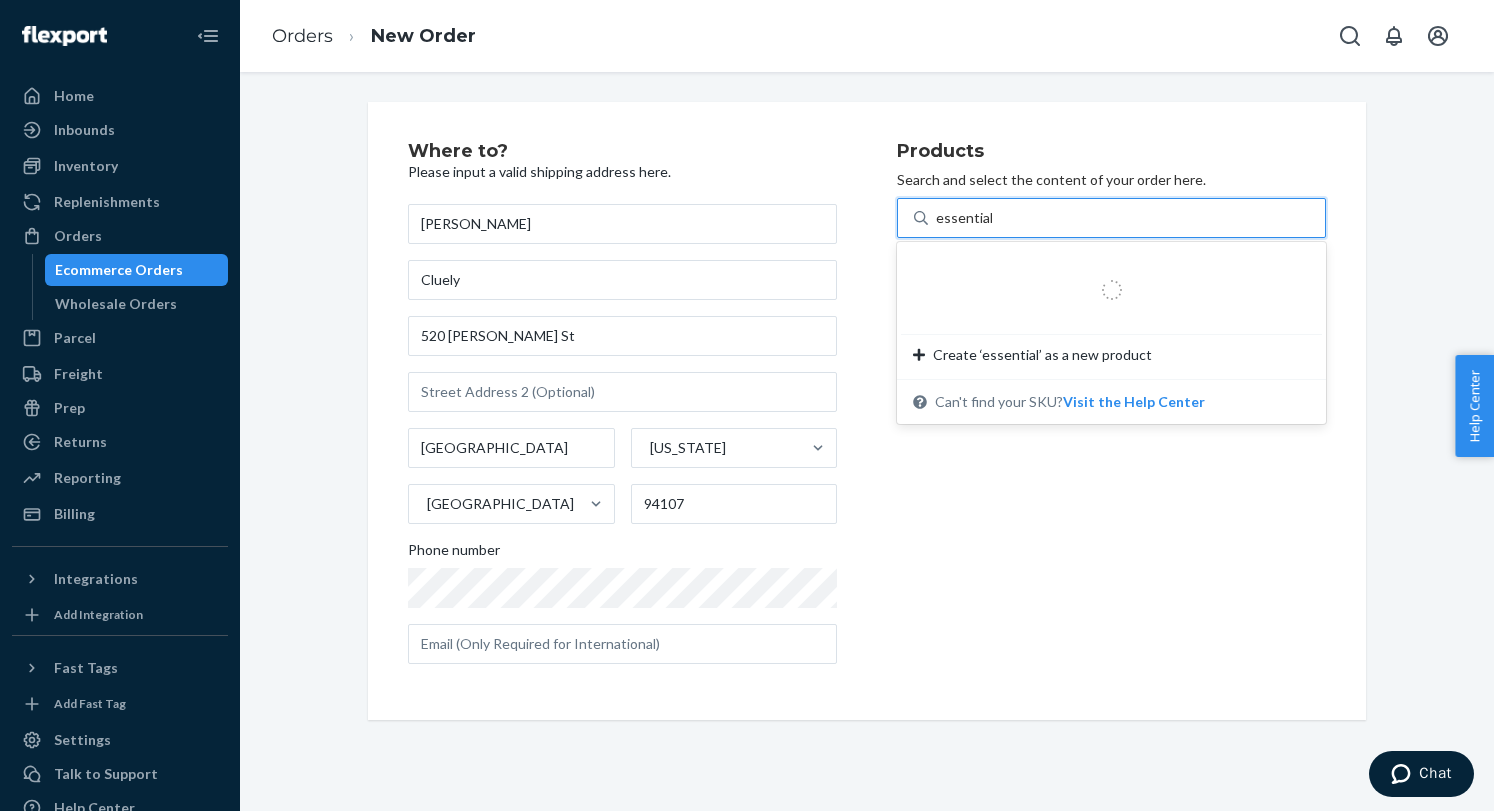 type on "essentials" 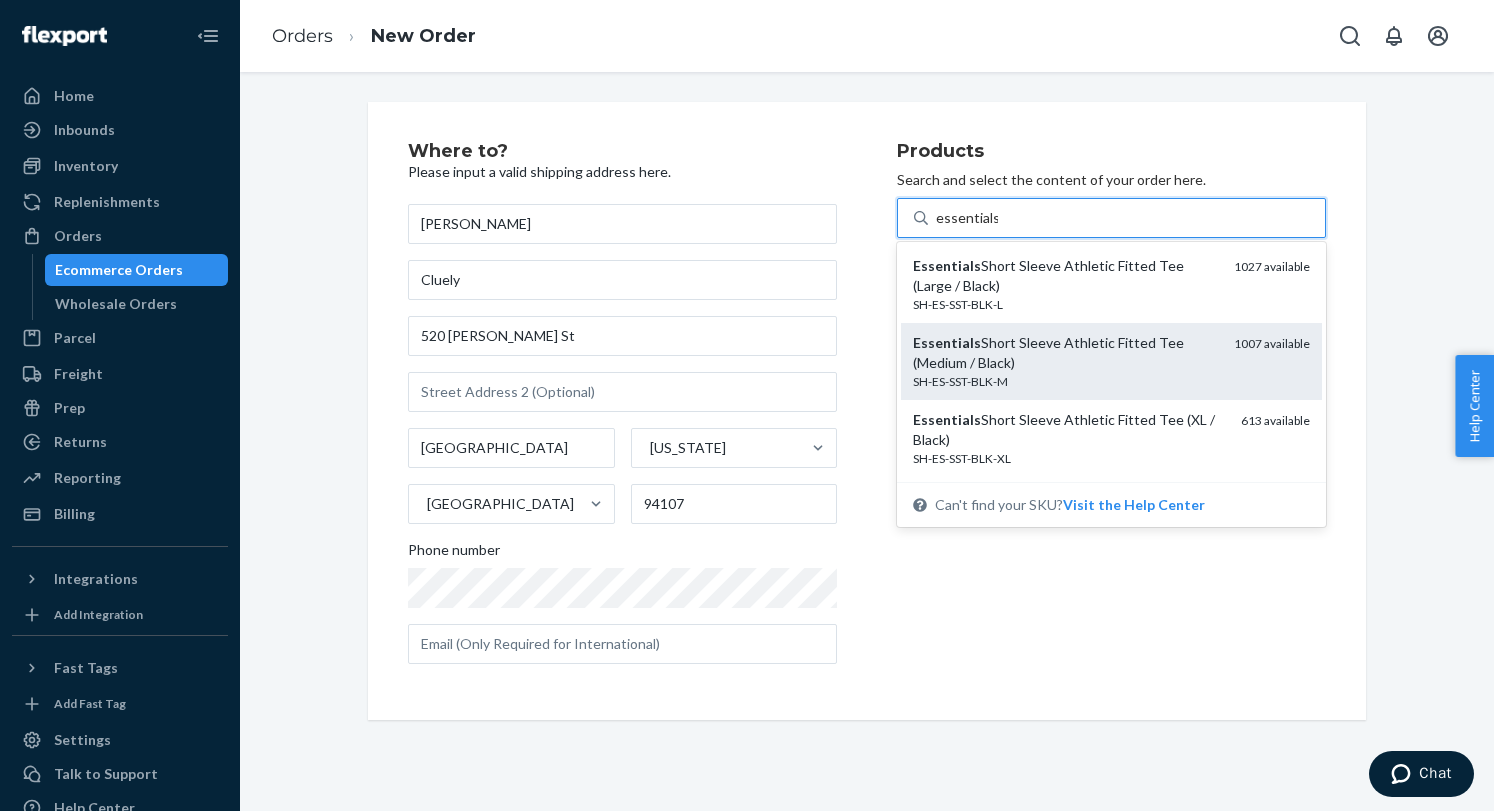 click on "Essentials  Short Sleeve Athletic Fitted Tee (Medium / Black)" at bounding box center (1065, 353) 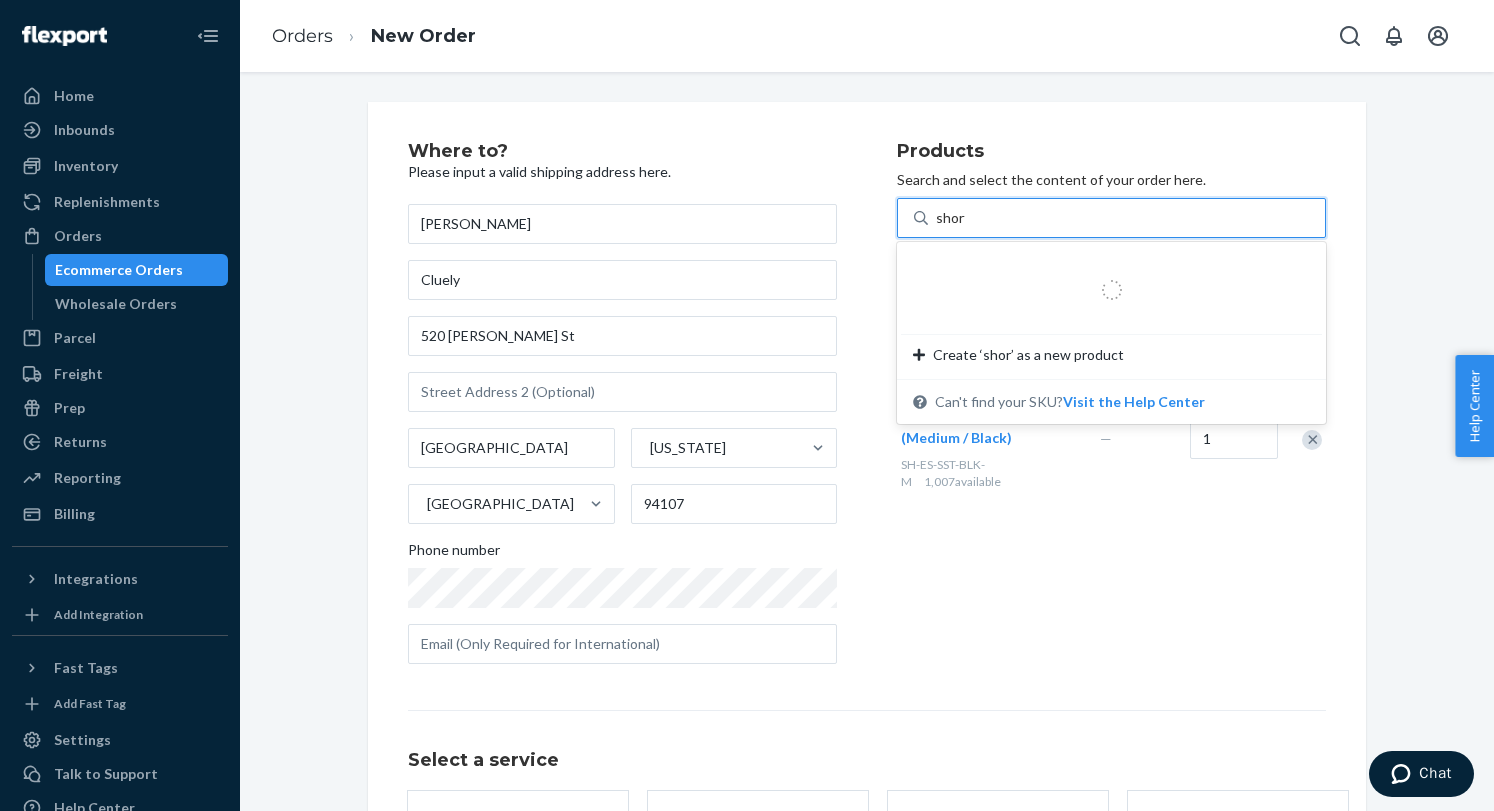 type on "shorts" 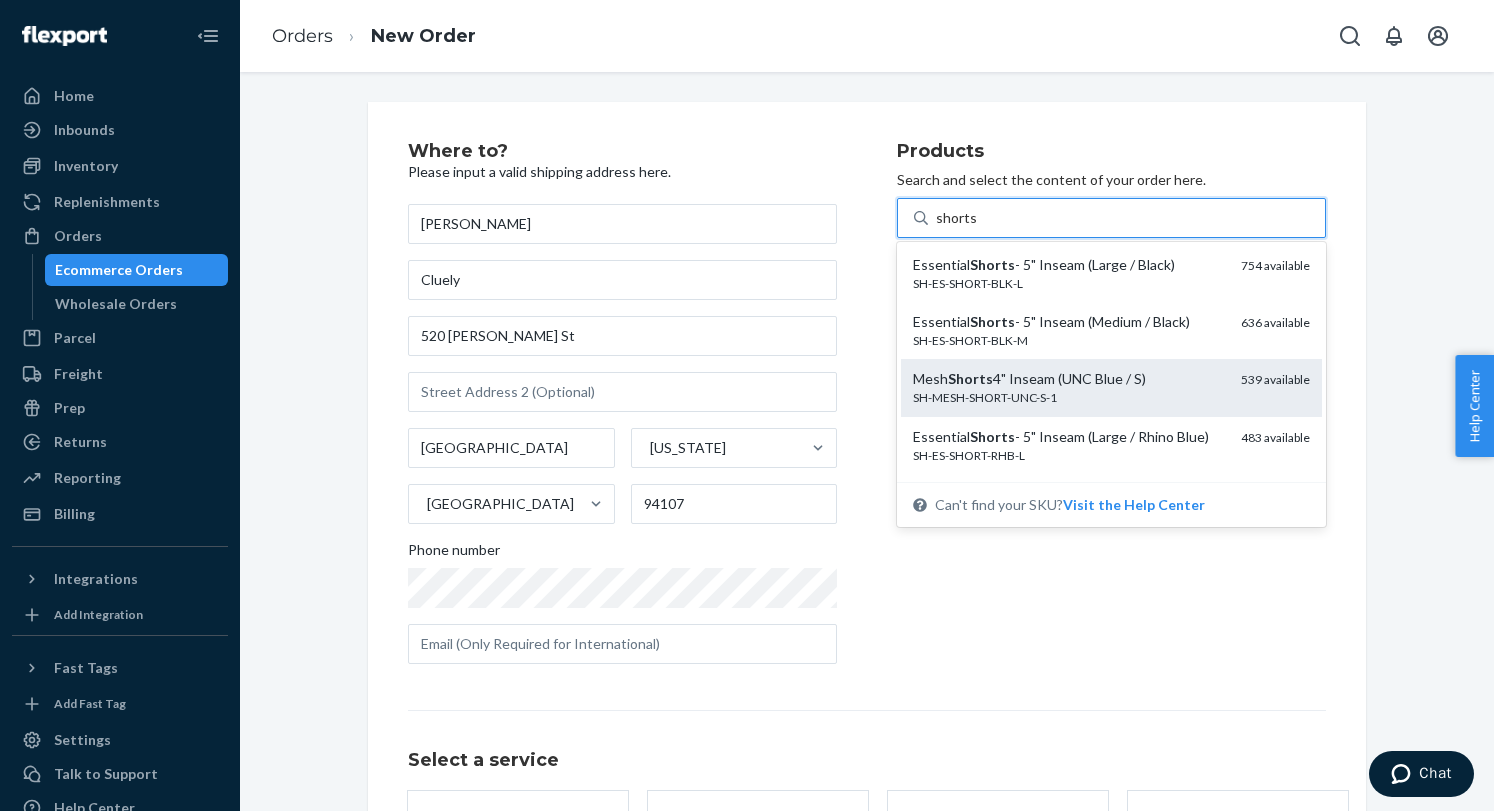 scroll, scrollTop: 124, scrollLeft: 0, axis: vertical 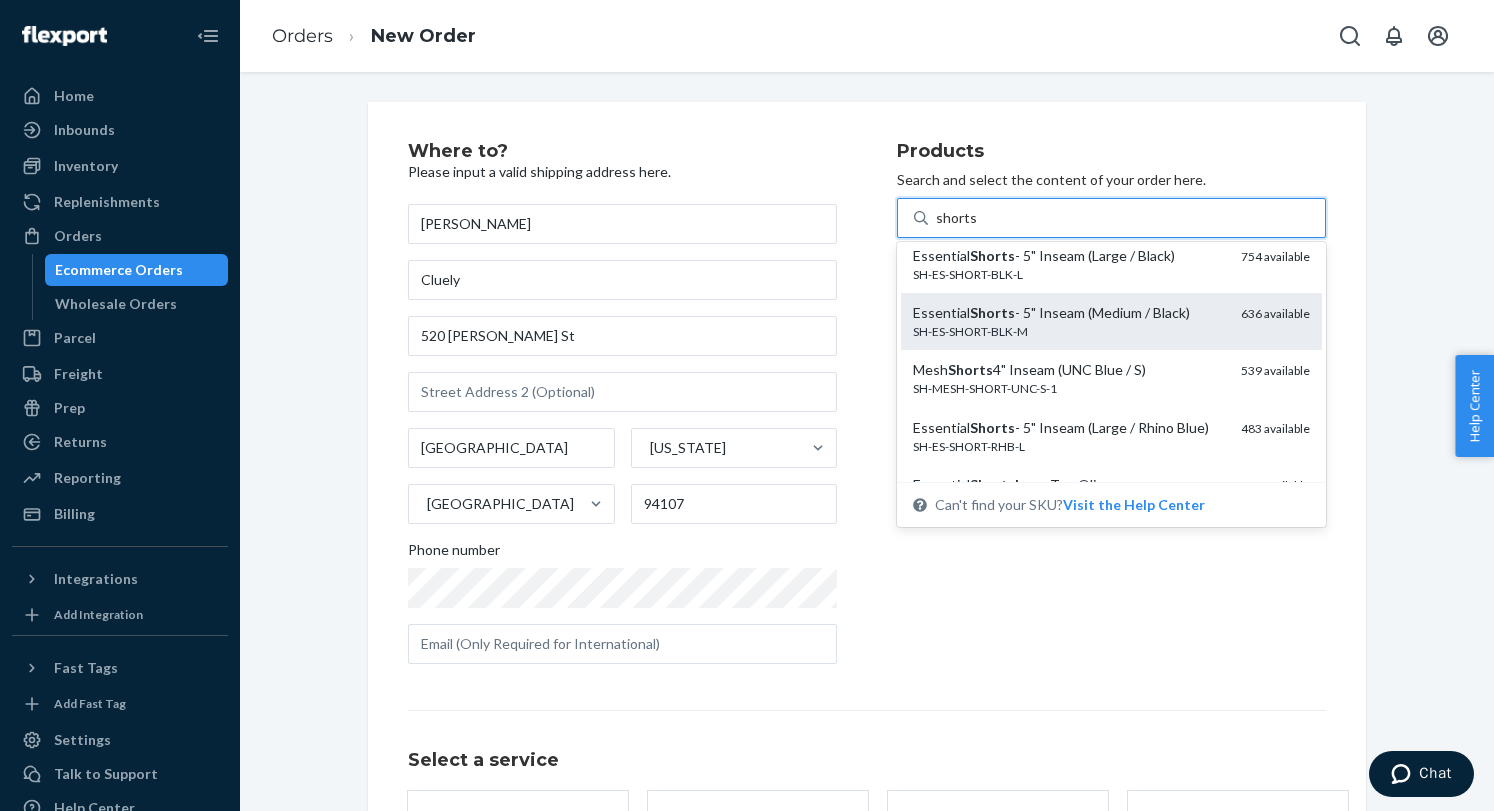 click on "SH-ES-SHORT-BLK-M" at bounding box center (1069, 331) 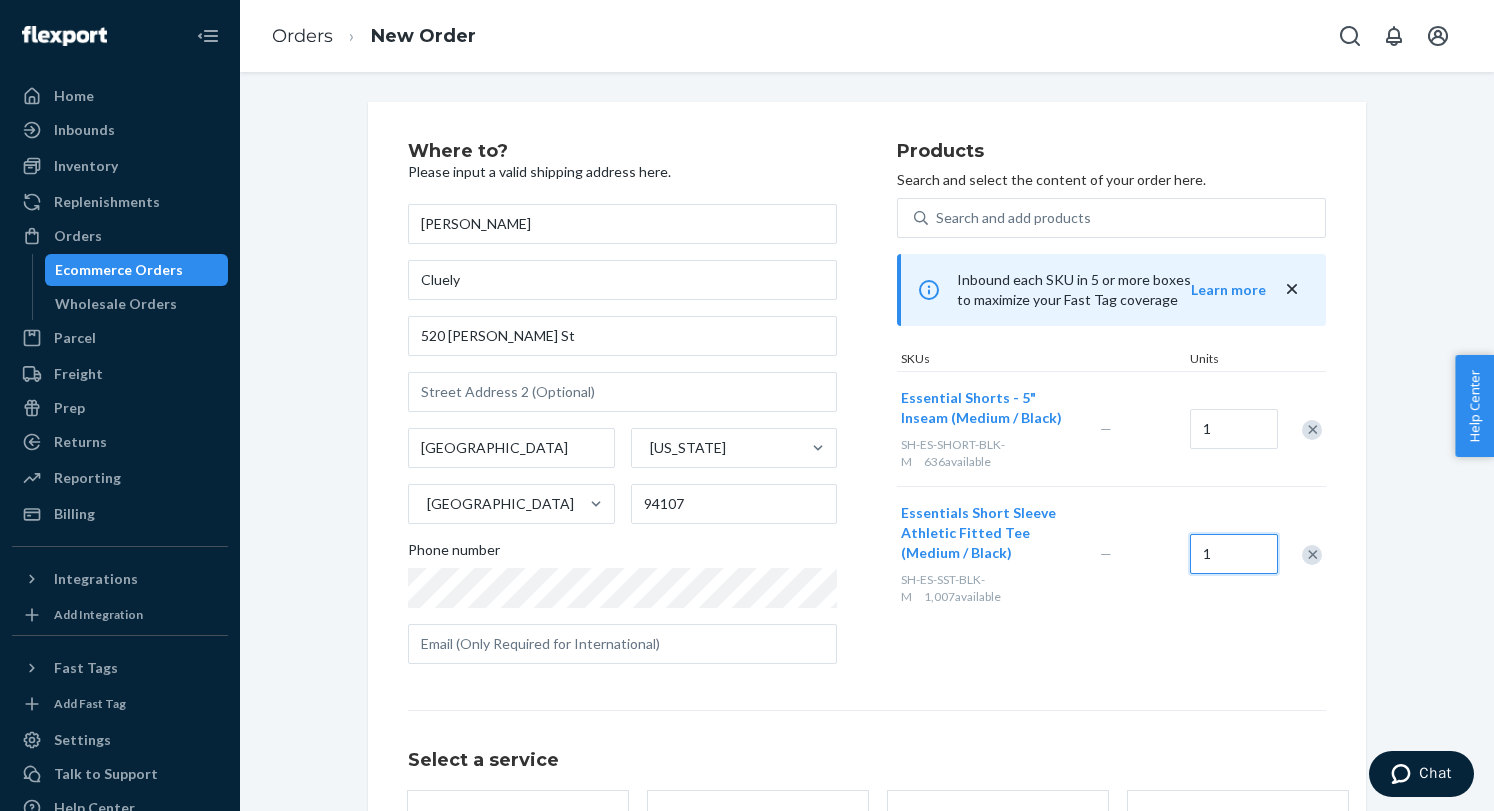 click on "1" at bounding box center (1234, 554) 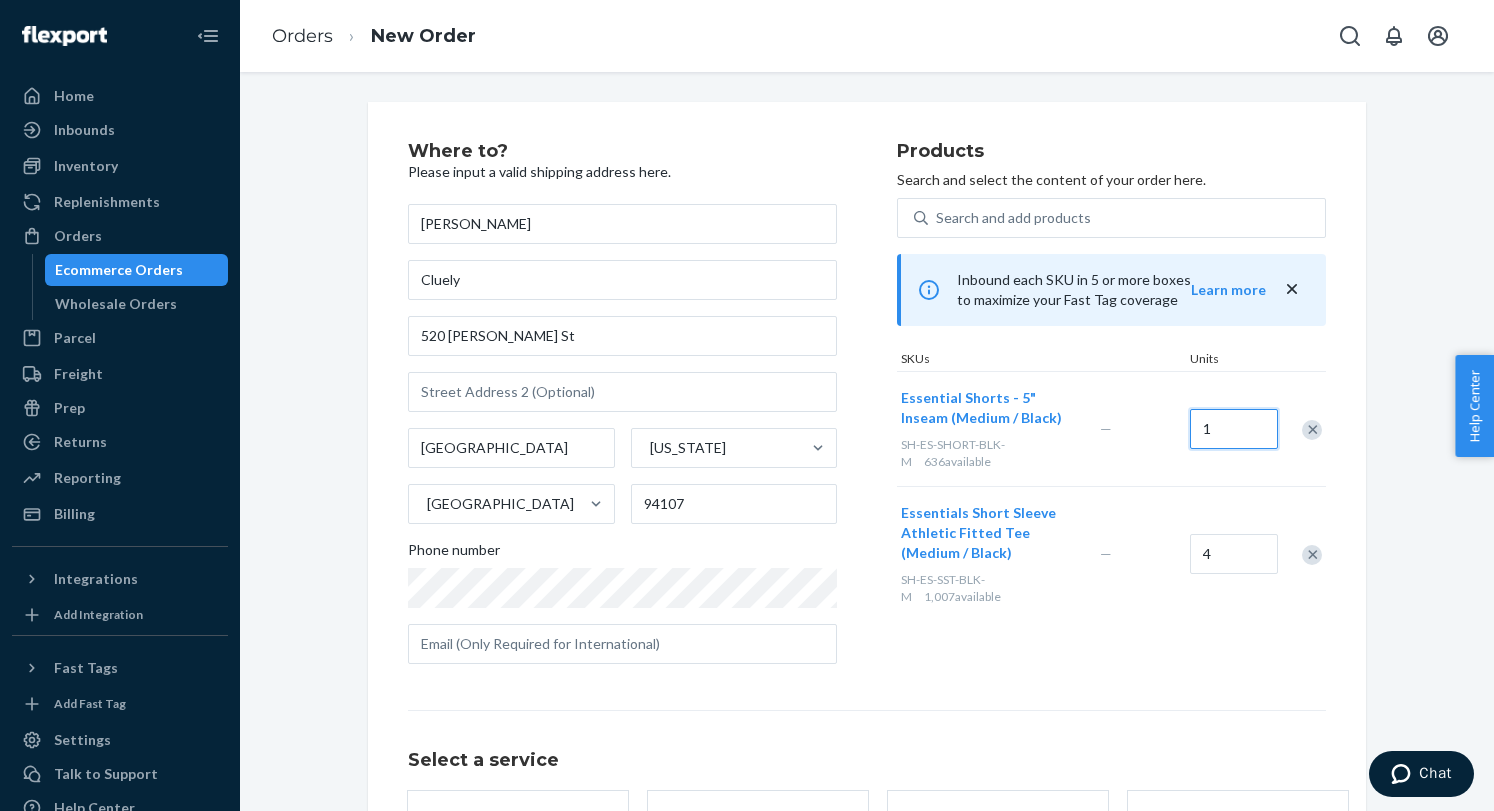 click on "1" at bounding box center (1234, 429) 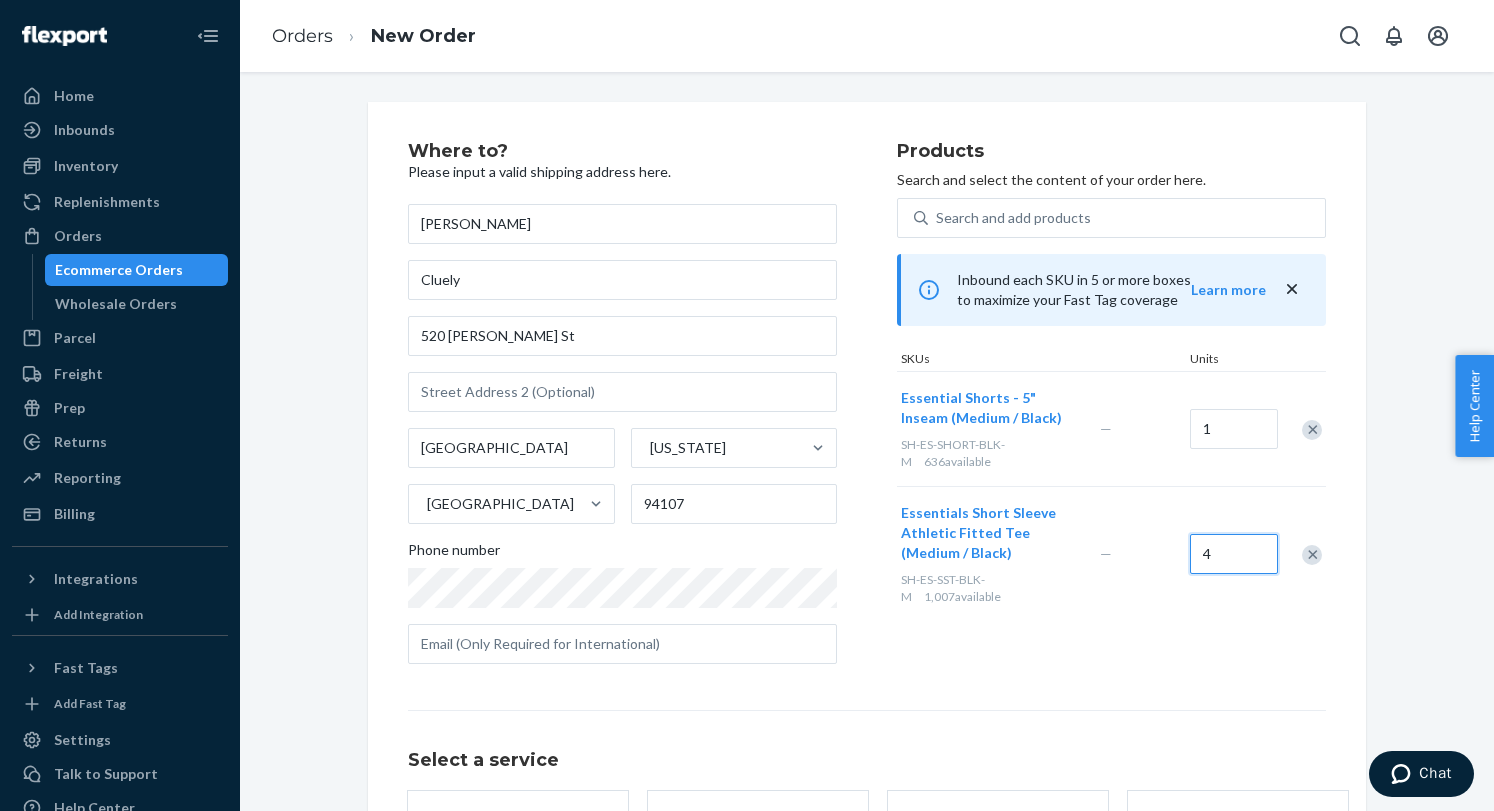click on "4" at bounding box center (1234, 554) 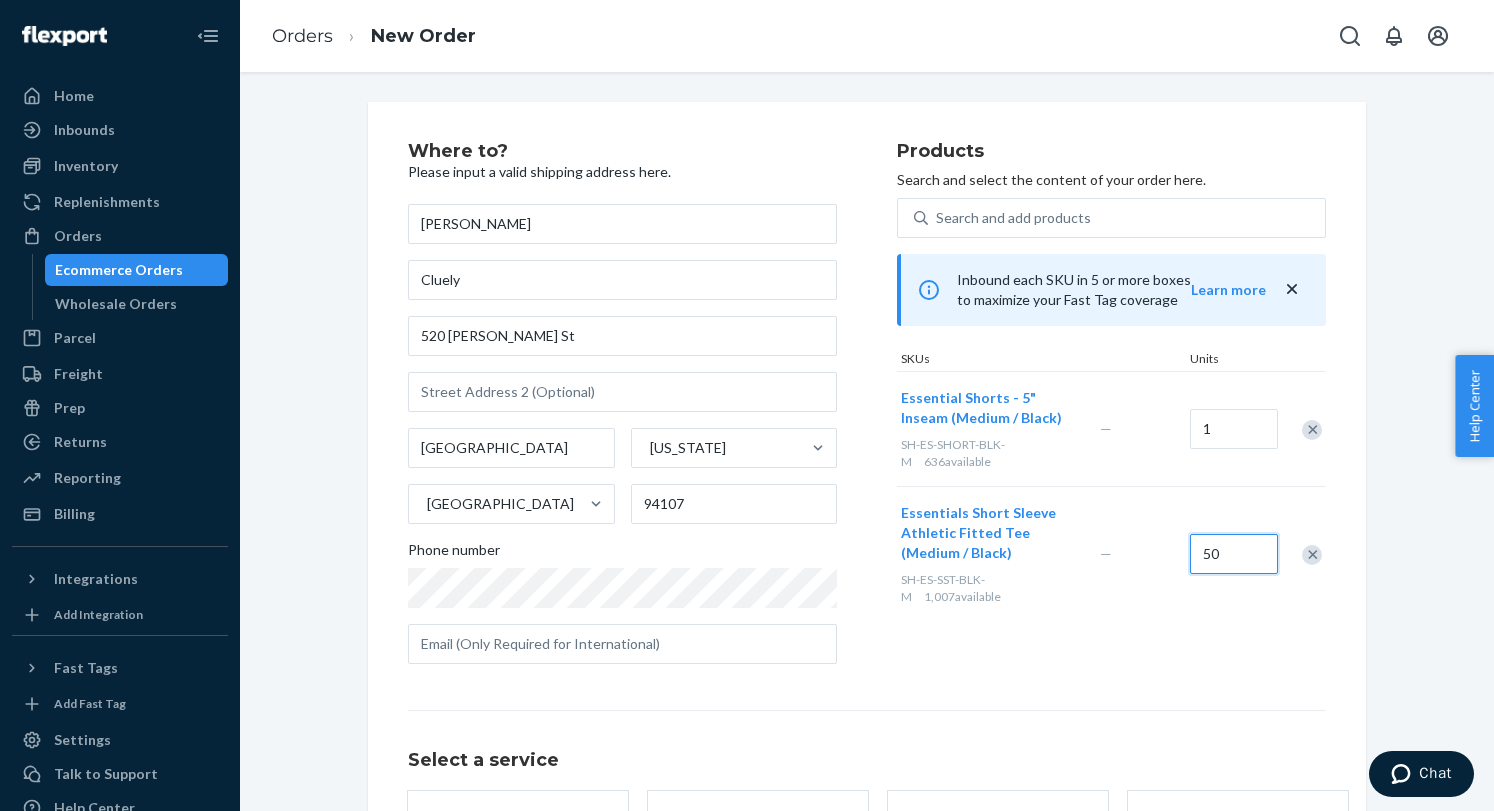 click on "50" at bounding box center (1234, 554) 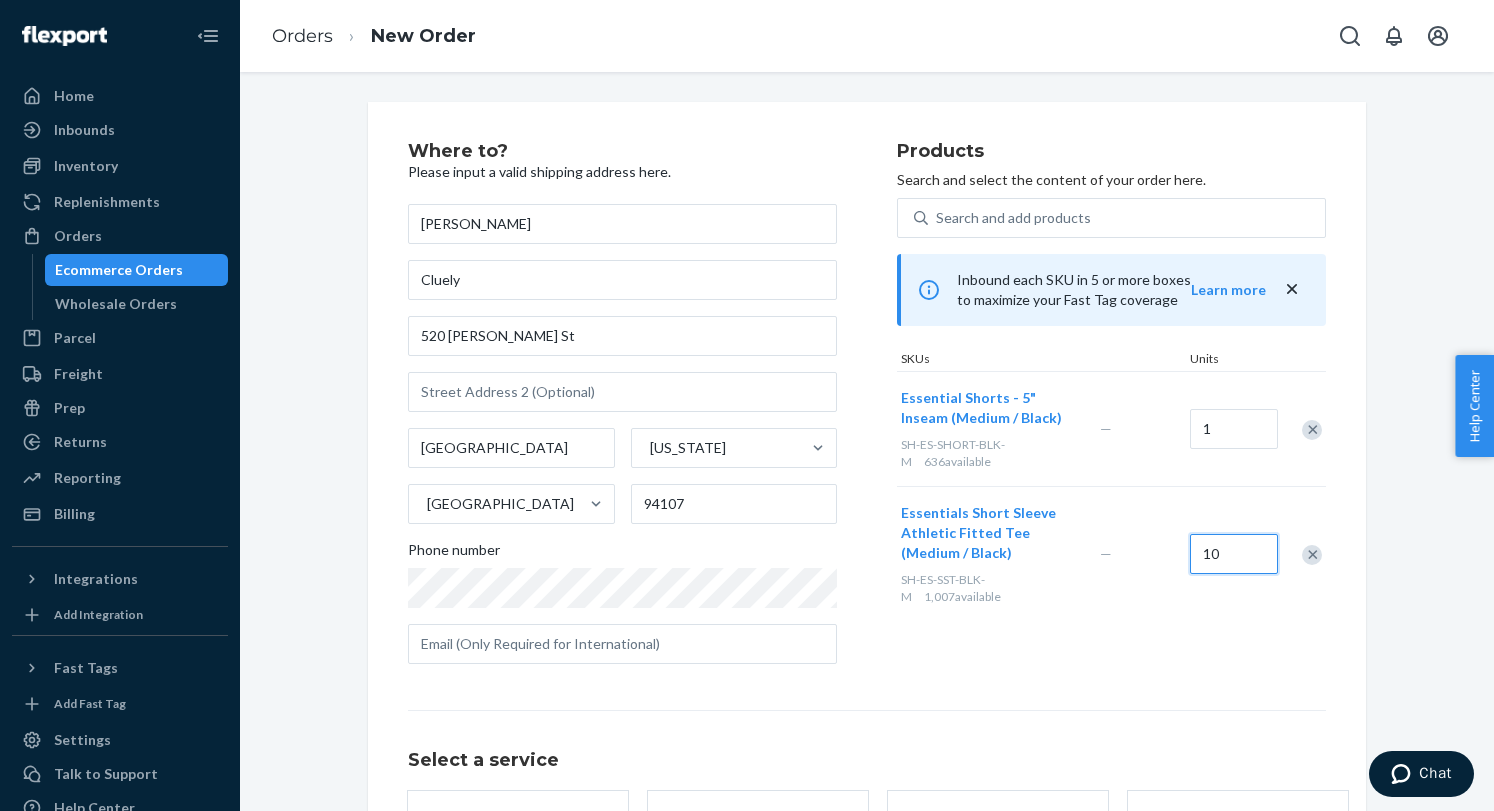type on "10" 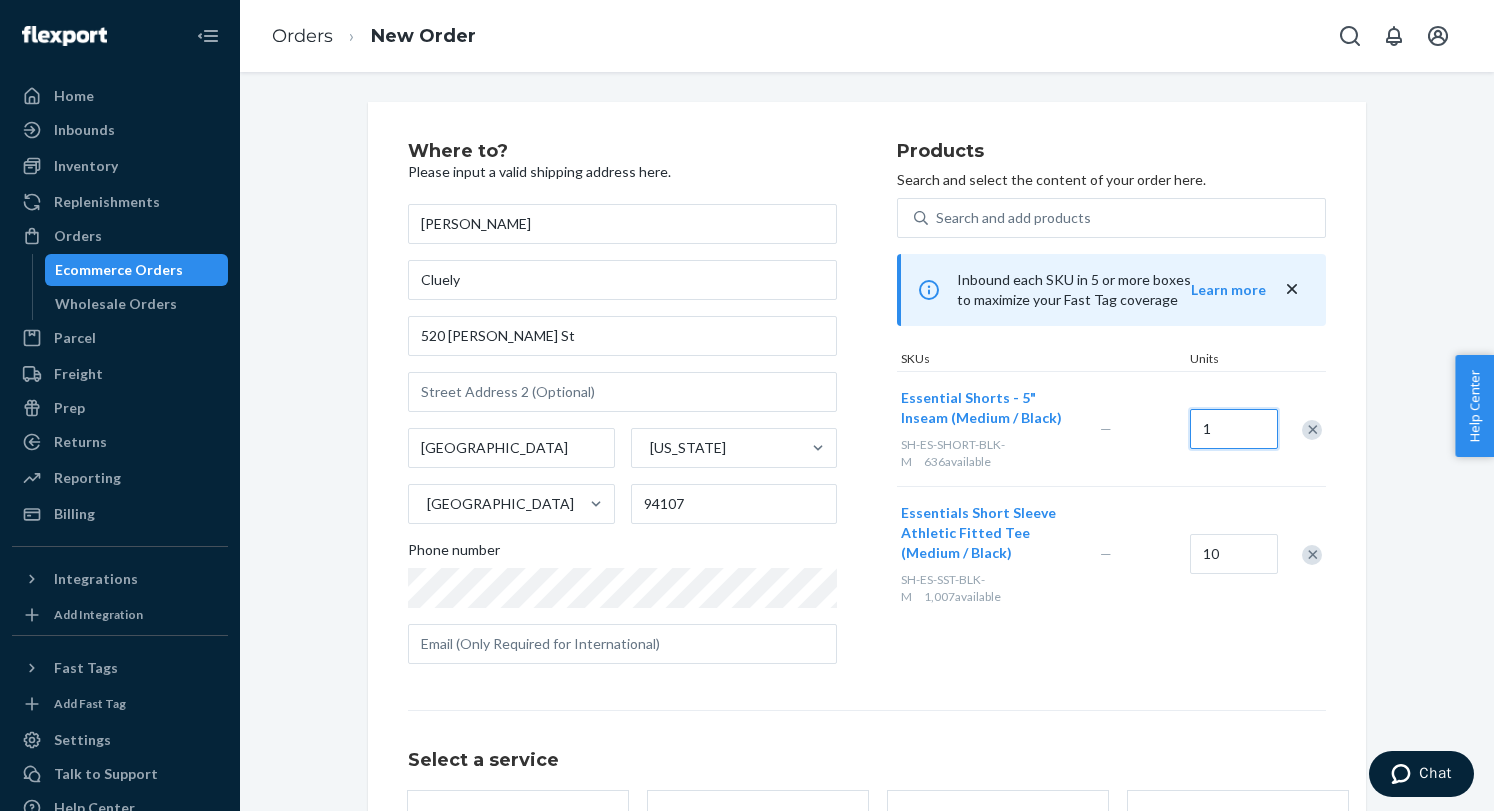 click on "1" at bounding box center [1234, 429] 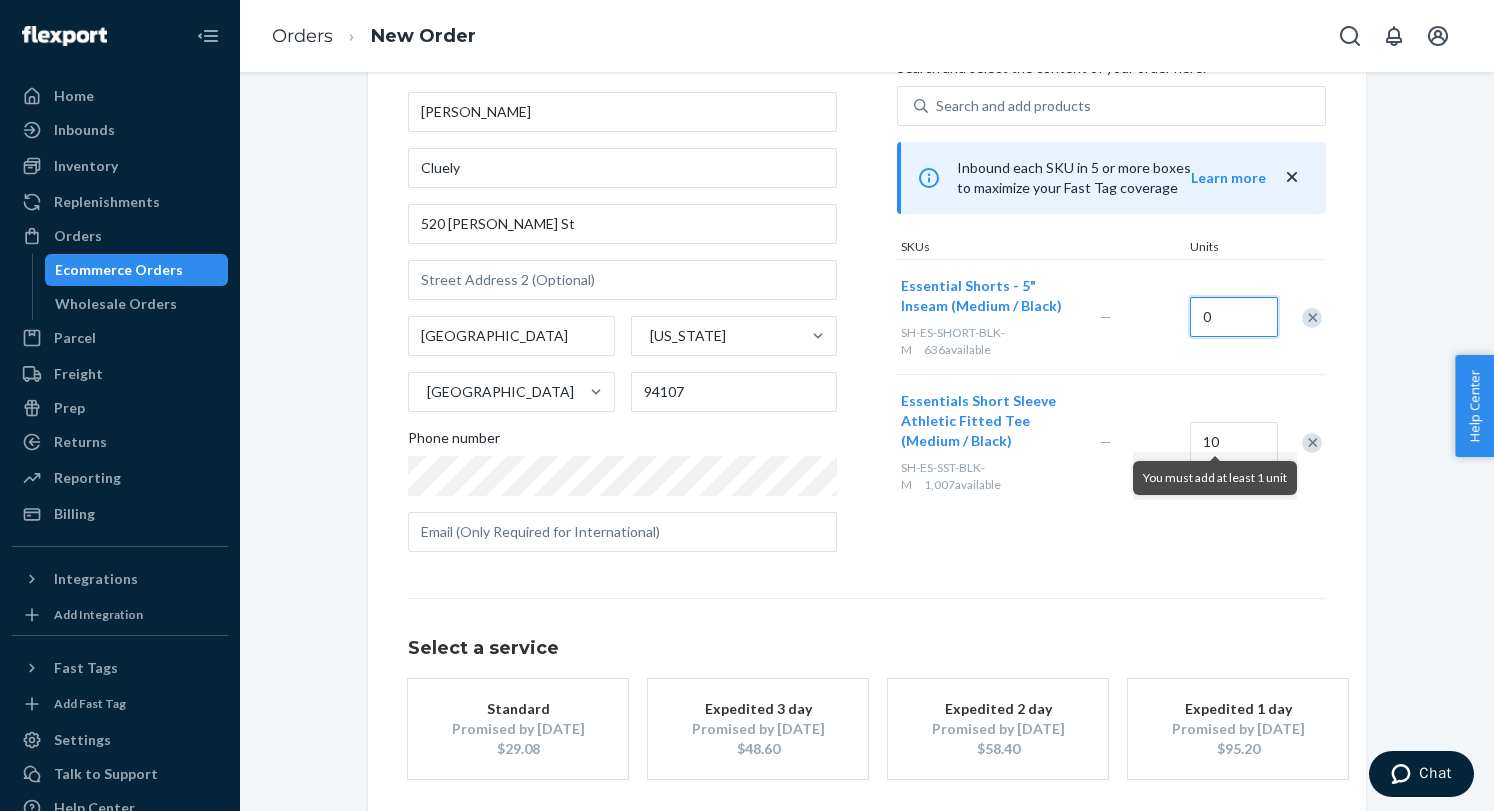 scroll, scrollTop: 97, scrollLeft: 0, axis: vertical 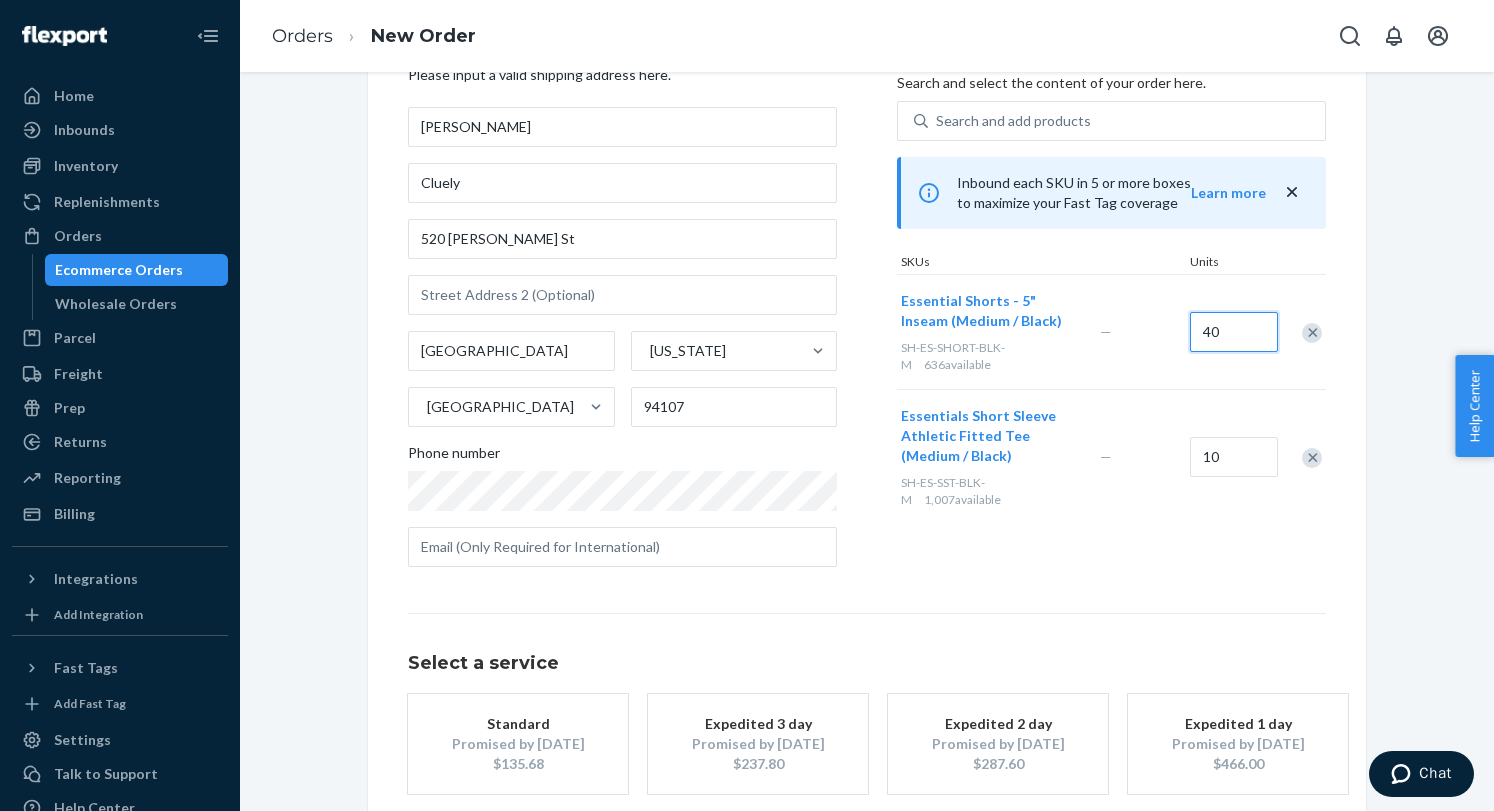 click on "40" at bounding box center [1234, 332] 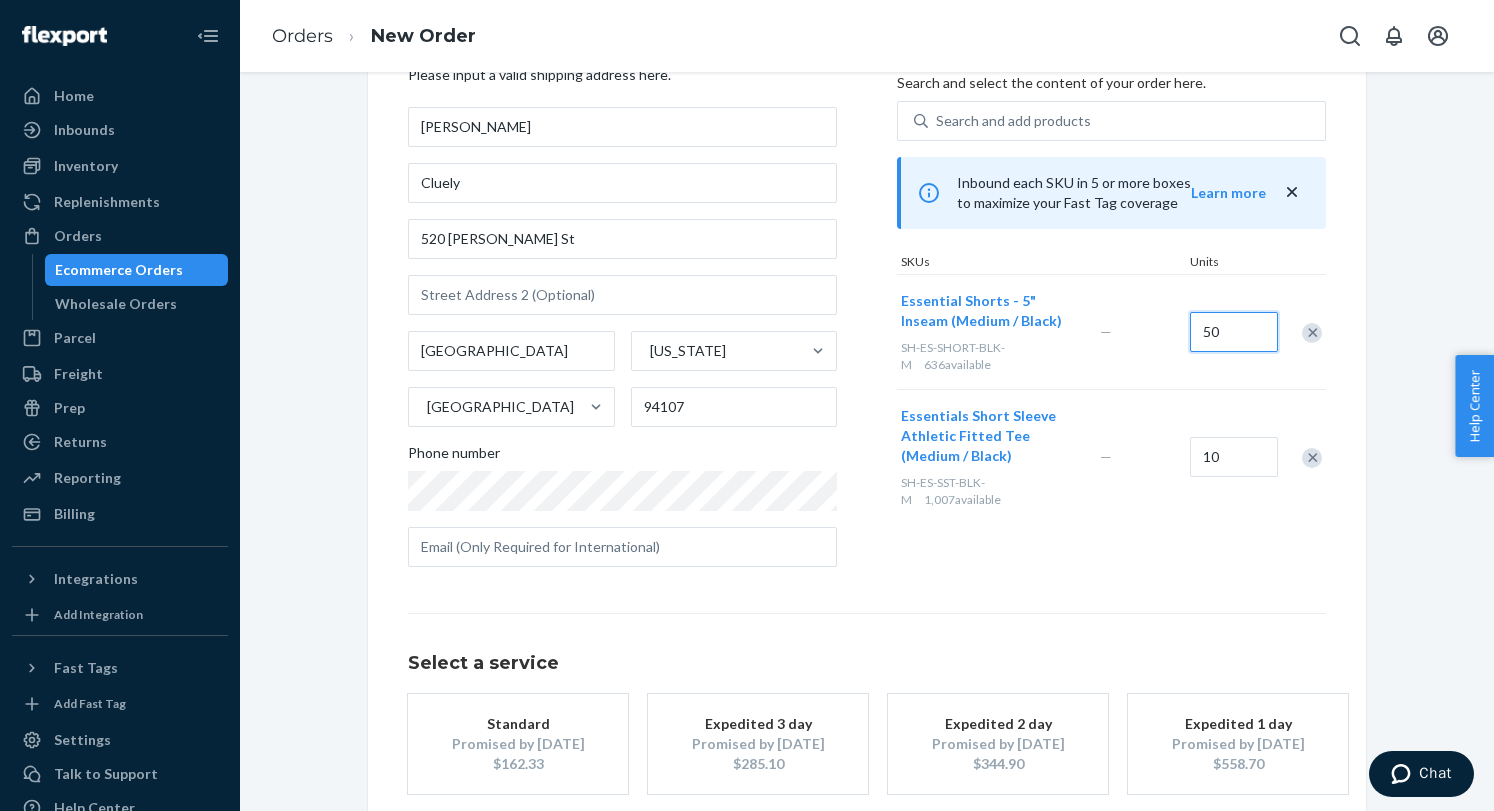 click on "50" at bounding box center (1234, 332) 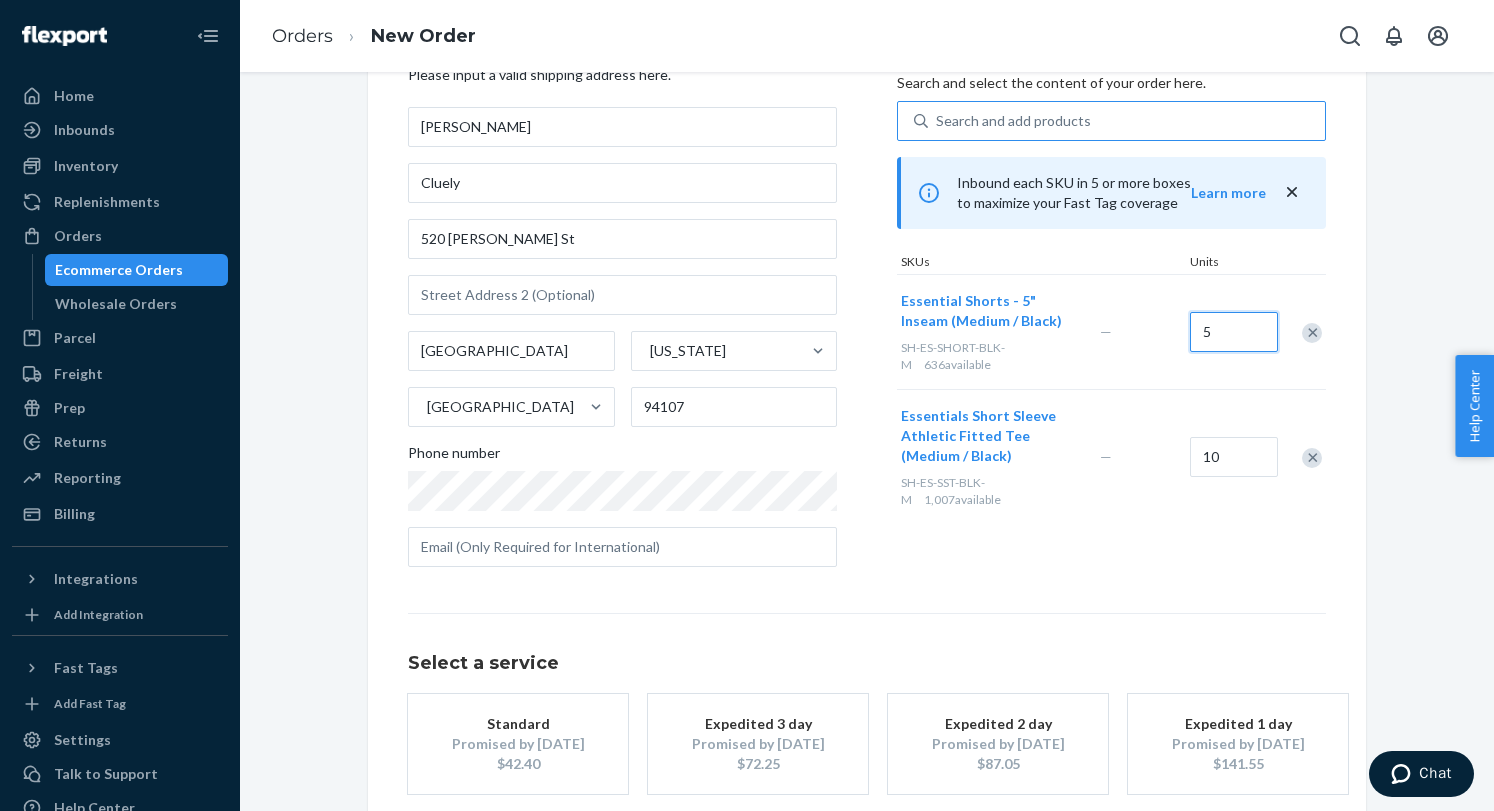 type on "5" 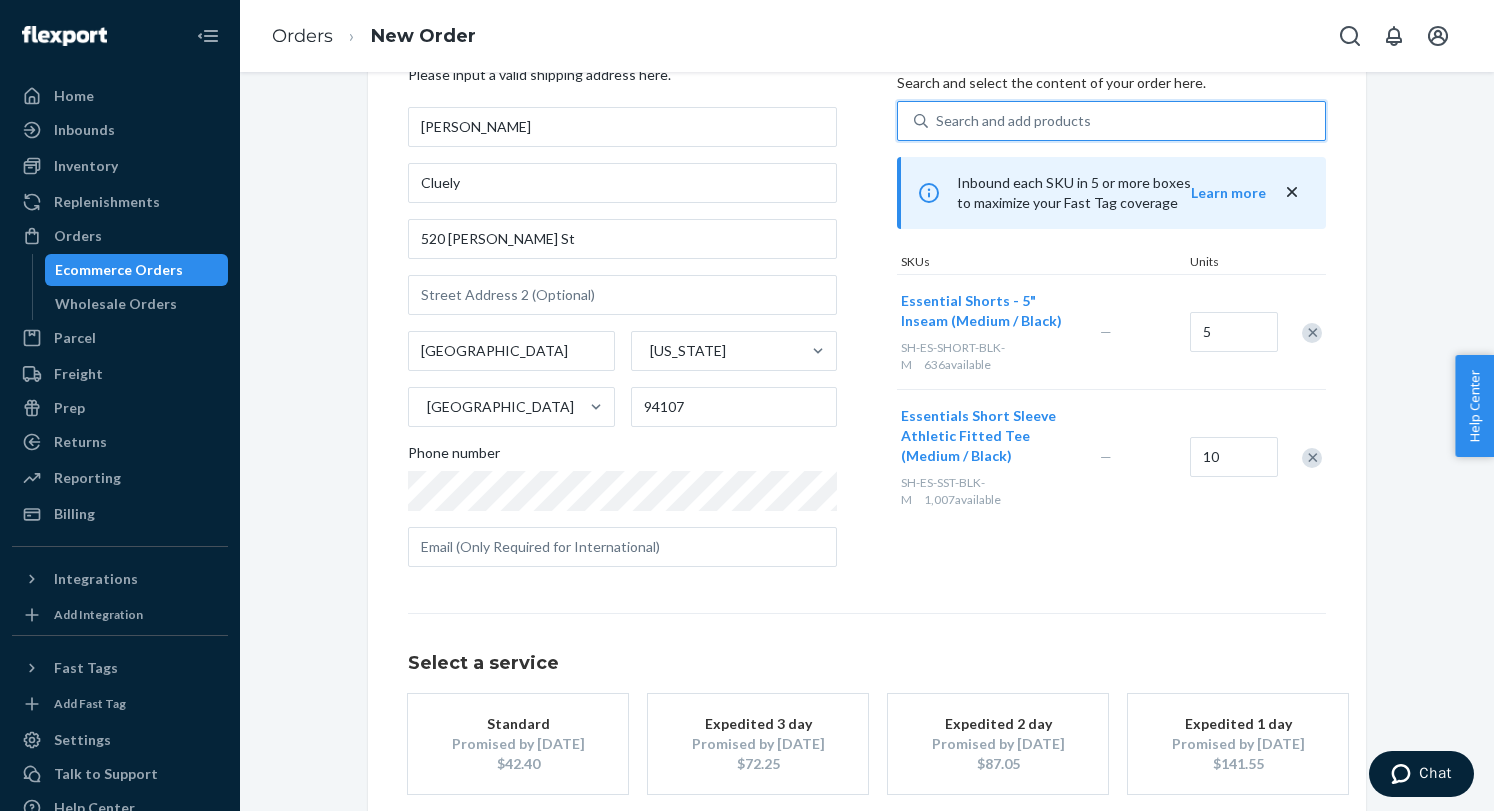 click on "Search and add products" at bounding box center [1126, 121] 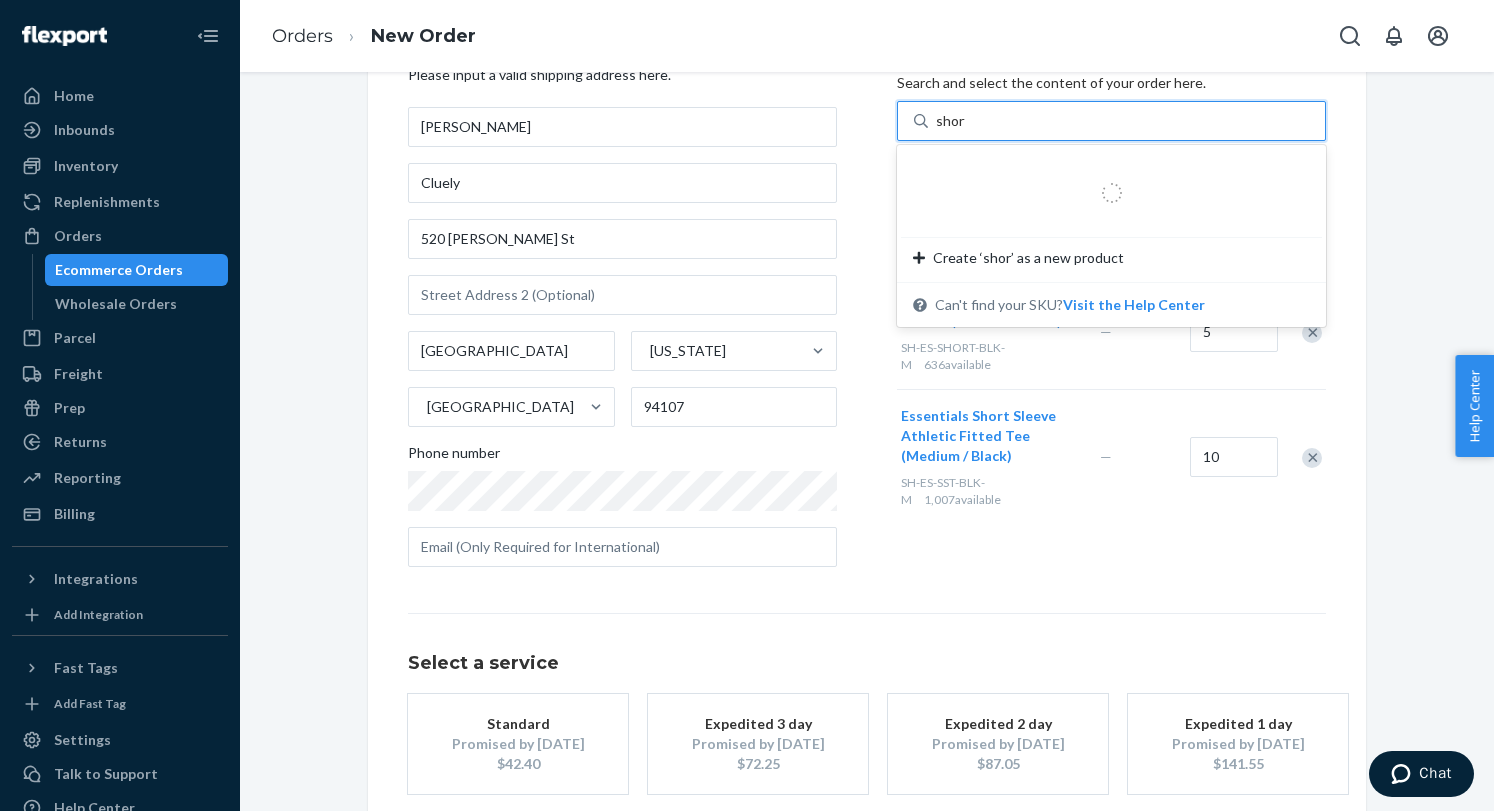 type on "shorts" 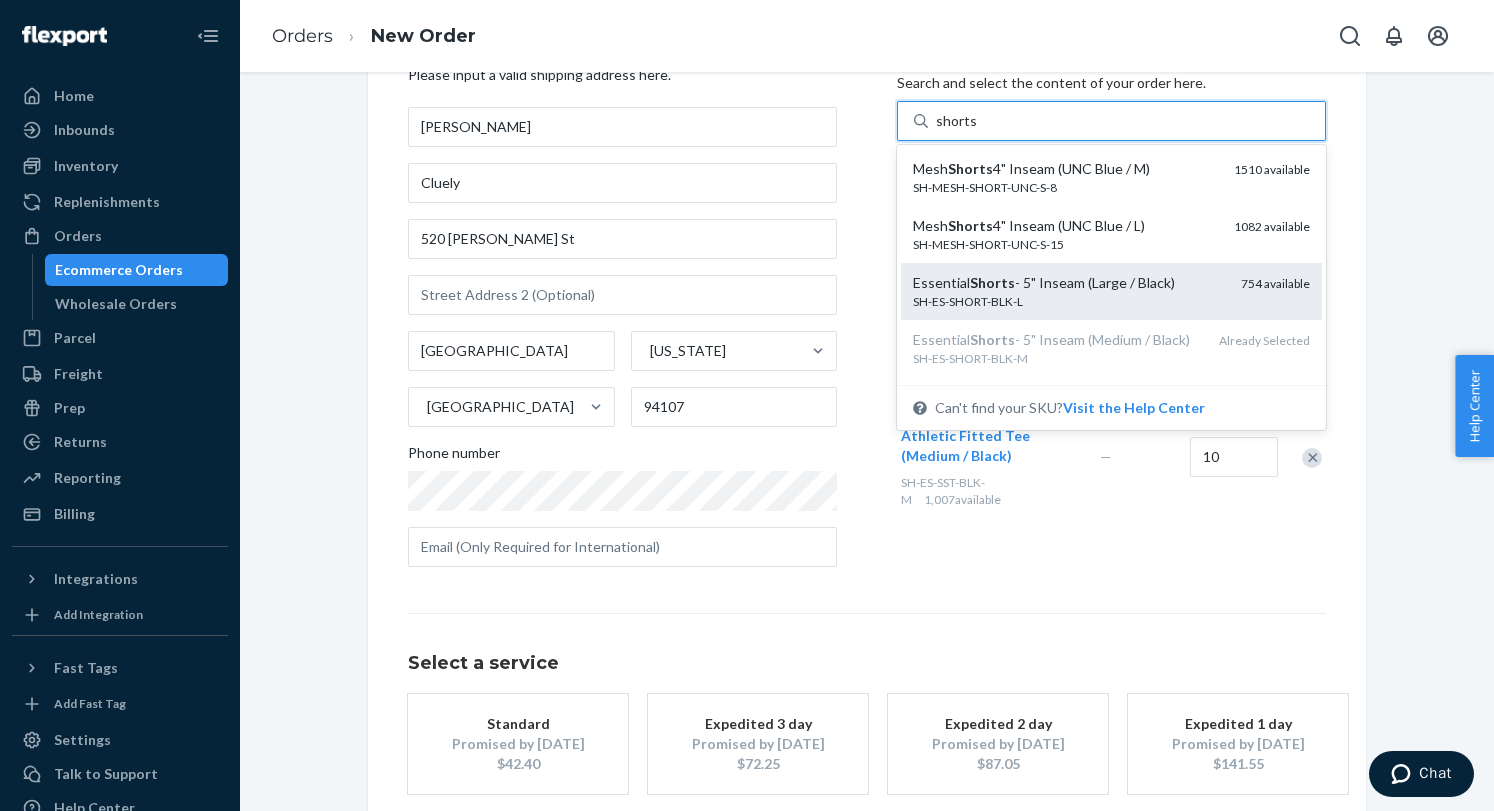 scroll, scrollTop: 206, scrollLeft: 0, axis: vertical 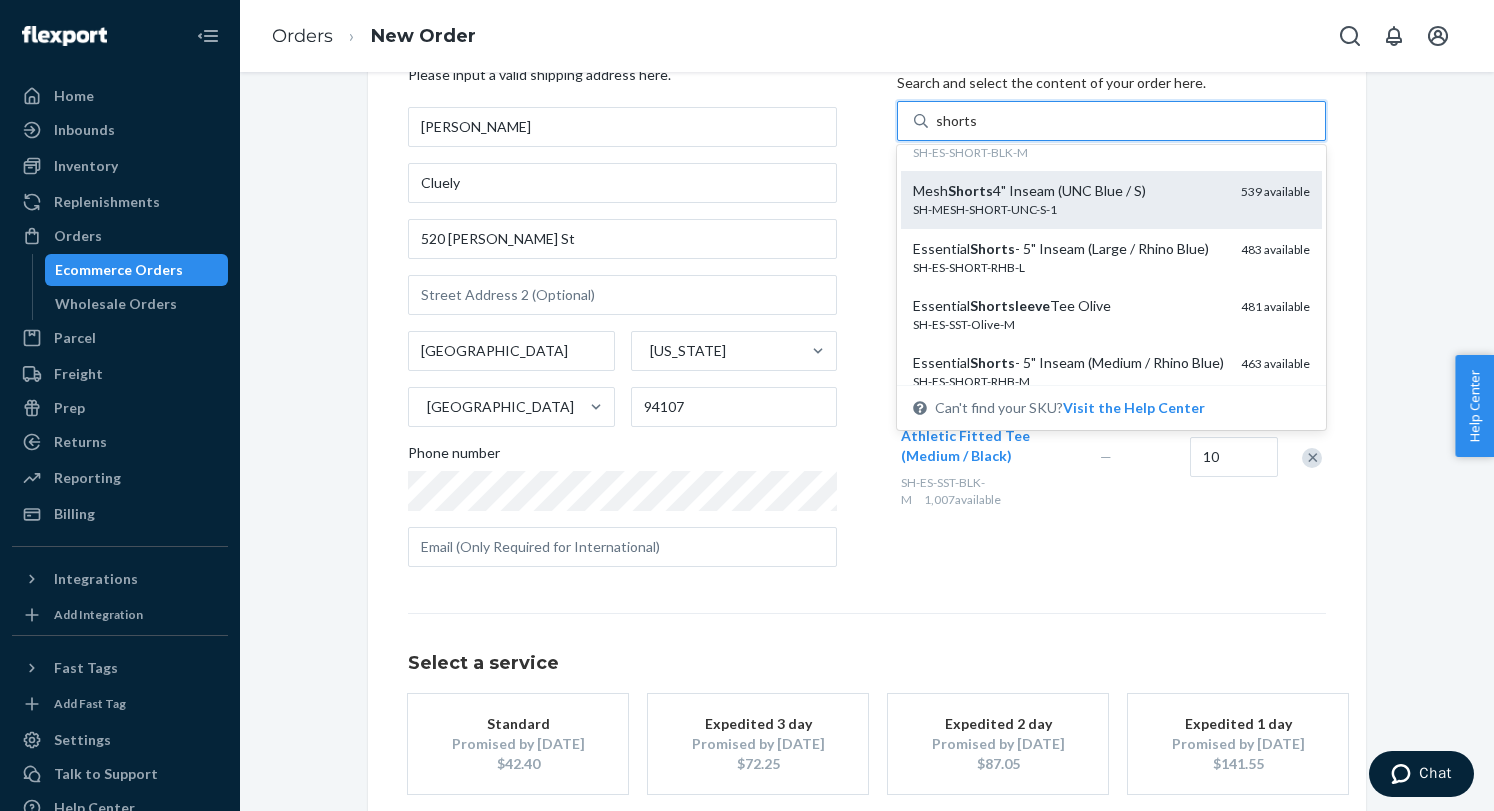 click on "SH-MESH-SHORT-UNC-S-1" at bounding box center (1069, 209) 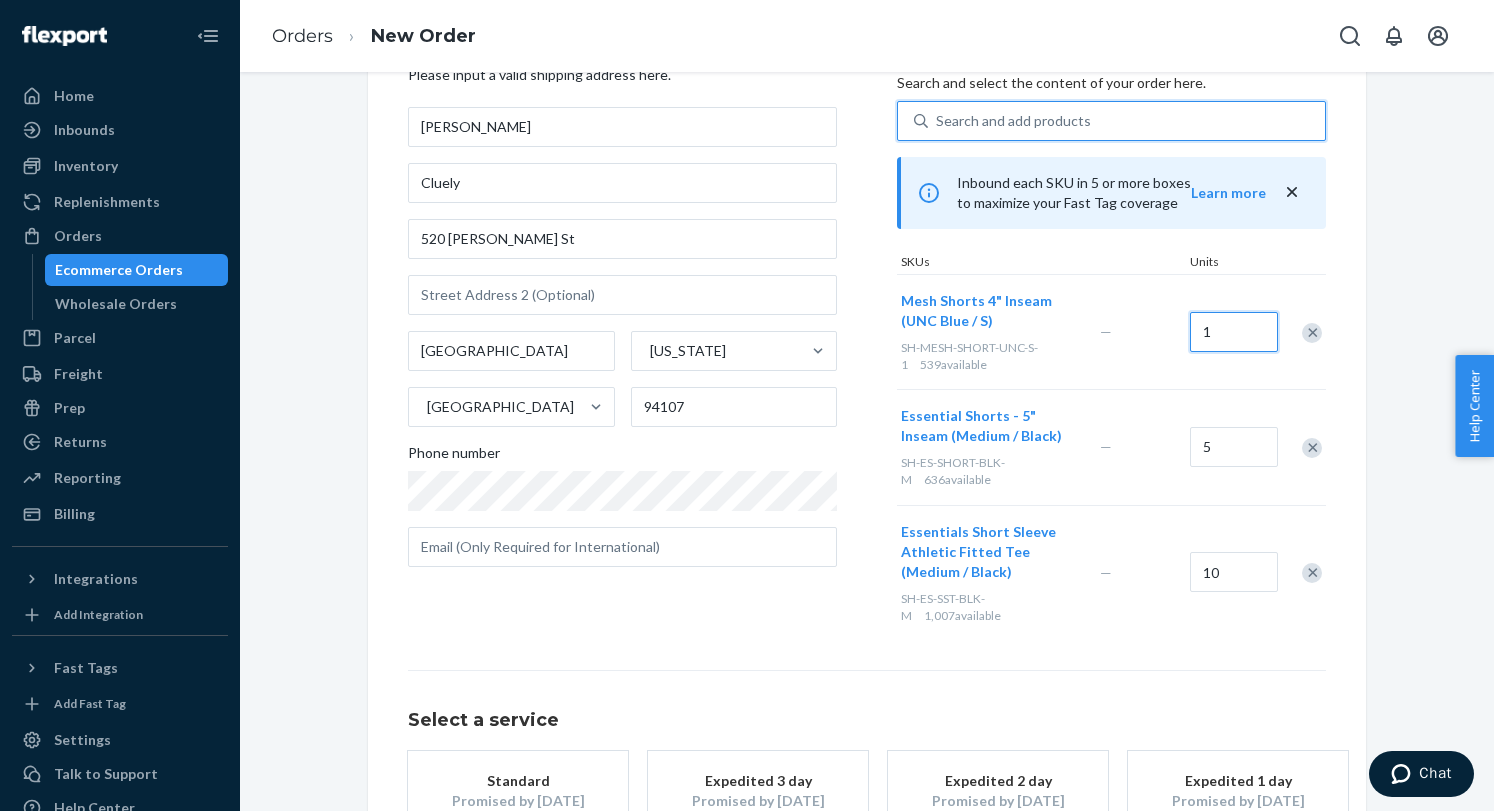 click on "1" at bounding box center (1234, 332) 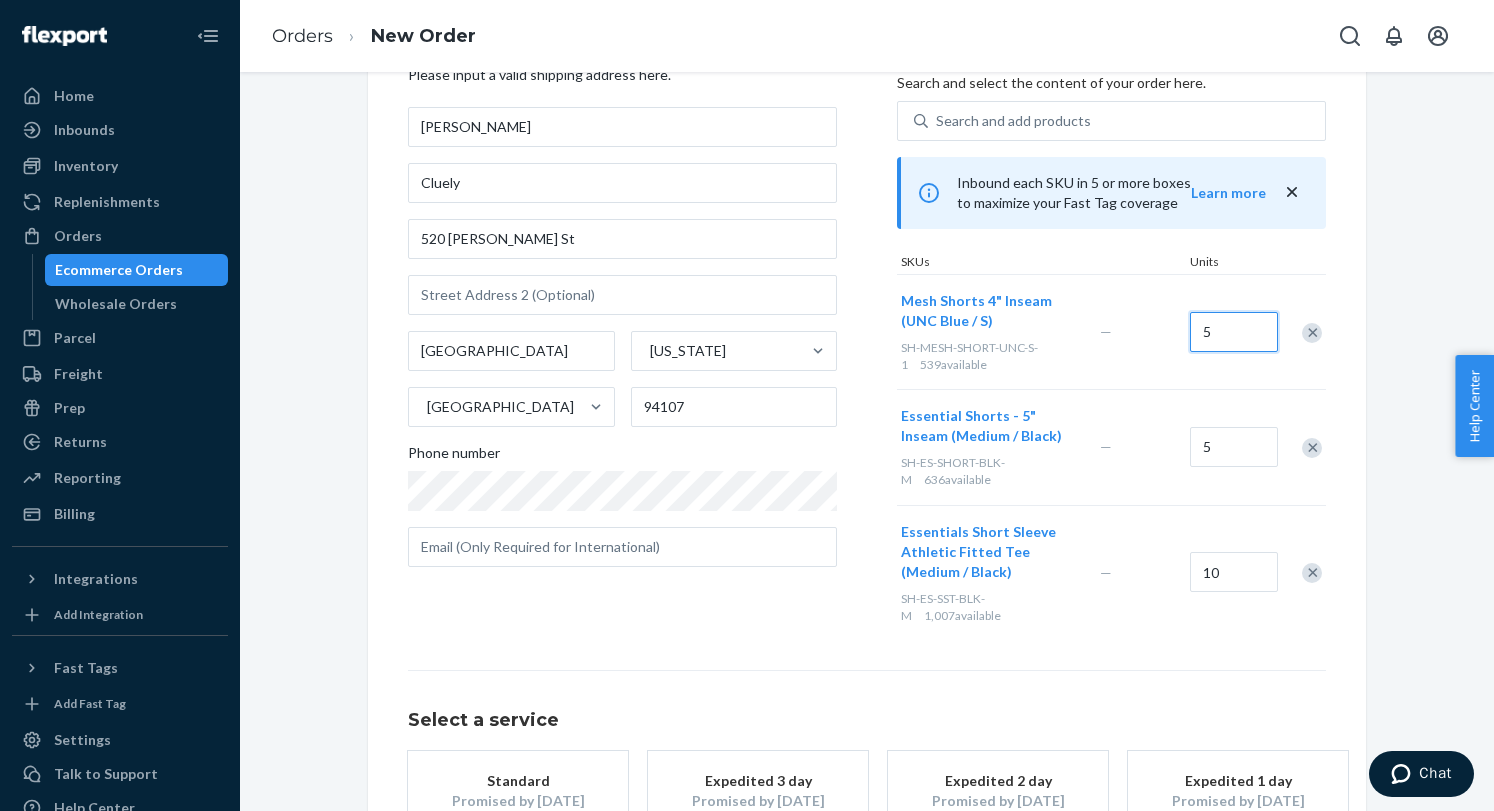 type on "5" 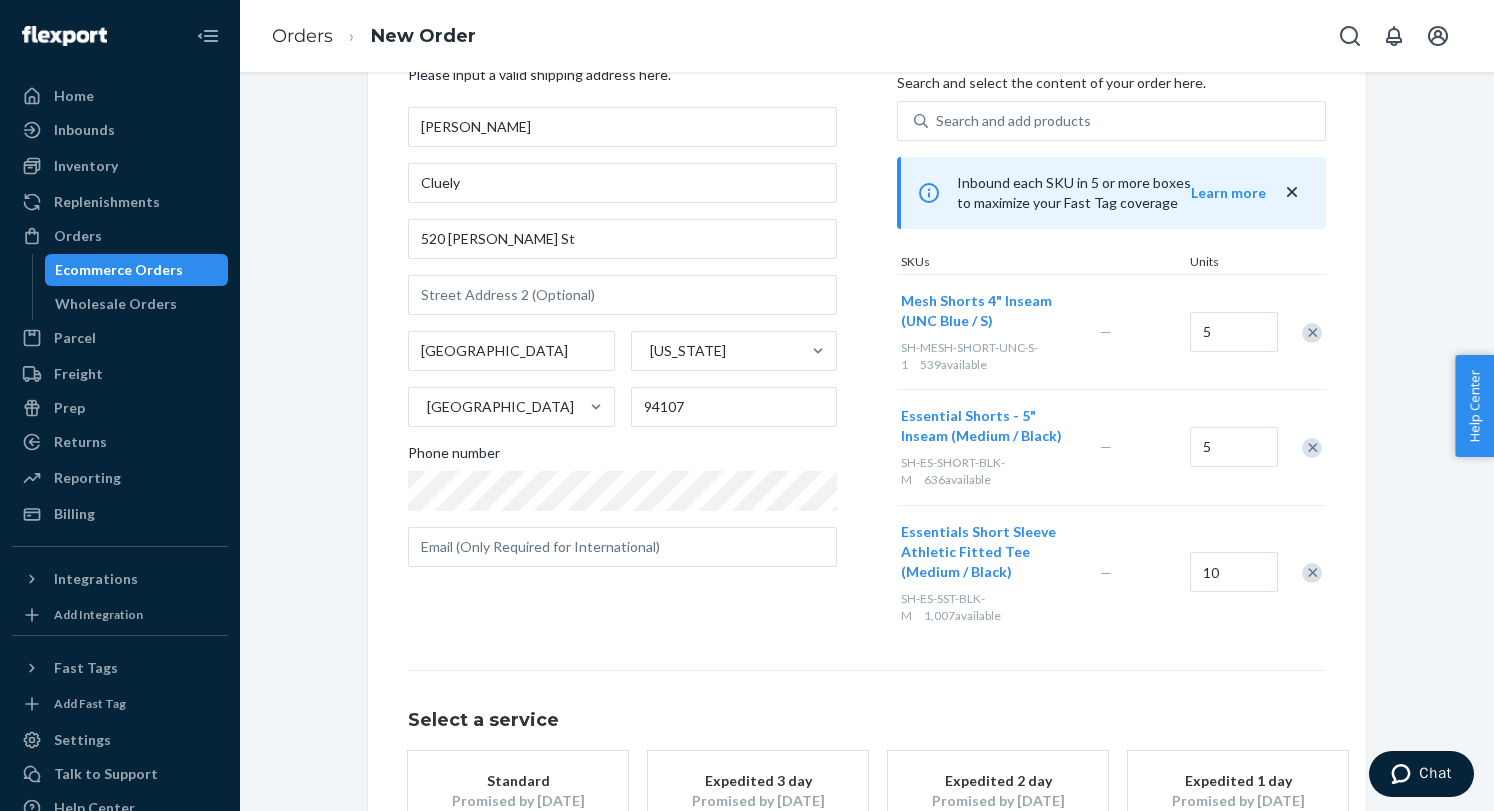 click on "Where to? Please input a valid shipping address here. [PERSON_NAME] [STREET_ADDRESS][PERSON_NAME][US_STATE] Phone number Products Search and select the content of your order here. Search and add products Inbound each SKU in 5 or more boxes to maximize your Fast Tag coverage Learn more SKUs Units Mesh Shorts 4" Inseam (UNC Blue / S) SH-MESH-SHORT-UNC-S-1 539  available — 5 Essential Shorts - 5" Inseam (Medium / Black) SH-ES-SHORT-BLK-M 636  available — 5 Essentials Short Sleeve Athletic Fitted Tee (Medium / Black) SH-ES-SST-BLK-M 1,007  available — 10 Select a service Standard Promised by [DATE] $53.94 Expedited 3 day Promised by [DATE] $94.40 Expedited 2 day Promised by [DATE] $114.05 Expedited 1 day Promised by [DATE] $185.35 Review Order" at bounding box center [867, 488] 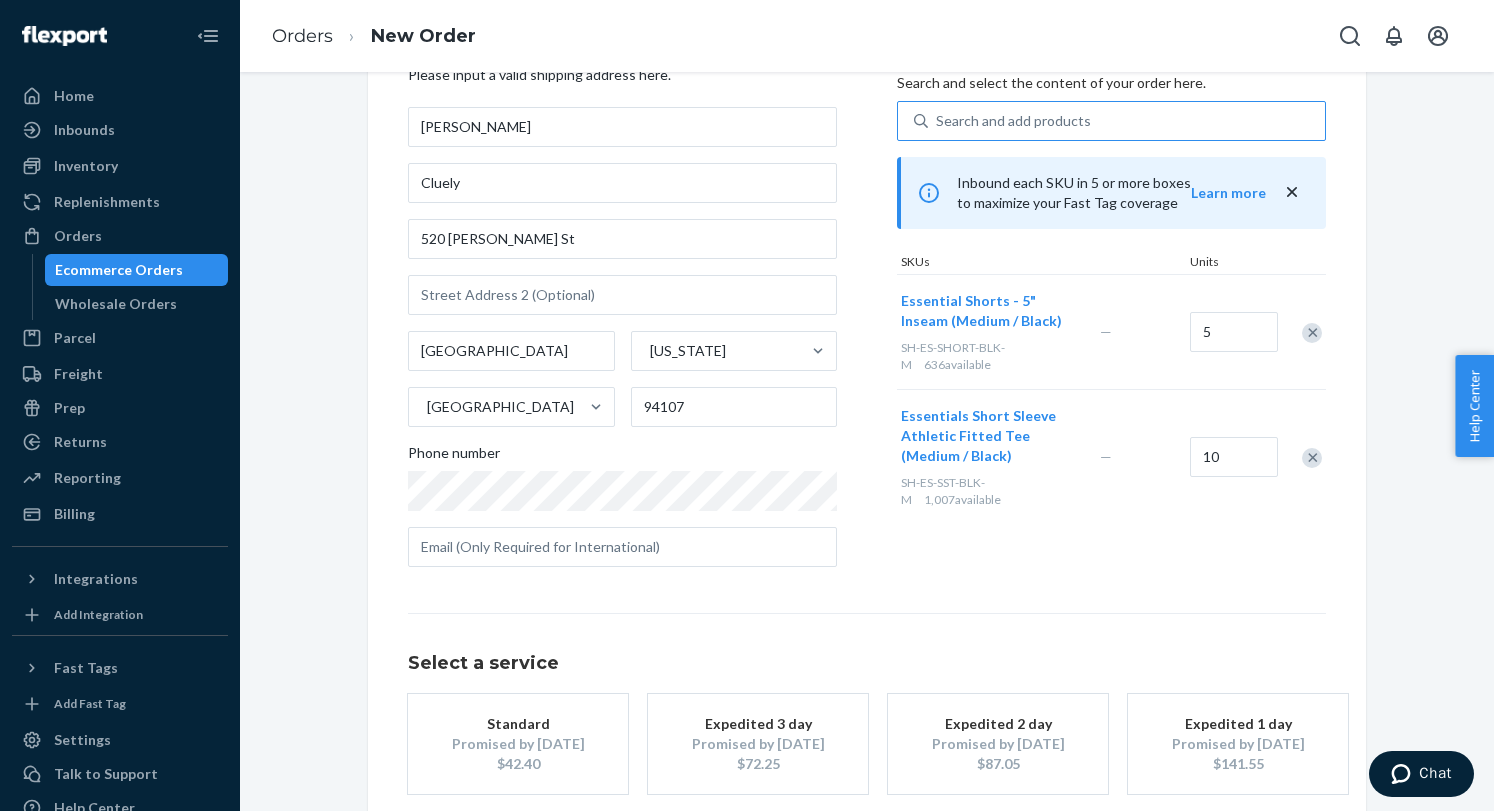 click on "Search and add products" at bounding box center [1013, 121] 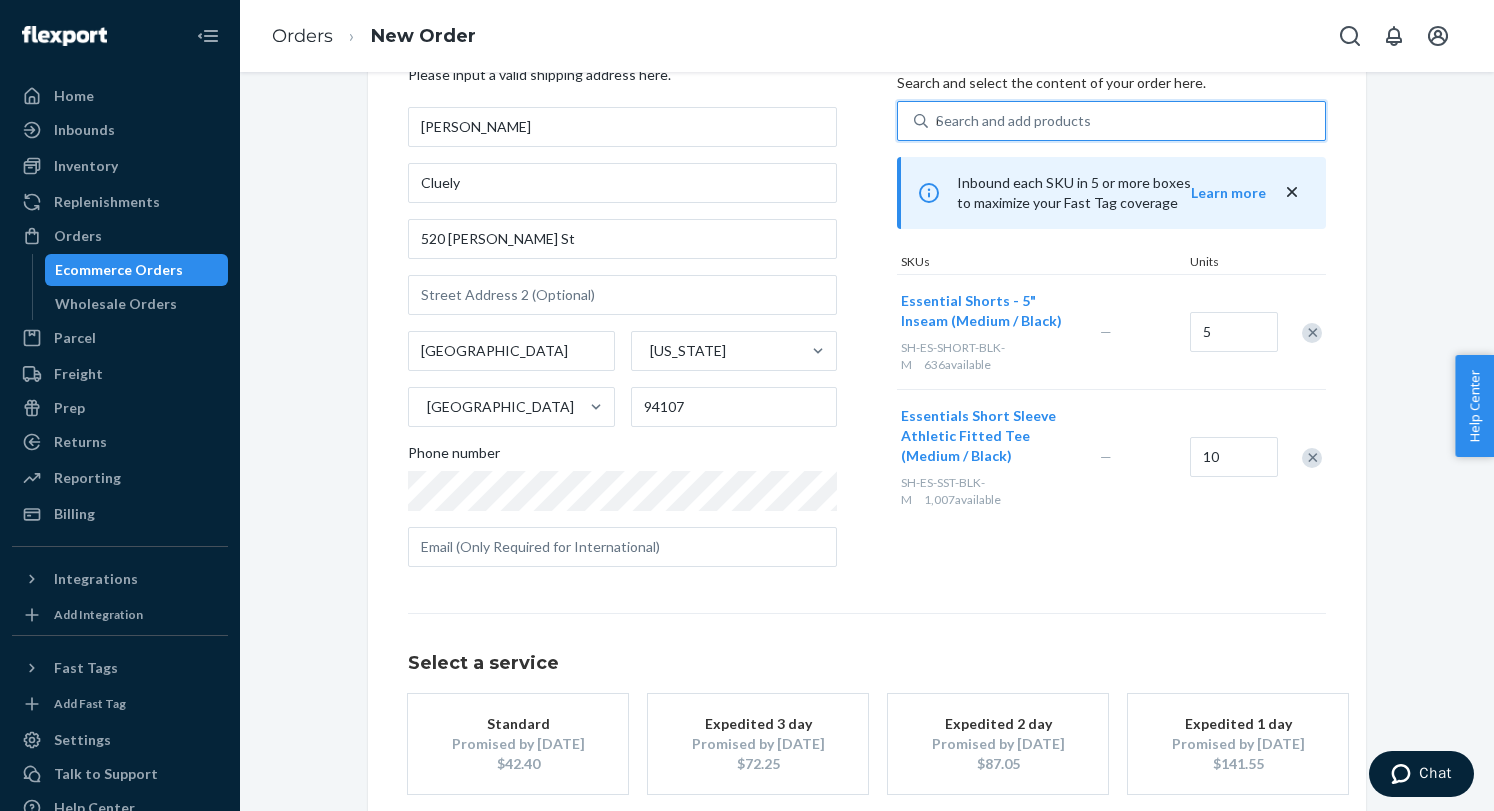 type on "unc" 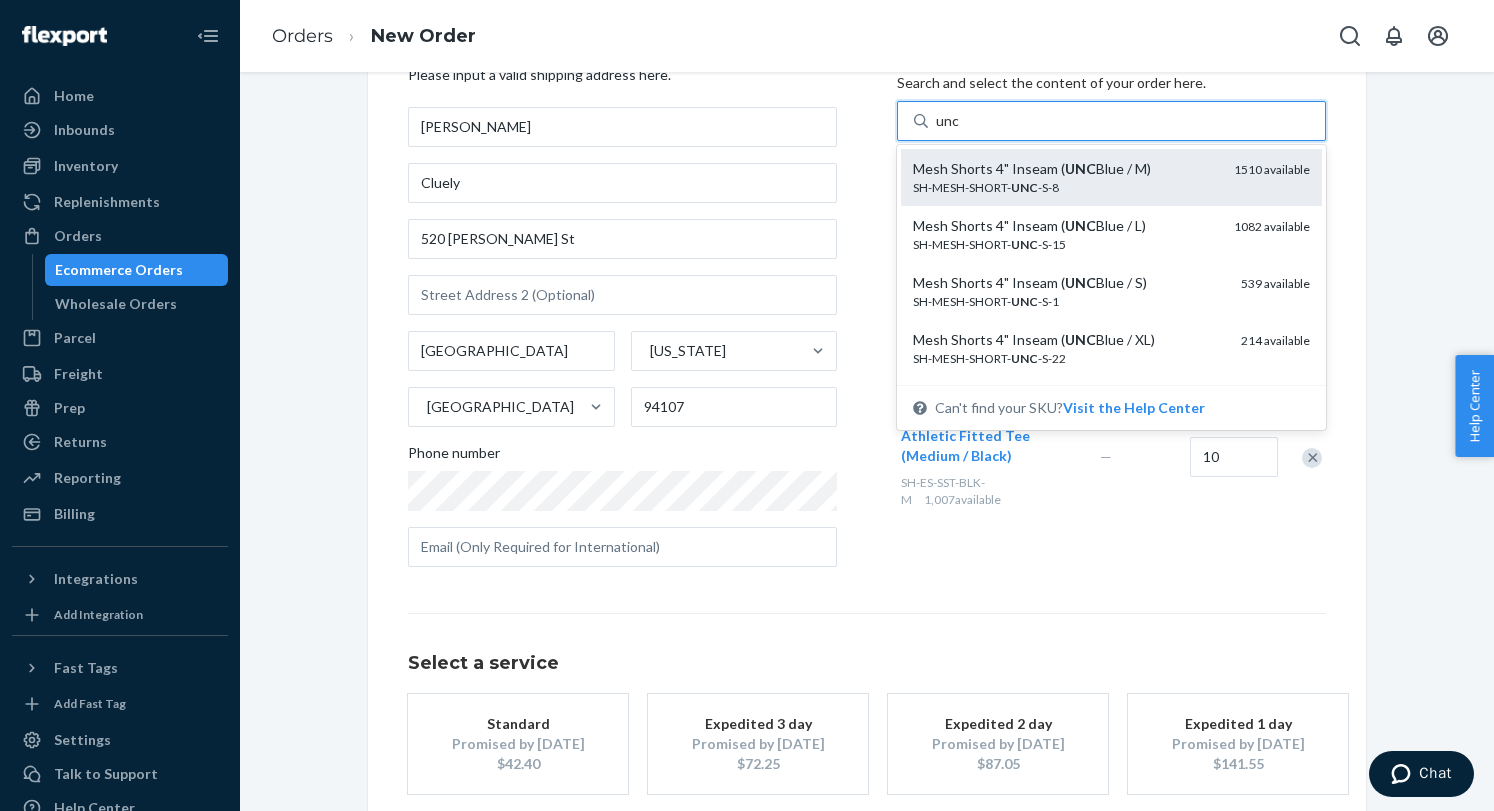 click on "SH-MESH-SHORT- UNC -S-8" at bounding box center [1065, 187] 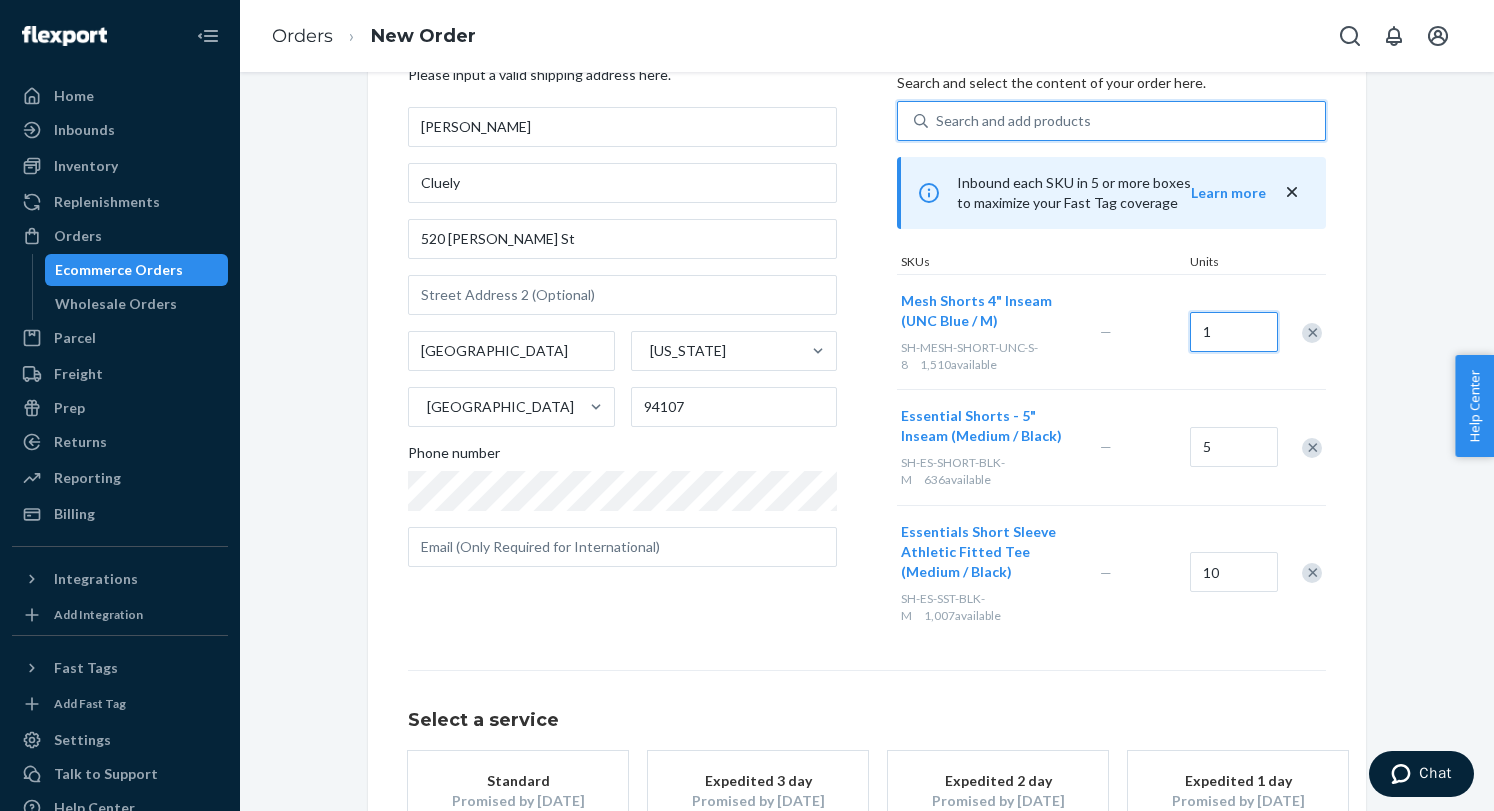 click on "1" at bounding box center [1234, 332] 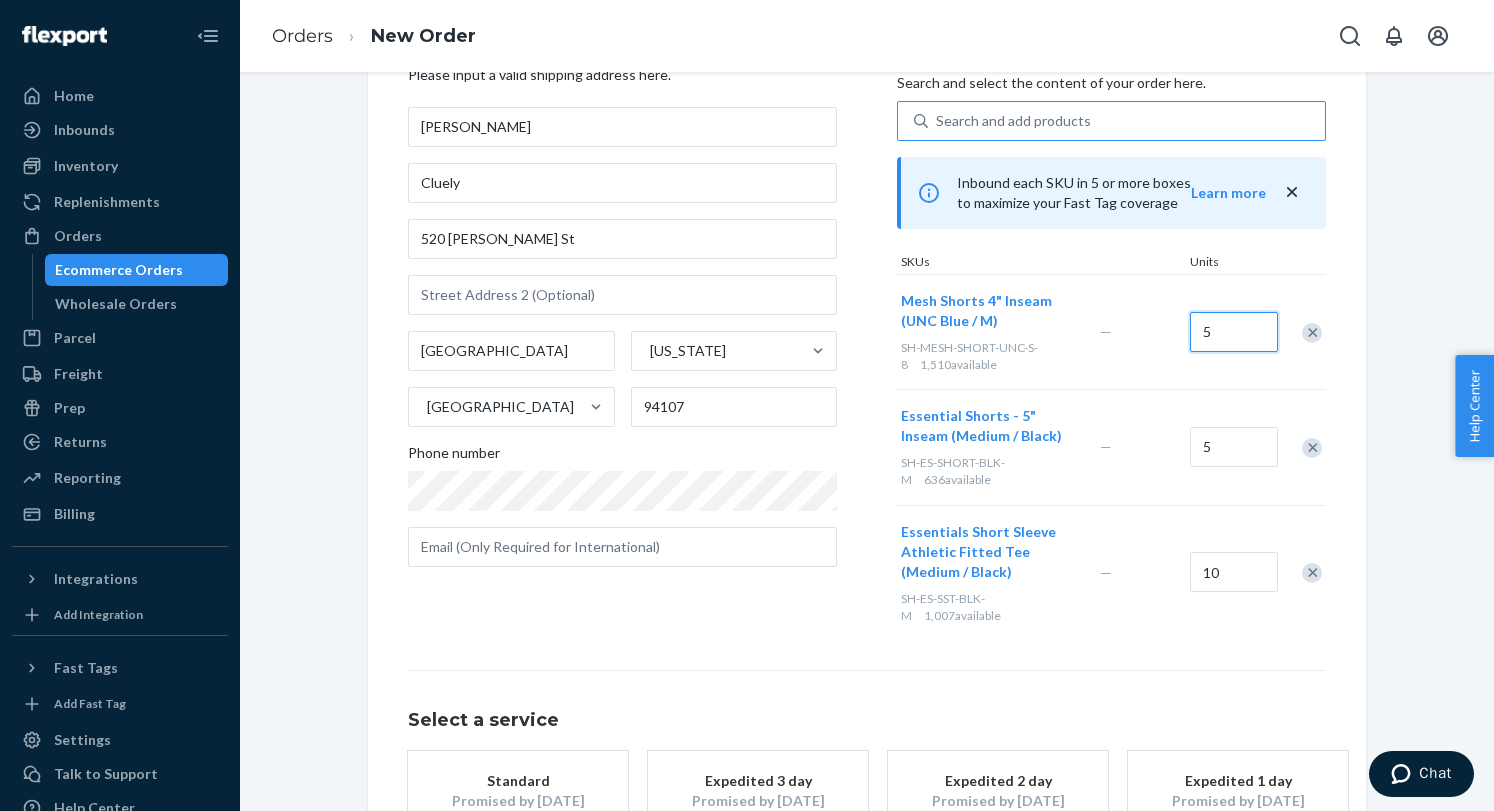 type on "5" 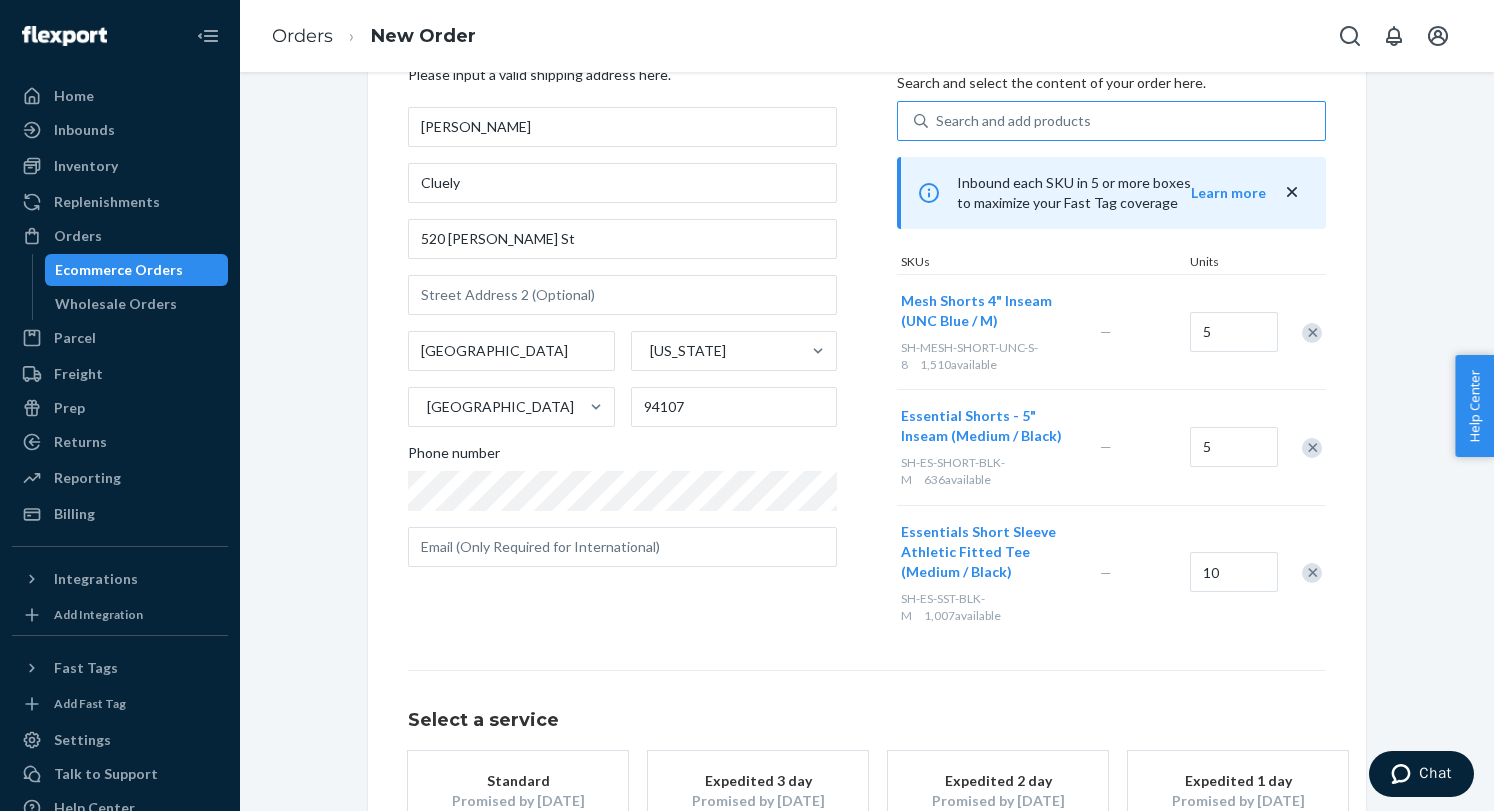 click on "Where to? Please input a valid shipping address here. [PERSON_NAME] [STREET_ADDRESS][PERSON_NAME][US_STATE] Phone number Products Search and select the content of your order here. Search and add products Inbound each SKU in 5 or more boxes to maximize your Fast Tag coverage Learn more SKUs Units Mesh Shorts 4" Inseam (UNC Blue / M) SH-MESH-SHORT-UNC-S-8 1,510  available — 5 Essential Shorts - 5" Inseam (Medium / Black) SH-ES-SHORT-BLK-M 636  available — 5 Essentials Short Sleeve Athletic Fitted Tee (Medium / Black) SH-ES-SST-BLK-M 1,007  available — 10 Select a service Standard Promised by [DATE] $58.40 Expedited 3 day Promised by [DATE] $98.55 Expedited 2 day Promised by [DATE] $118.20 Expedited 1 day Promised by [DATE] $191.15 Review Order" at bounding box center (867, 488) 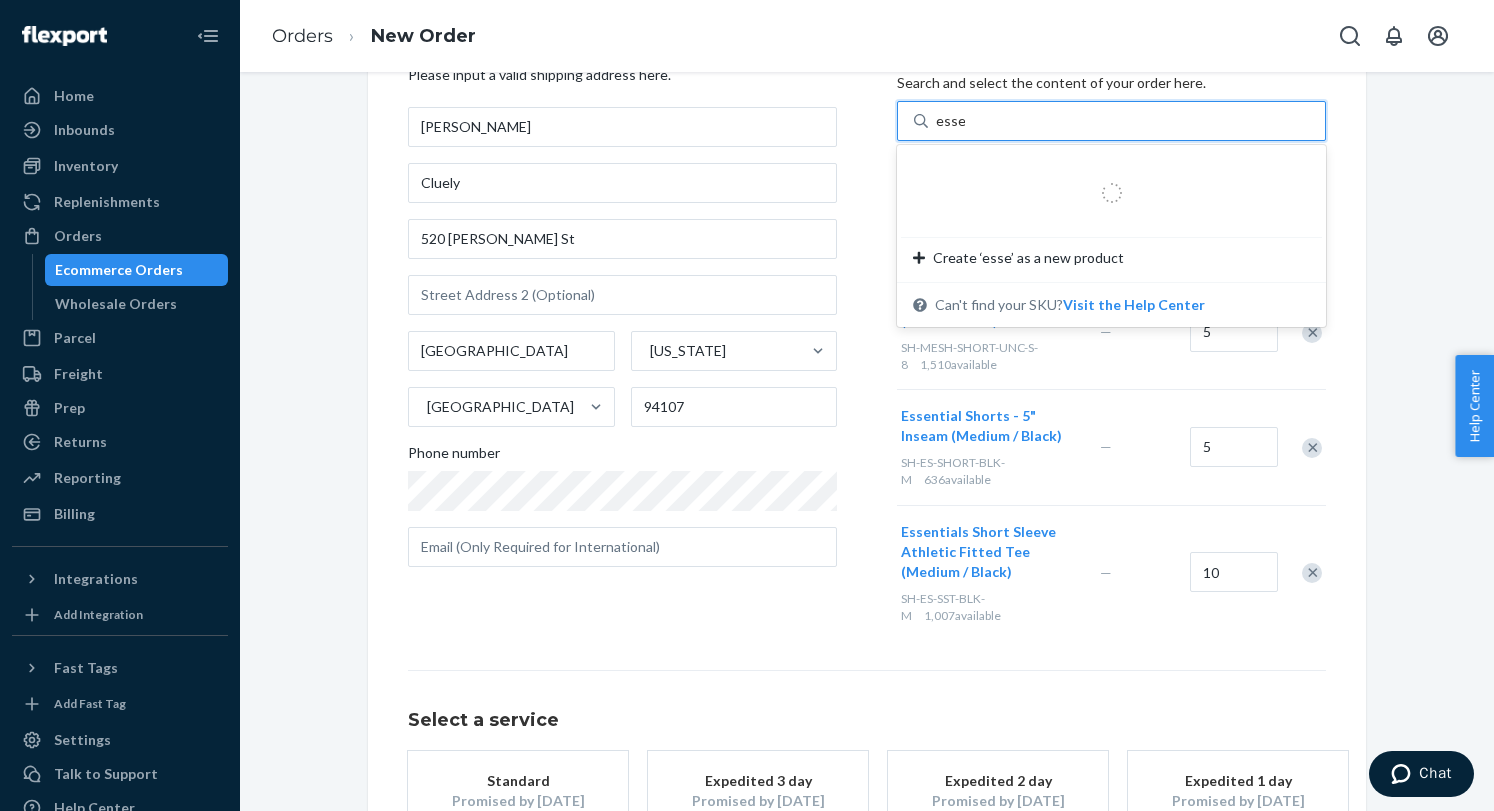 type on "essen" 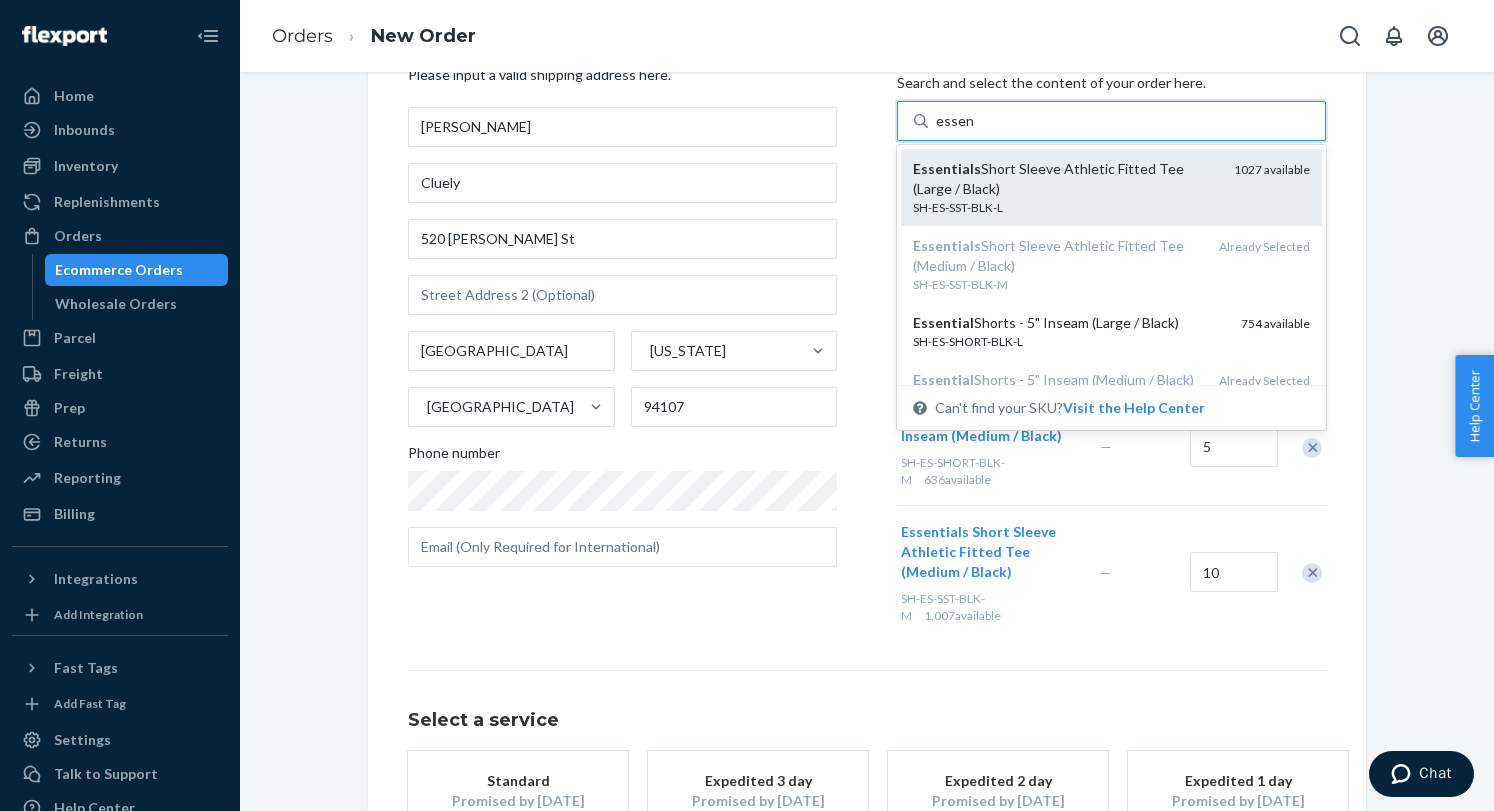 scroll, scrollTop: 0, scrollLeft: 0, axis: both 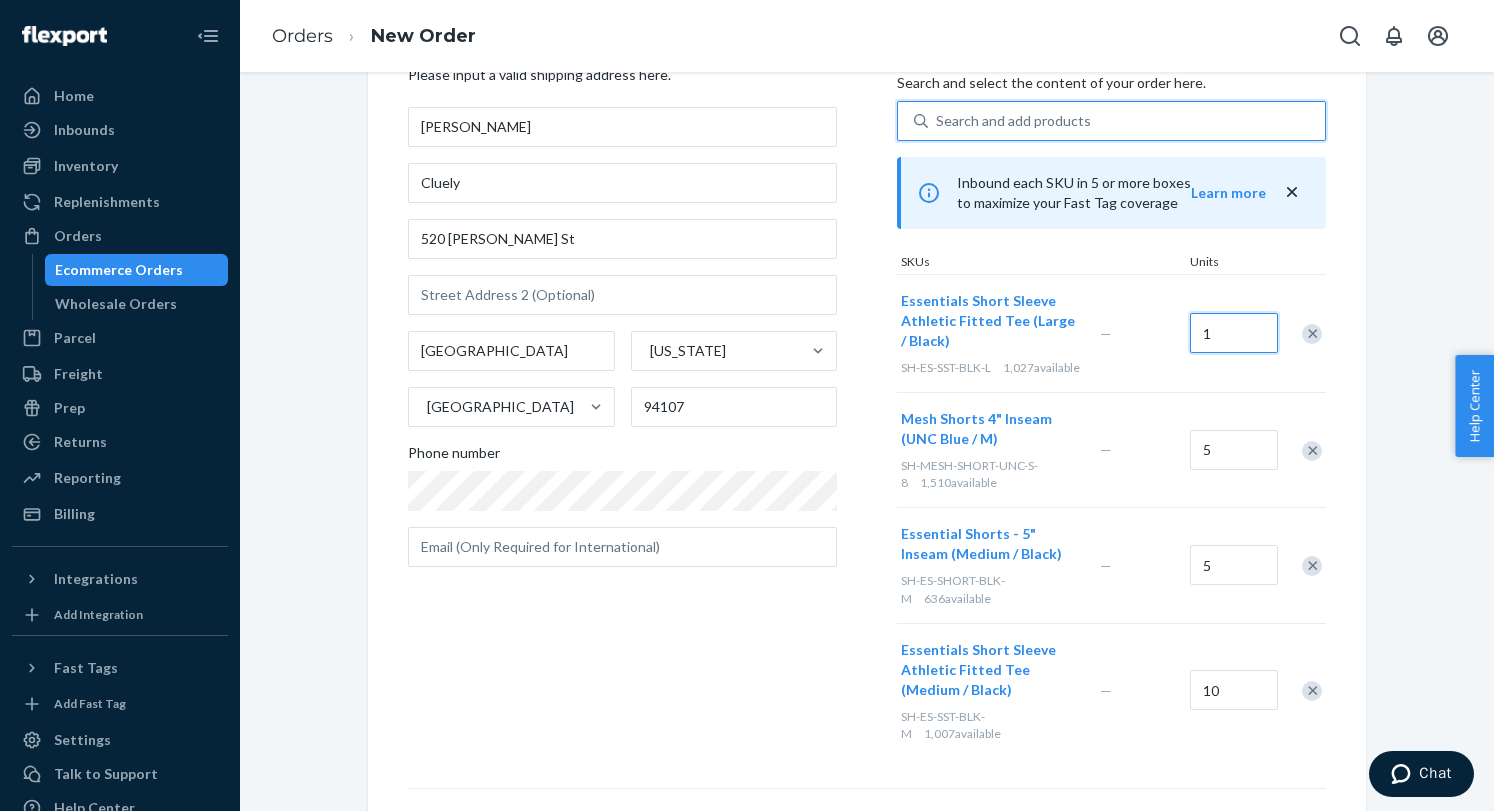 click on "1" at bounding box center (1234, 333) 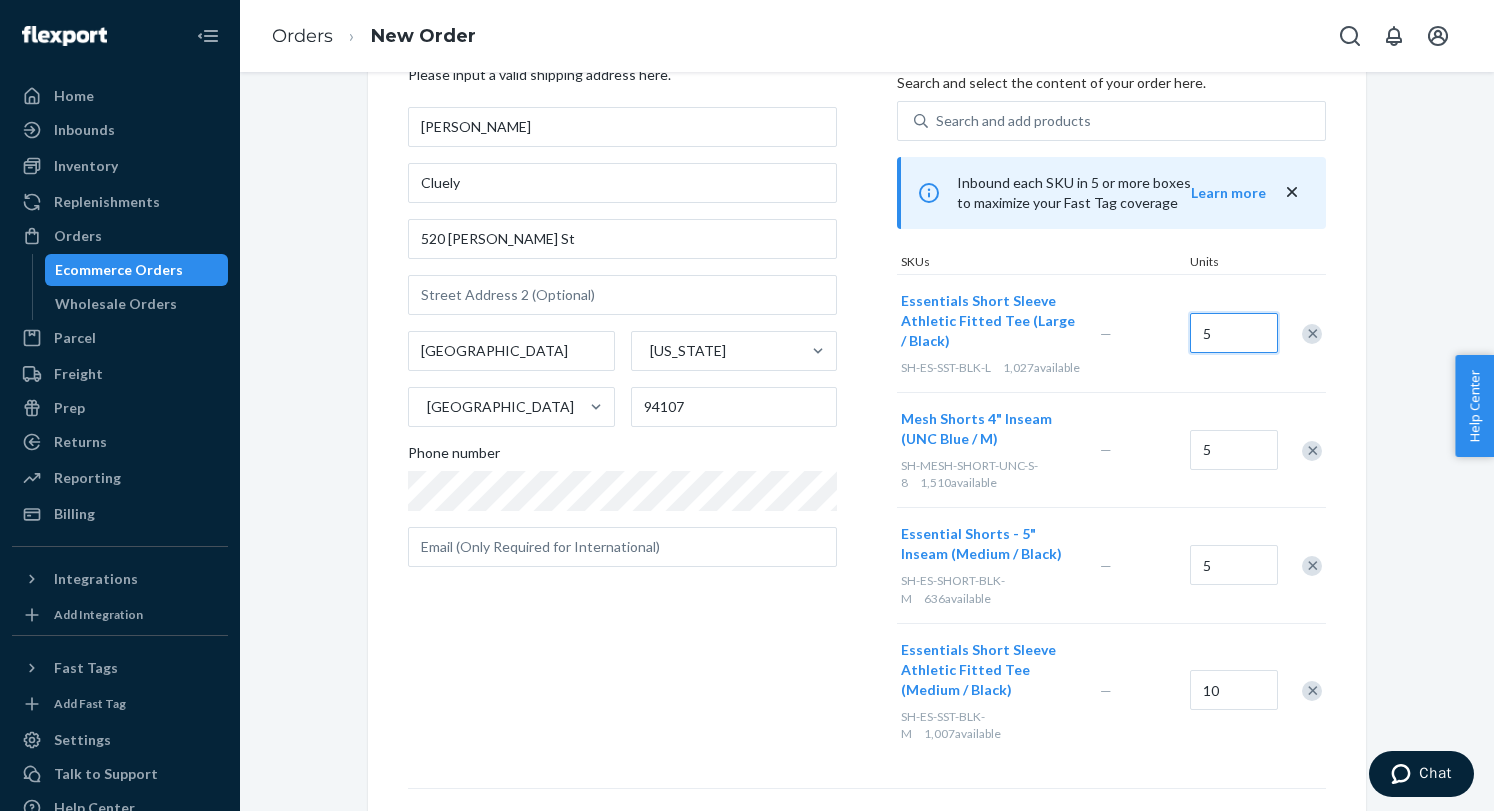 type on "5" 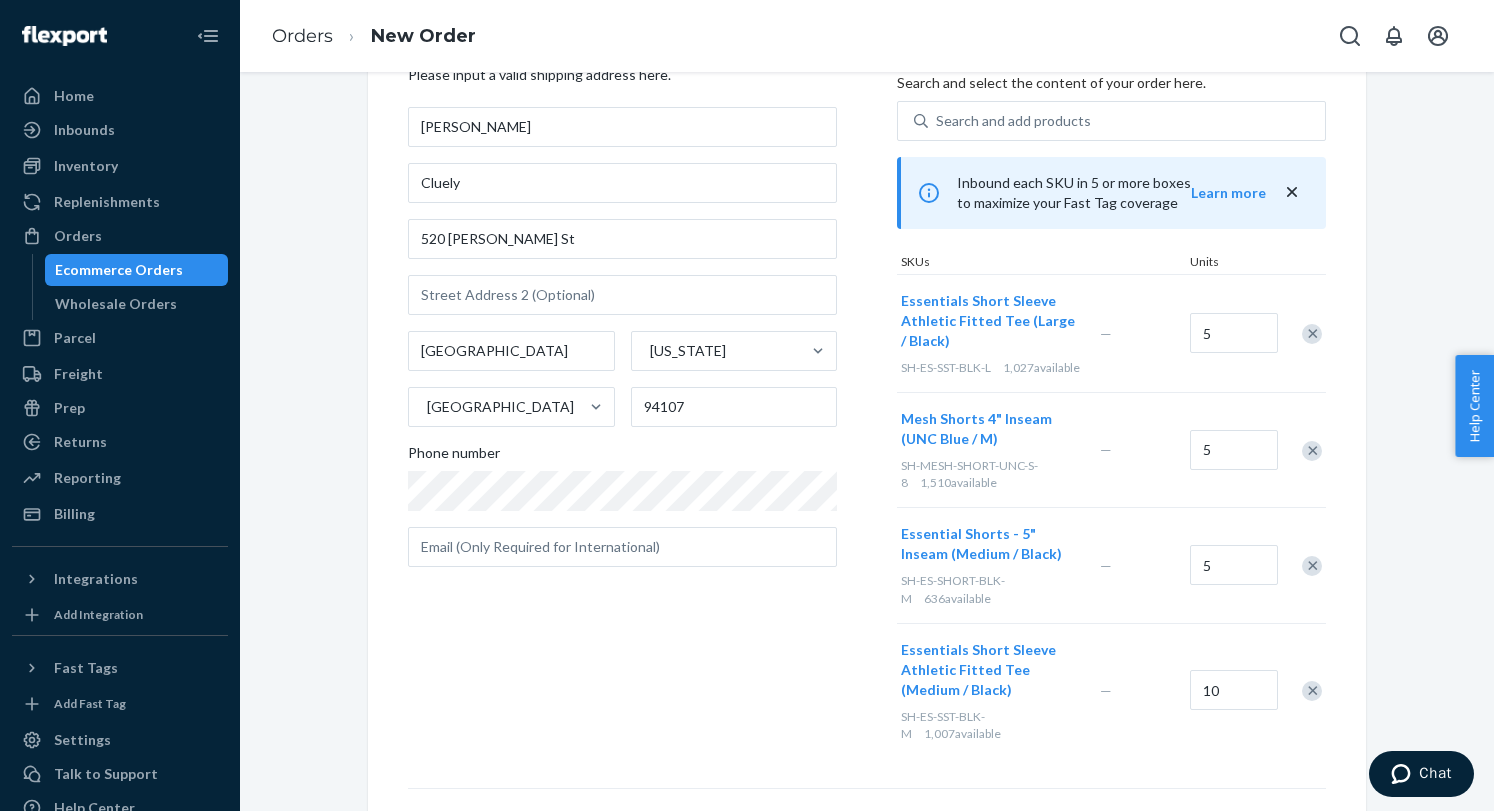click on "Where to? Please input a valid shipping address here. [PERSON_NAME] [STREET_ADDRESS][PERSON_NAME][US_STATE] Phone number Products Search and select the content of your order here. Search and add products Inbound each SKU in 5 or more boxes to maximize your Fast Tag coverage Learn more SKUs Units Essentials Short Sleeve Athletic Fitted Tee (Large / Black) SH-ES-SST-BLK-L 1,027  available — 5 Mesh Shorts 4" Inseam (UNC Blue / M) SH-MESH-SHORT-UNC-S-8 1,510  available — 5 Essential Shorts - 5" Inseam (Medium / Black) SH-ES-SHORT-BLK-M 636  available — 5 Essentials Short Sleeve Athletic Fitted Tee (Medium / Black) SH-ES-SST-BLK-M 1,007  available — 10 Select a service Standard Promised by [DATE] $72.94 Expedited 3 day Promised by [DATE] $122.85 Expedited 2 day Promised by [DATE] $147.40 Expedited 1 day Promised by [DATE] $238.75 Review Order" at bounding box center (867, 547) 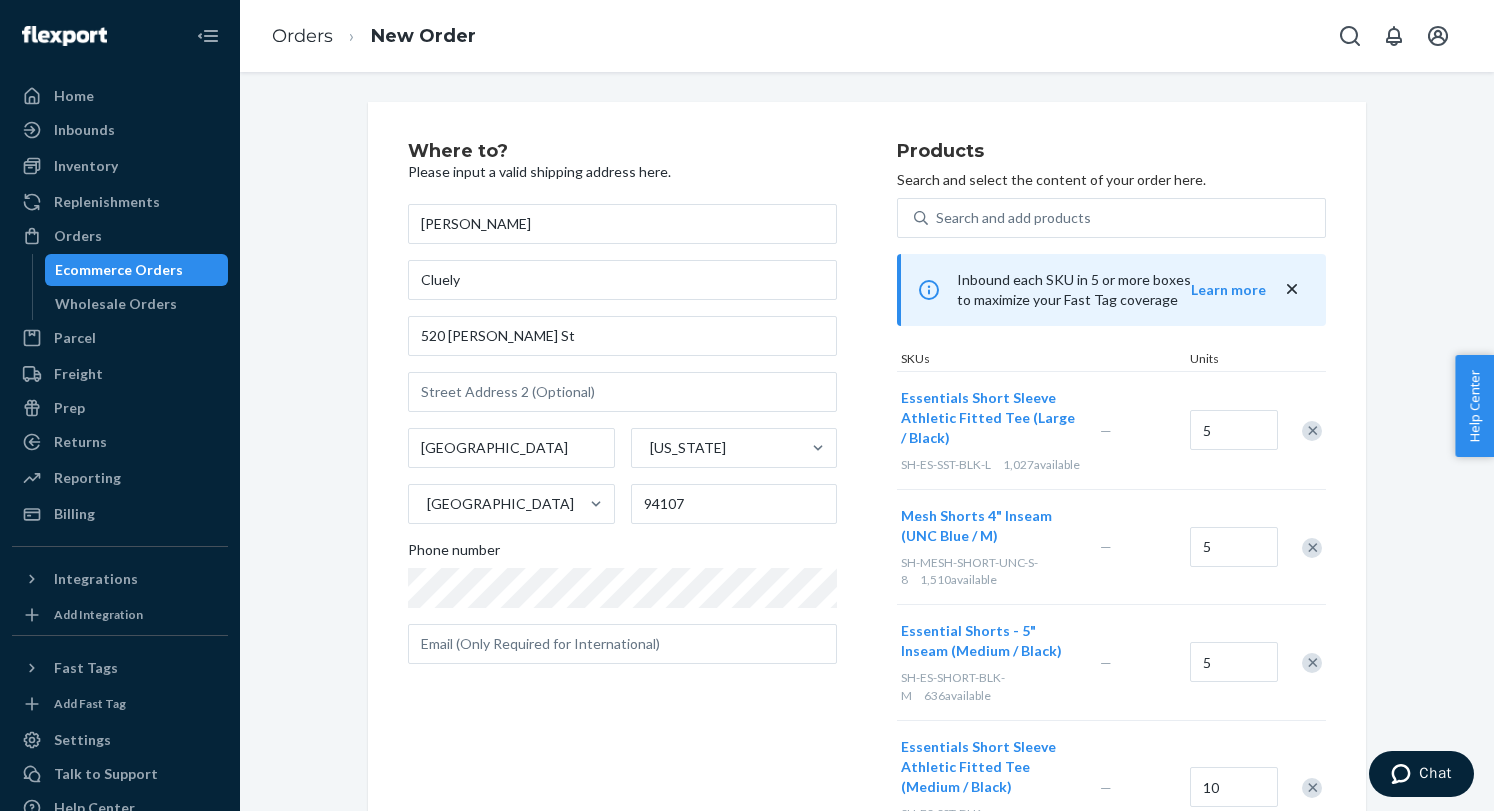 scroll, scrollTop: -2, scrollLeft: 0, axis: vertical 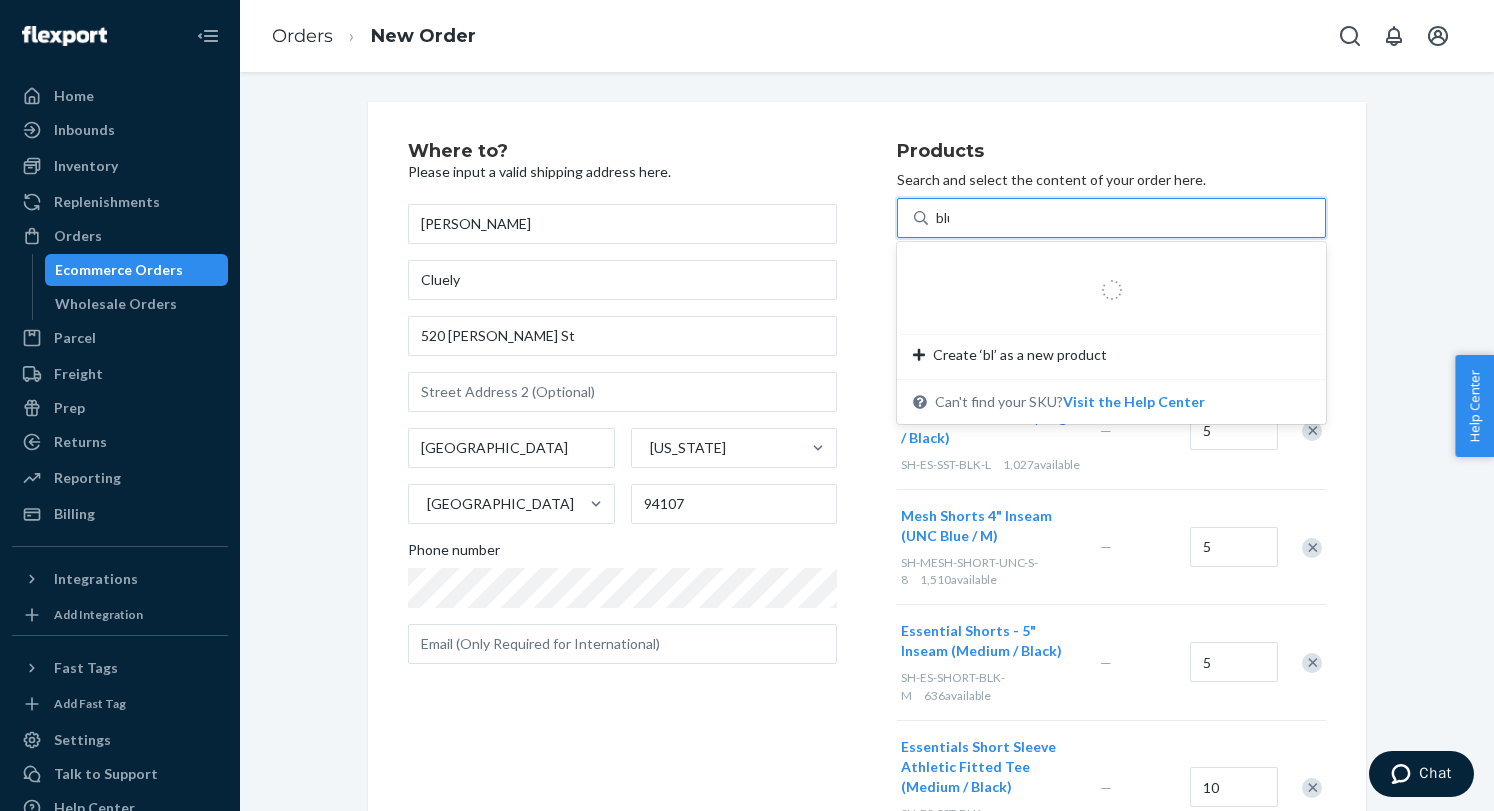type on "blue" 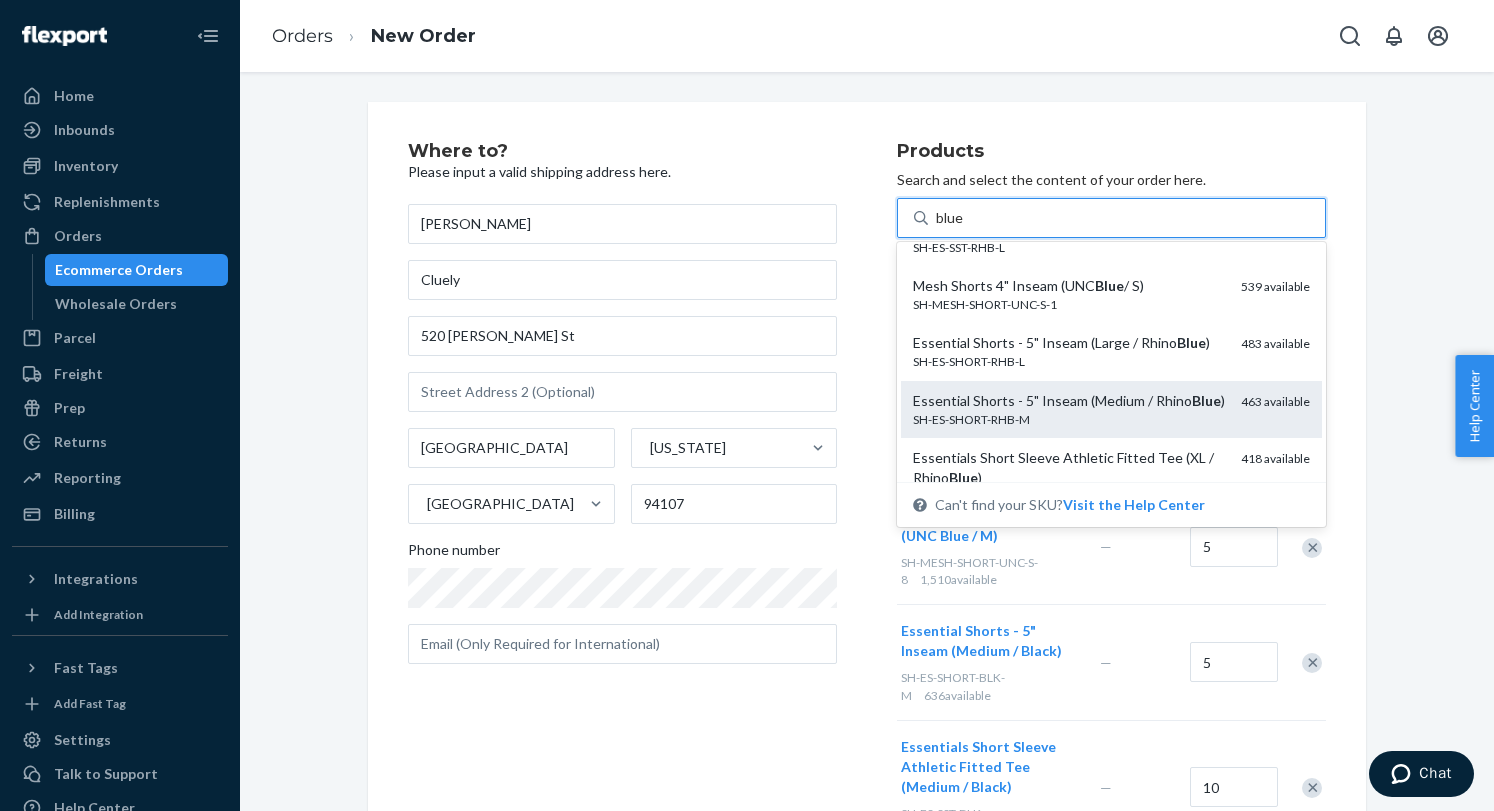 scroll, scrollTop: 172, scrollLeft: 0, axis: vertical 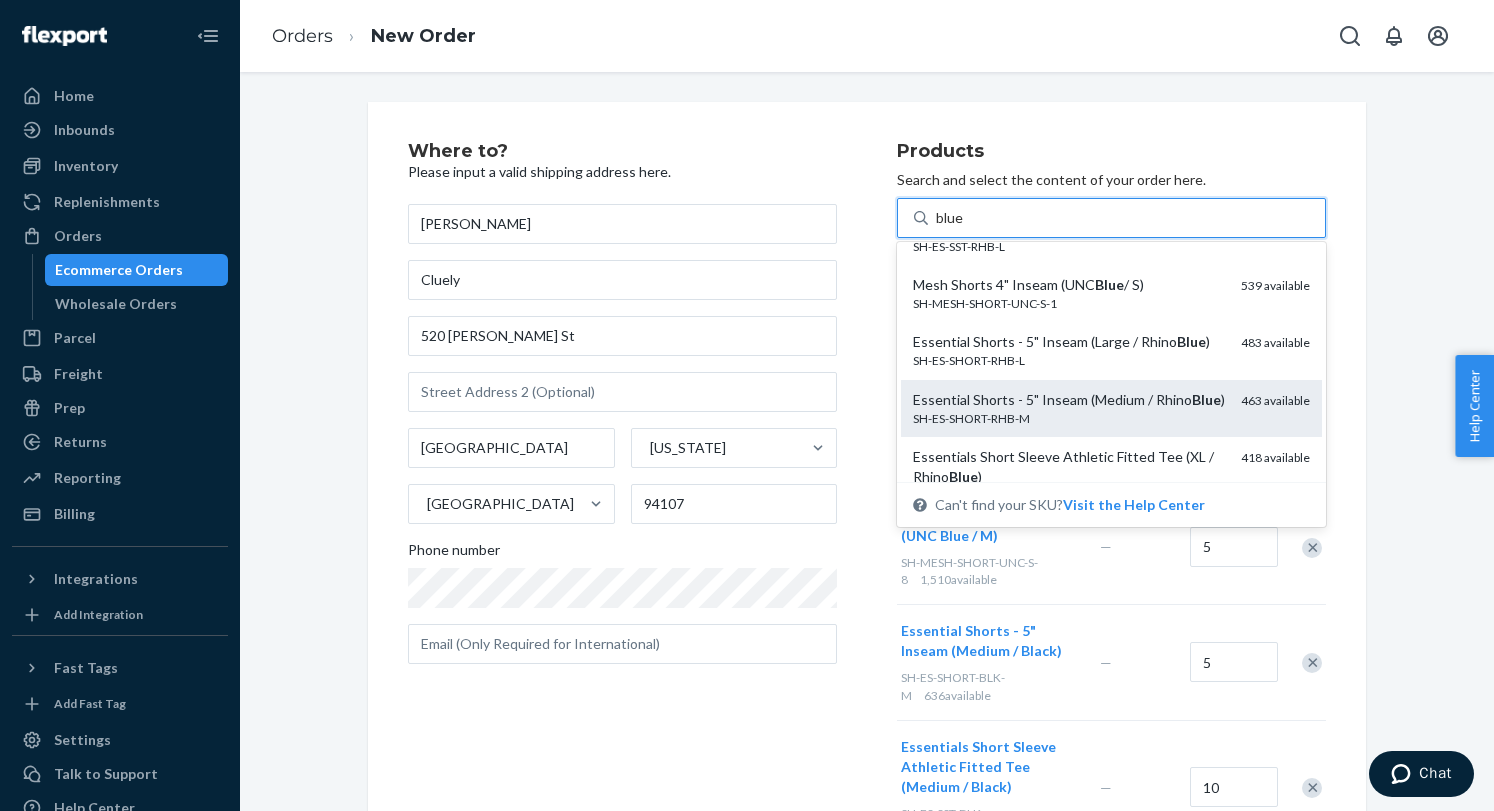 click on "SH-ES-SHORT-RHB-M" at bounding box center [1069, 418] 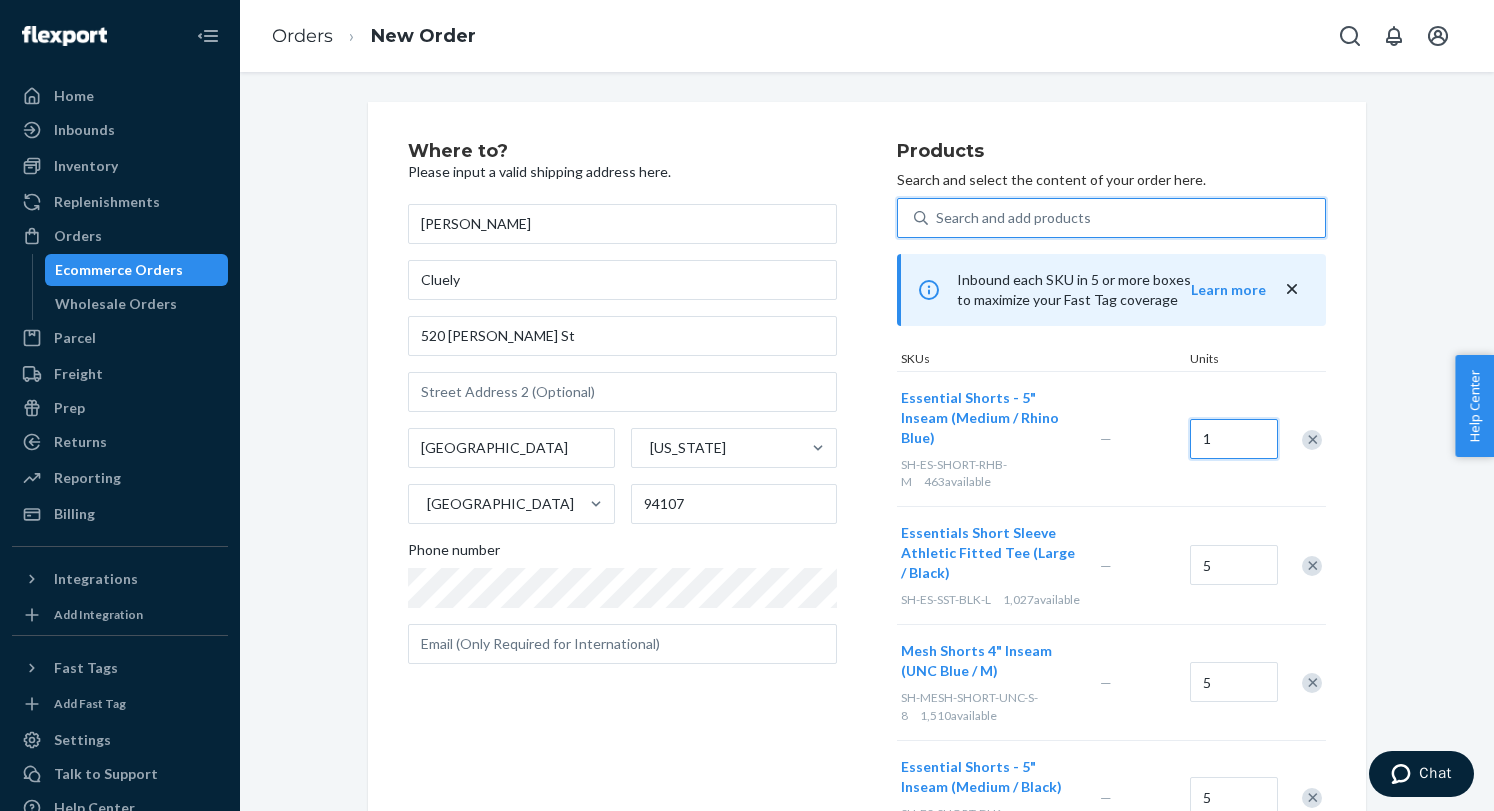 click on "1" at bounding box center (1234, 439) 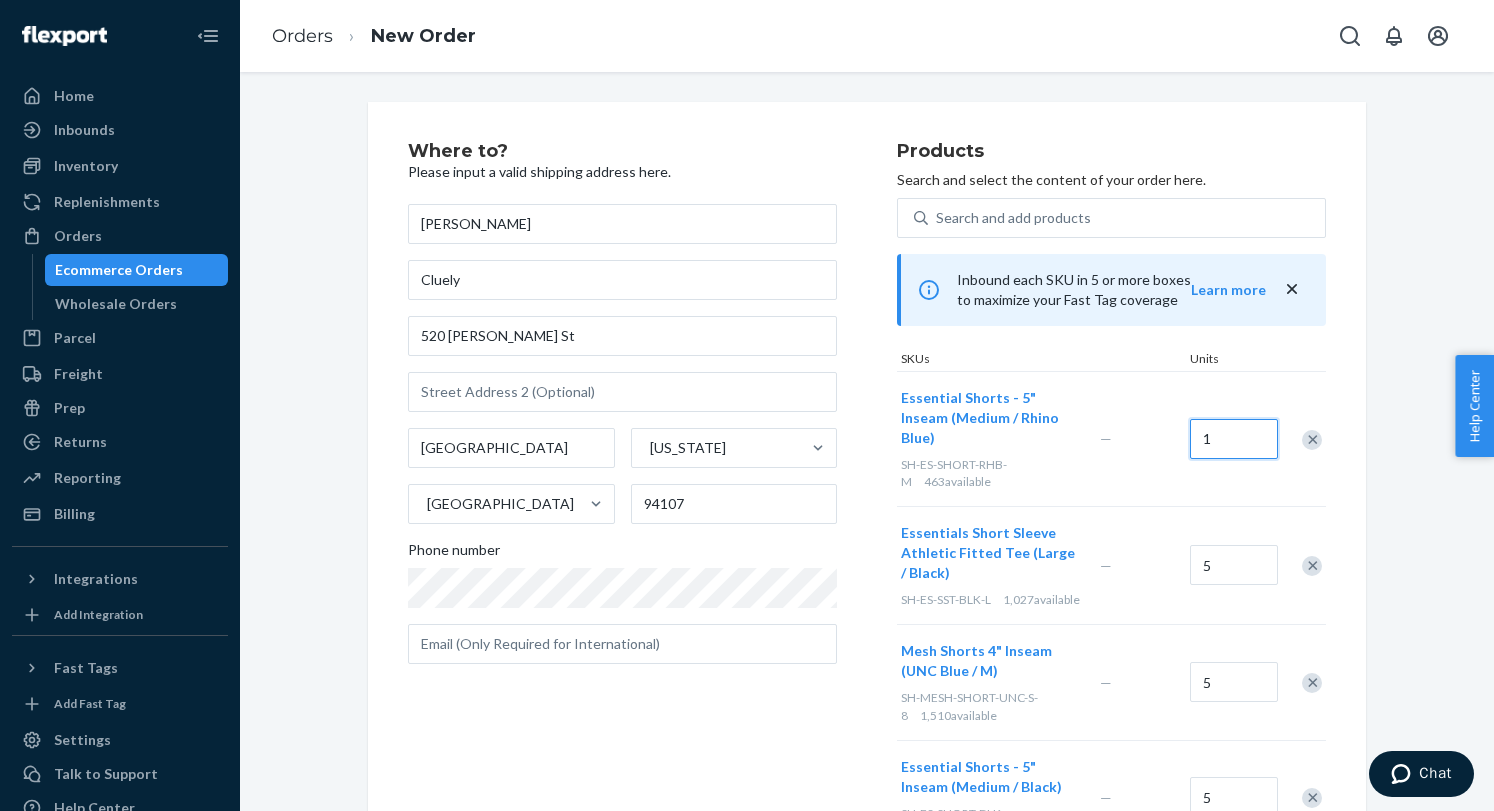 click on "1" at bounding box center (1234, 439) 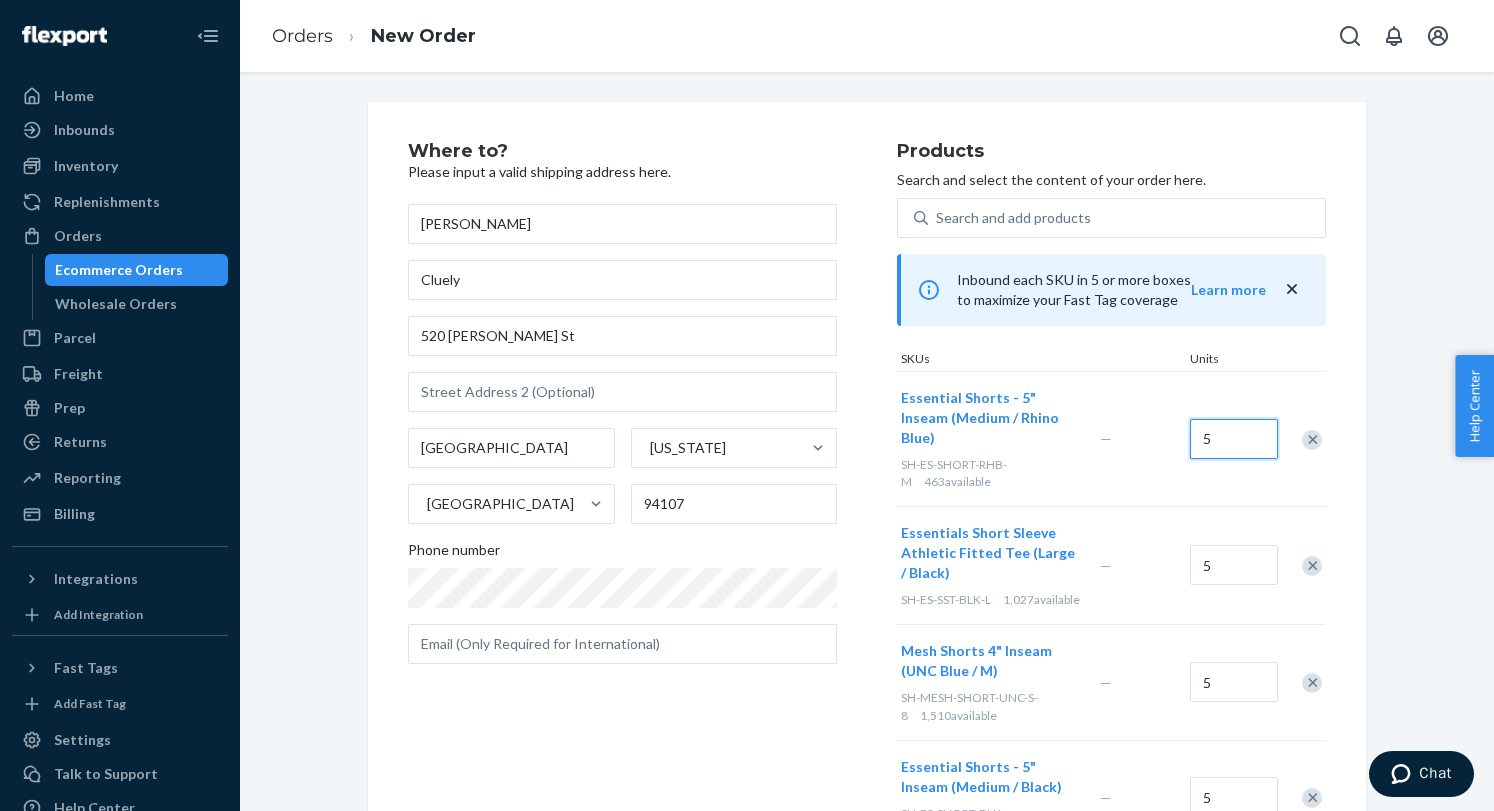 type on "5" 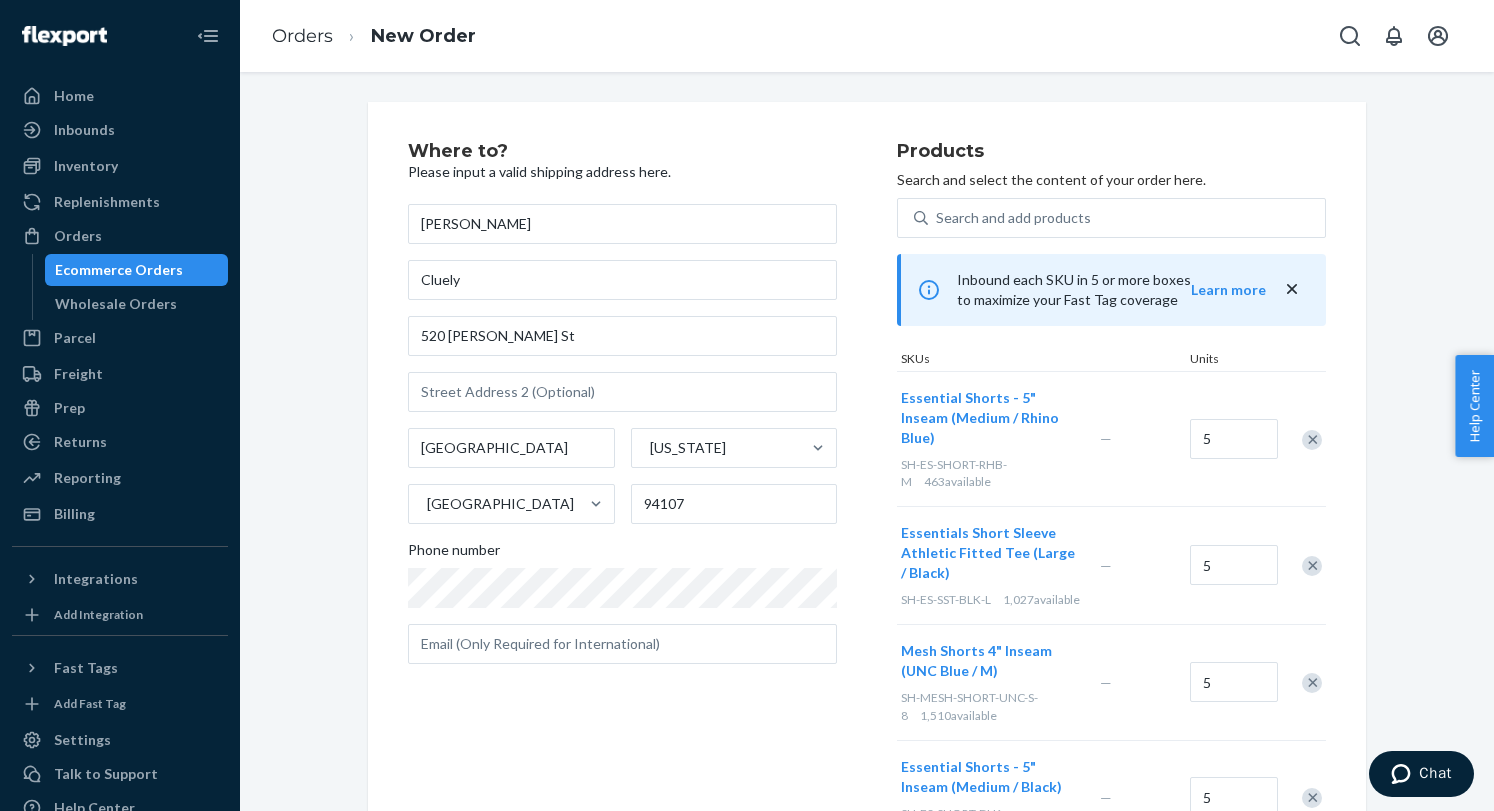 click on "Where to? Please input a valid shipping address here. [PERSON_NAME] [STREET_ADDRESS][PERSON_NAME][US_STATE] Phone number Products Search and select the content of your order here. Search and add products Inbound each SKU in 5 or more boxes to maximize your Fast Tag coverage Learn more SKUs Units Essential Shorts - 5" Inseam (Medium / Rhino Blue) SH-ES-SHORT-RHB-M 463  available — 5 Essentials Short Sleeve Athletic Fitted Tee (Large / Black) SH-ES-SST-BLK-L 1,027  available — 5 Mesh Shorts 4" Inseam (UNC Blue / M) SH-MESH-SHORT-UNC-S-8 1,510  available — 5 Essential Shorts - 5" Inseam (Medium / Black) SH-ES-SHORT-BLK-M 636  available — 5 Essentials Short Sleeve Athletic Fitted Tee (Medium / Black) SH-ES-SST-BLK-M 1,007  available — 10 Select a service Standard Promised by [DATE] $88.29 Expedited 3 day Promised by [DATE] $147.60 Expedited 2 day Promised by [DATE] $177.05 Expedited 1 day Promised by [DATE] $286.85 Review Order" at bounding box center (867, 711) 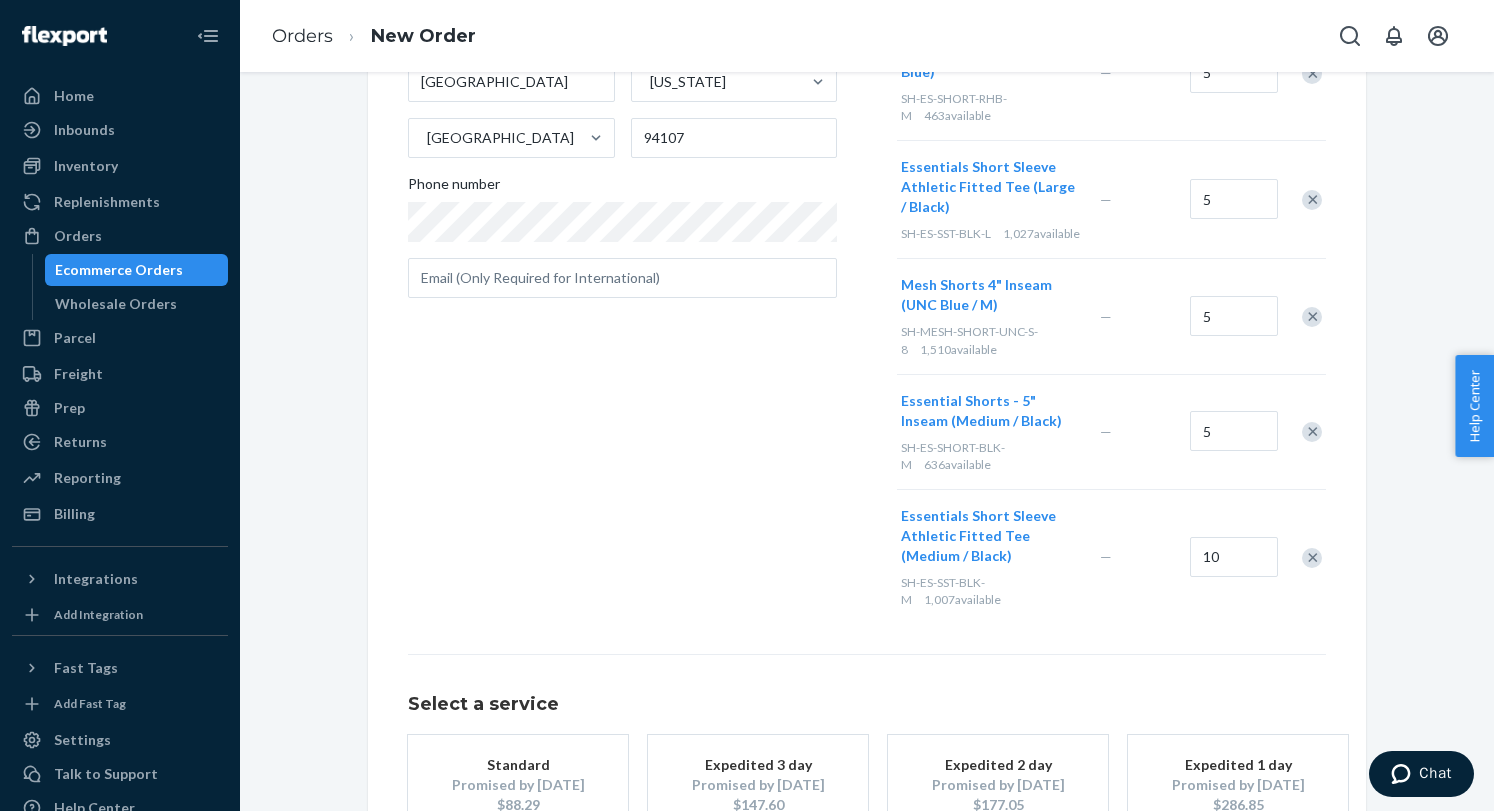scroll, scrollTop: 19, scrollLeft: 0, axis: vertical 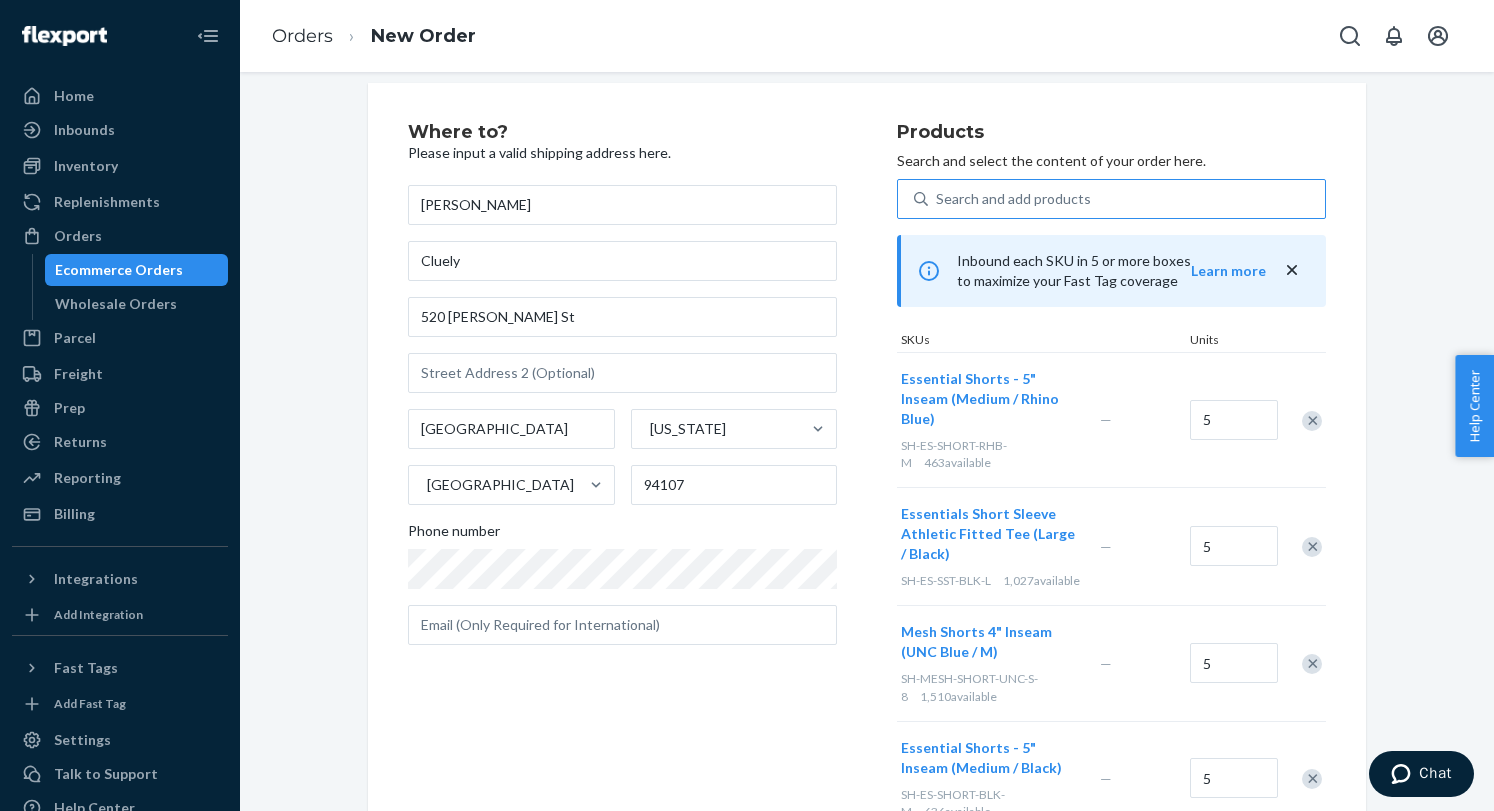 click on "Search and add products" at bounding box center (1013, 199) 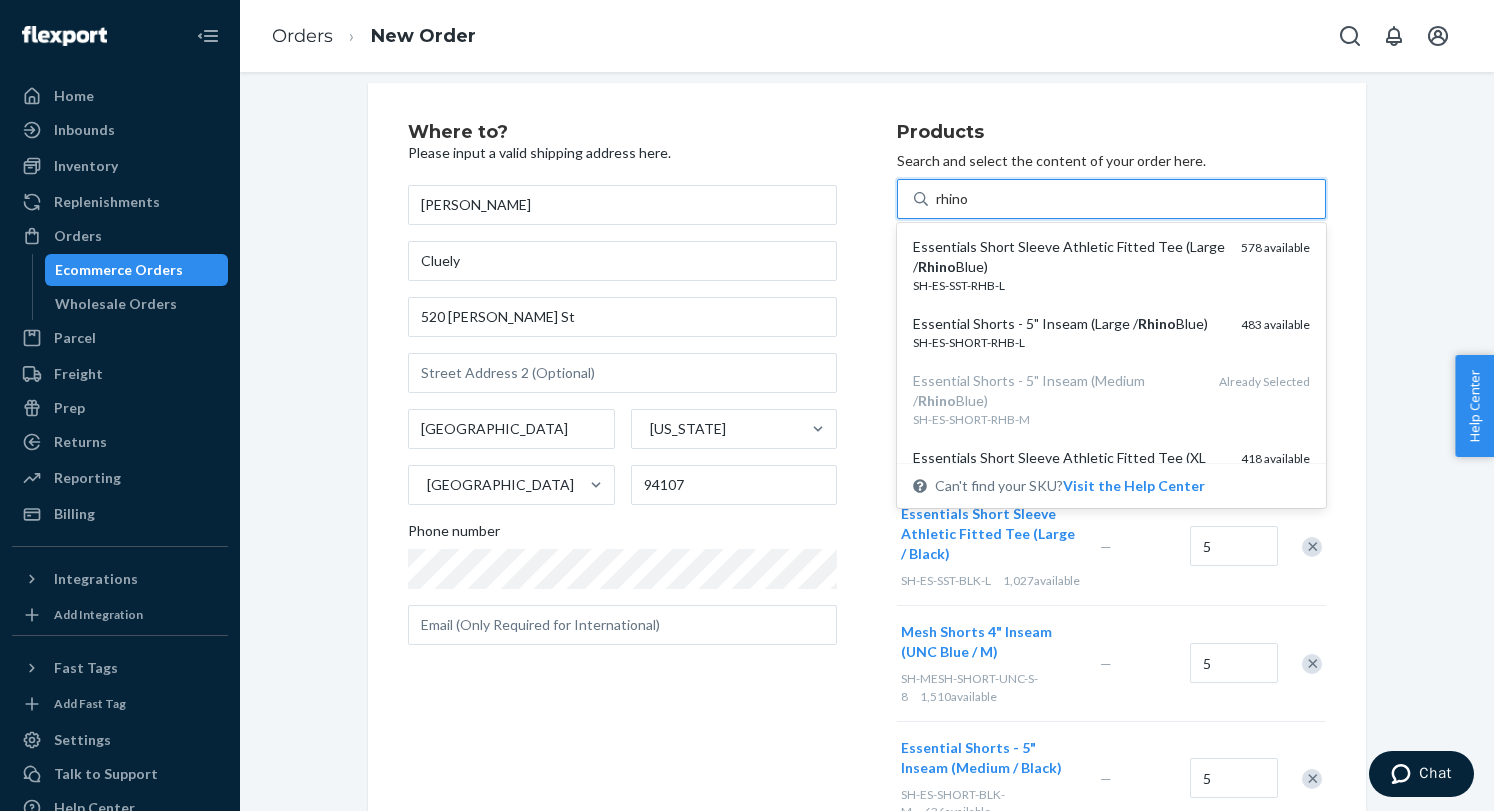 type on "rhino b" 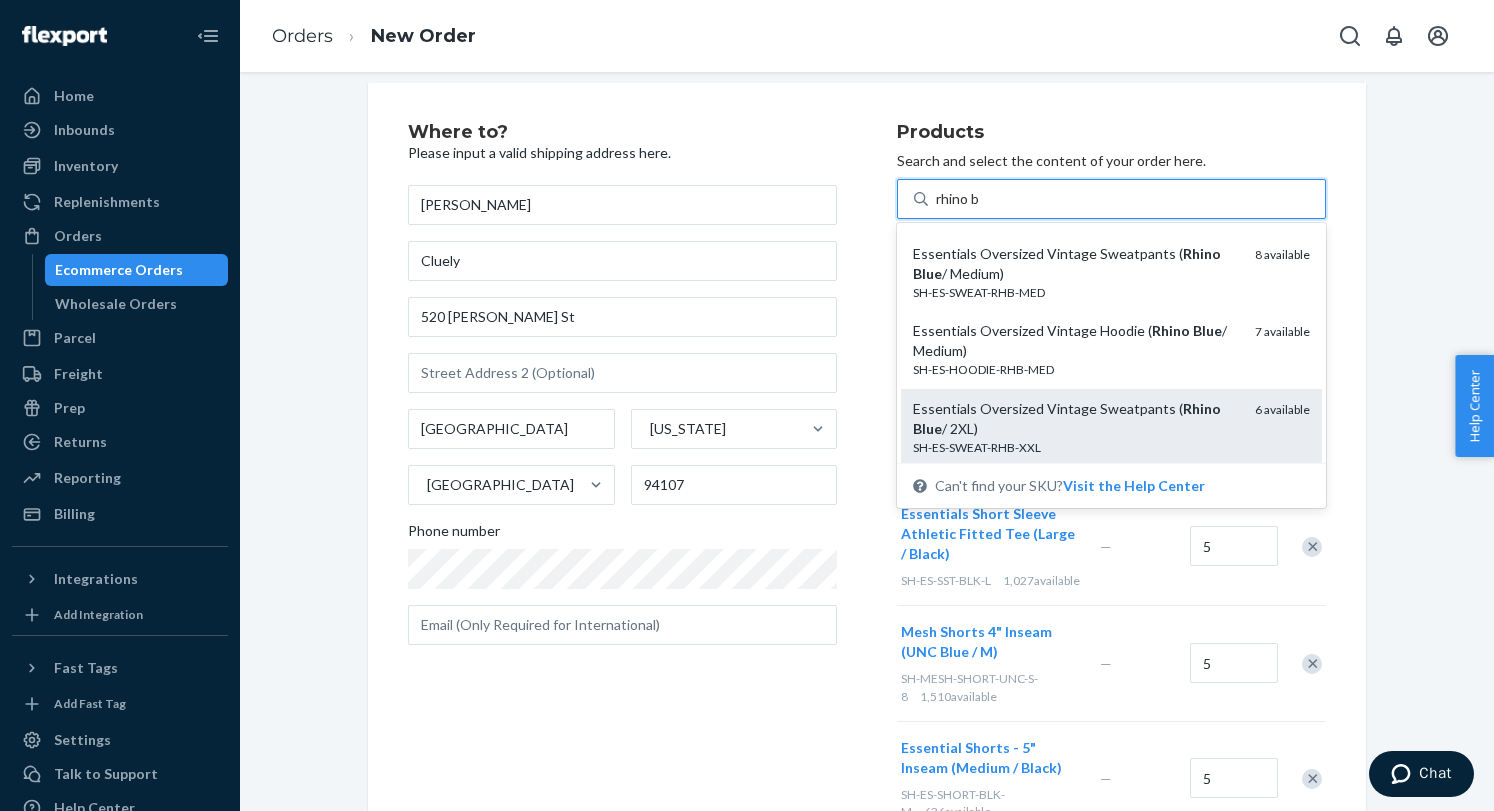 scroll, scrollTop: 1025, scrollLeft: 0, axis: vertical 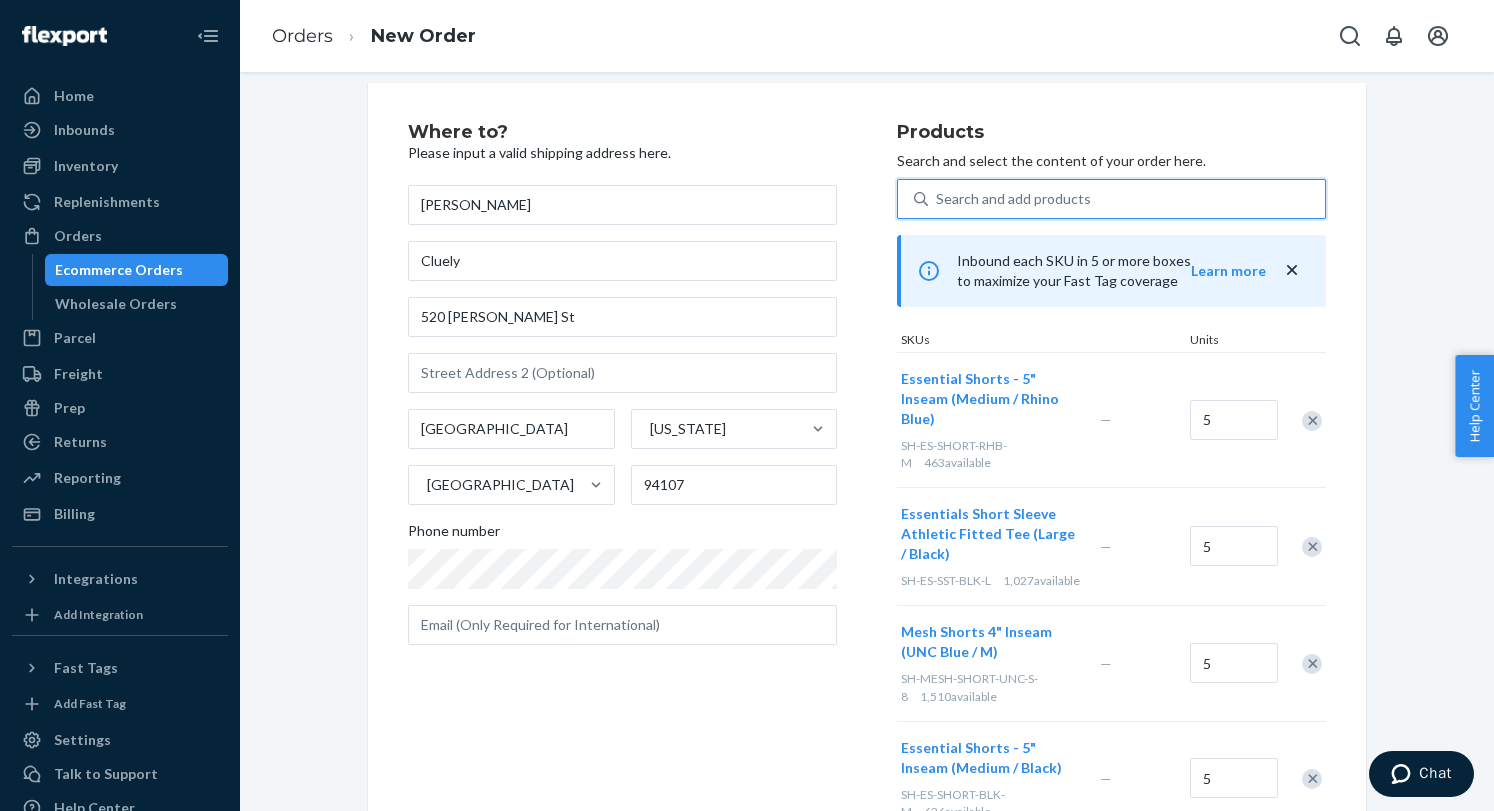 drag, startPoint x: 1037, startPoint y: 194, endPoint x: 753, endPoint y: 163, distance: 285.6869 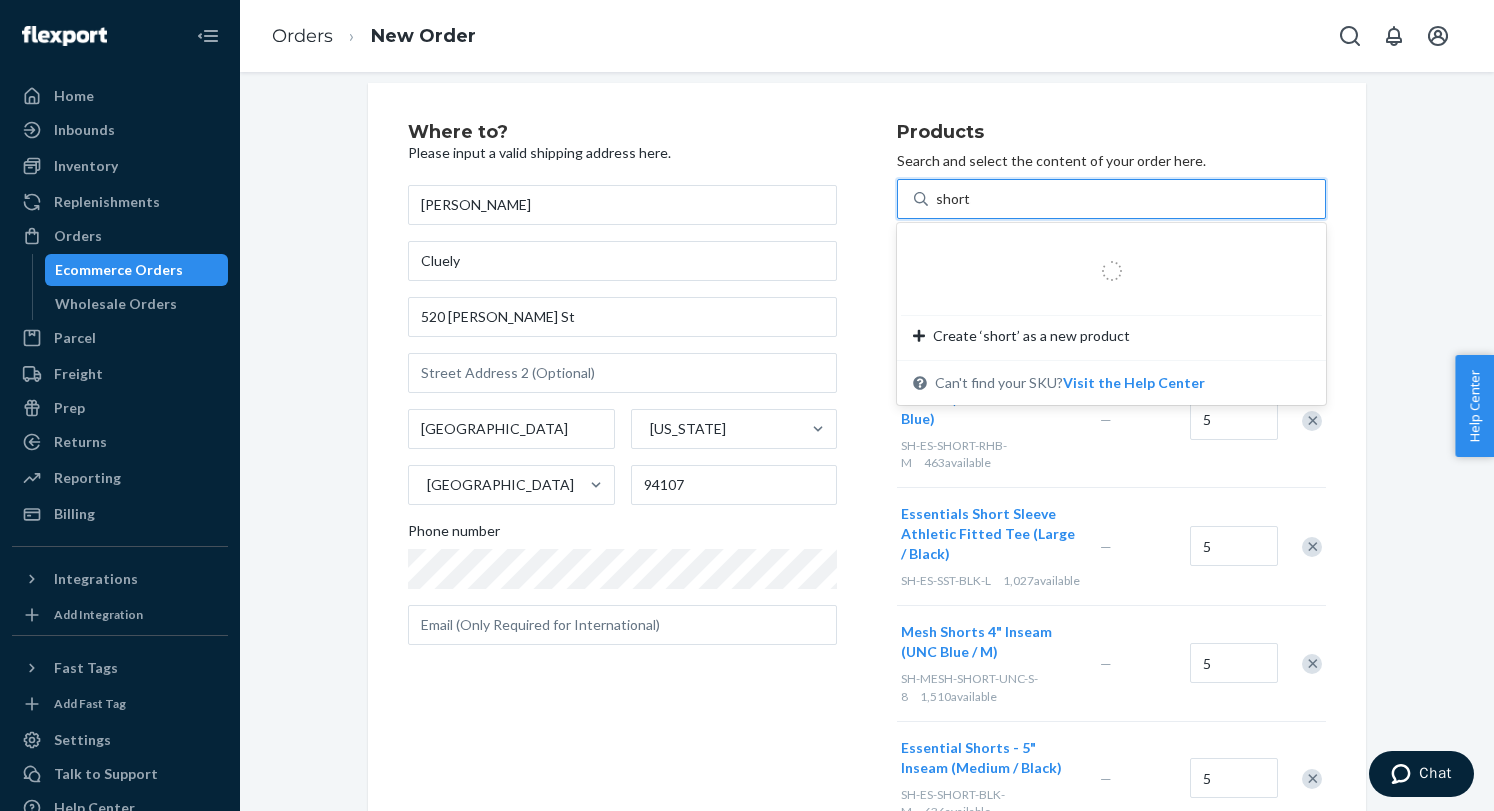 type on "shorts" 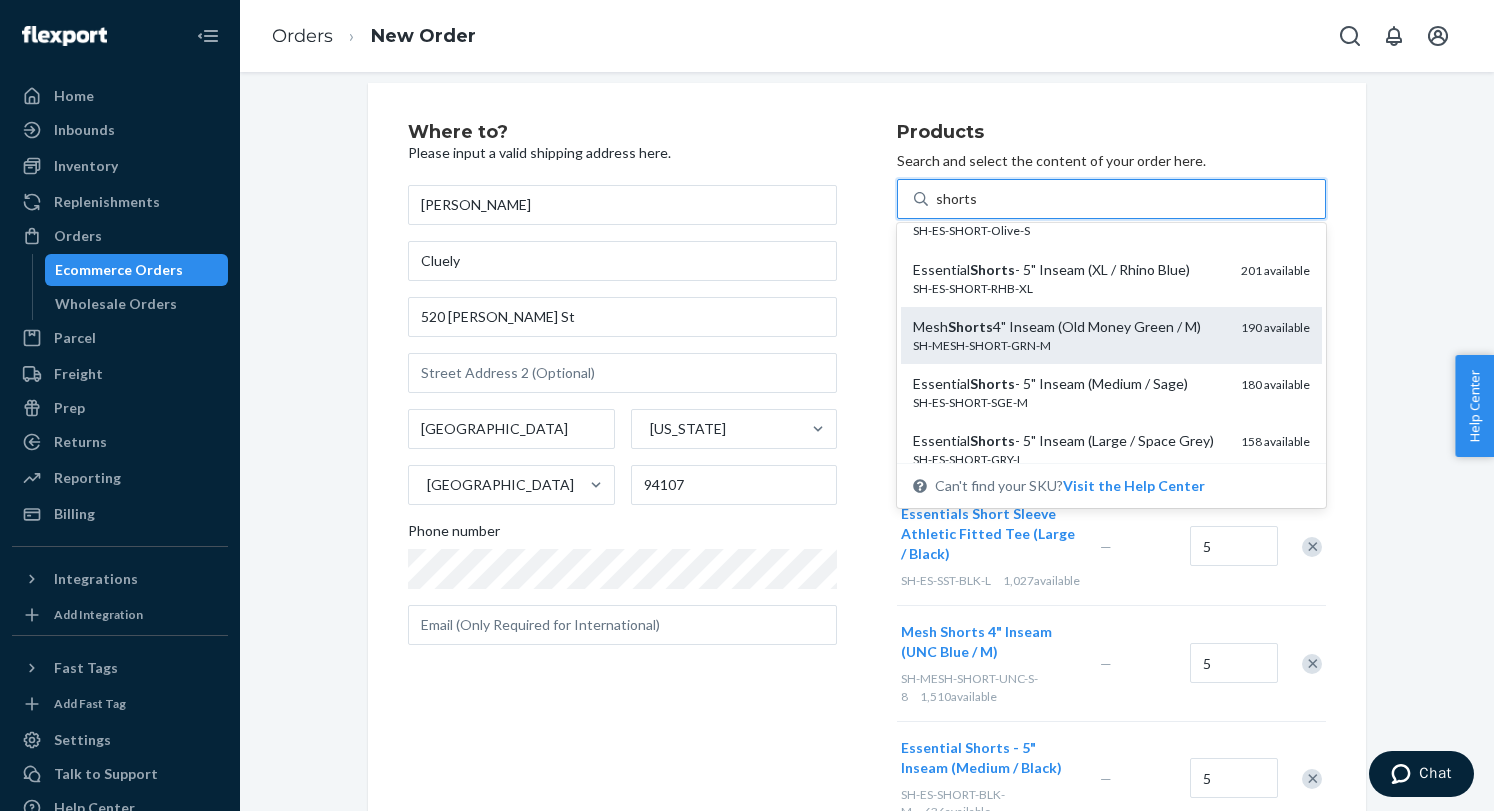 scroll, scrollTop: 1145, scrollLeft: 0, axis: vertical 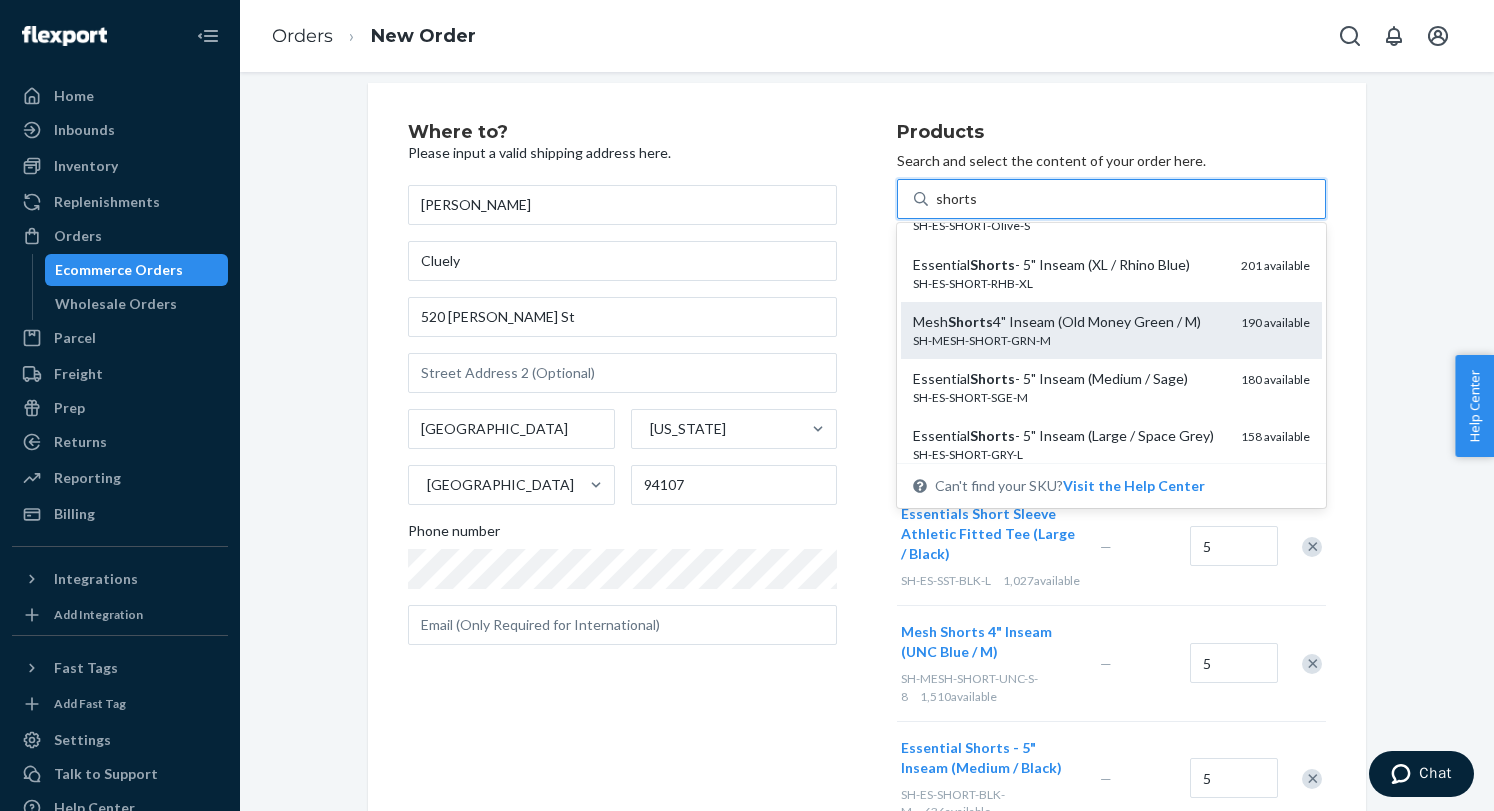 click on "SH-MESH-SHORT-GRN-M" at bounding box center [1069, 340] 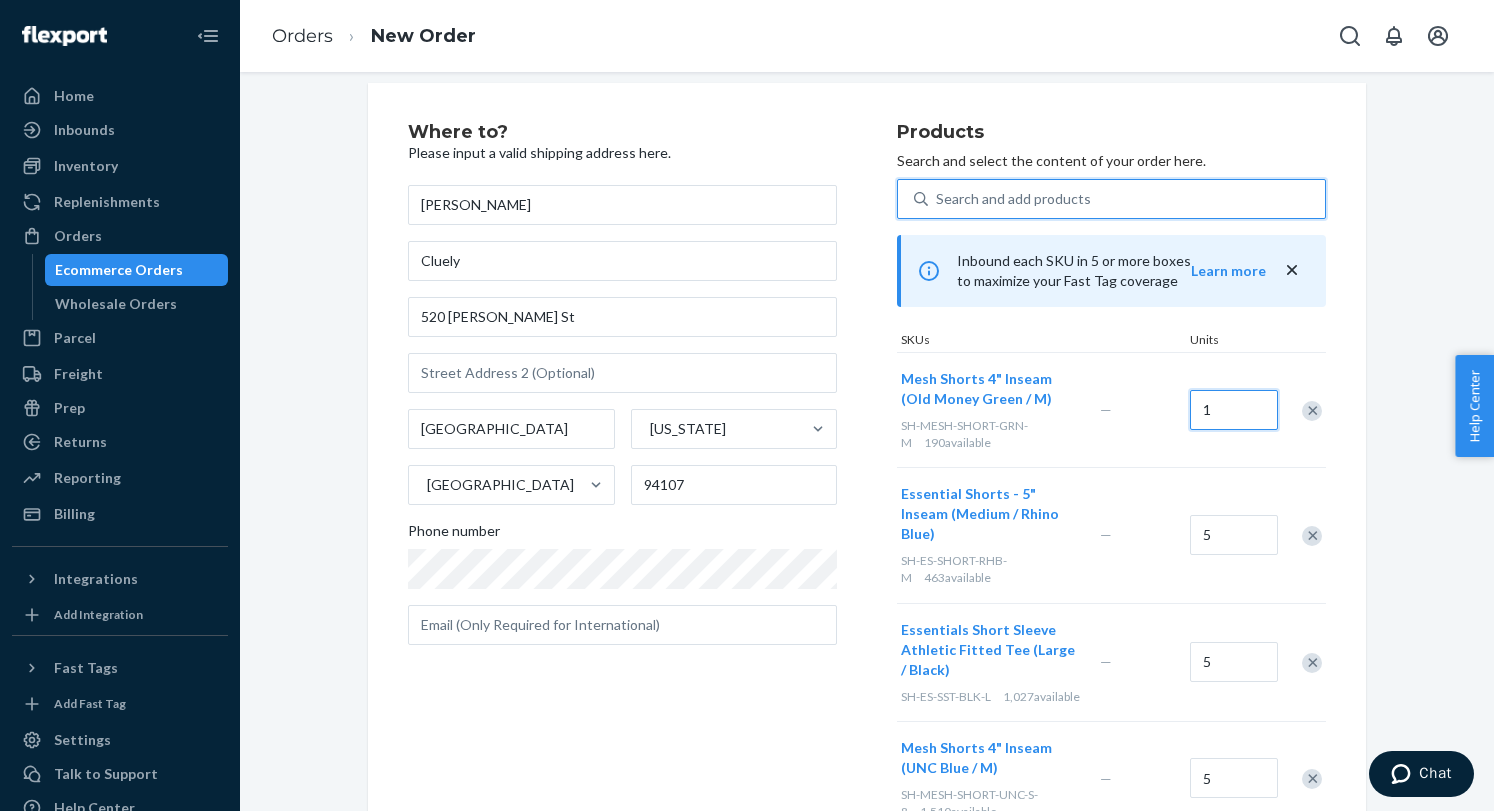 click on "1" at bounding box center (1234, 410) 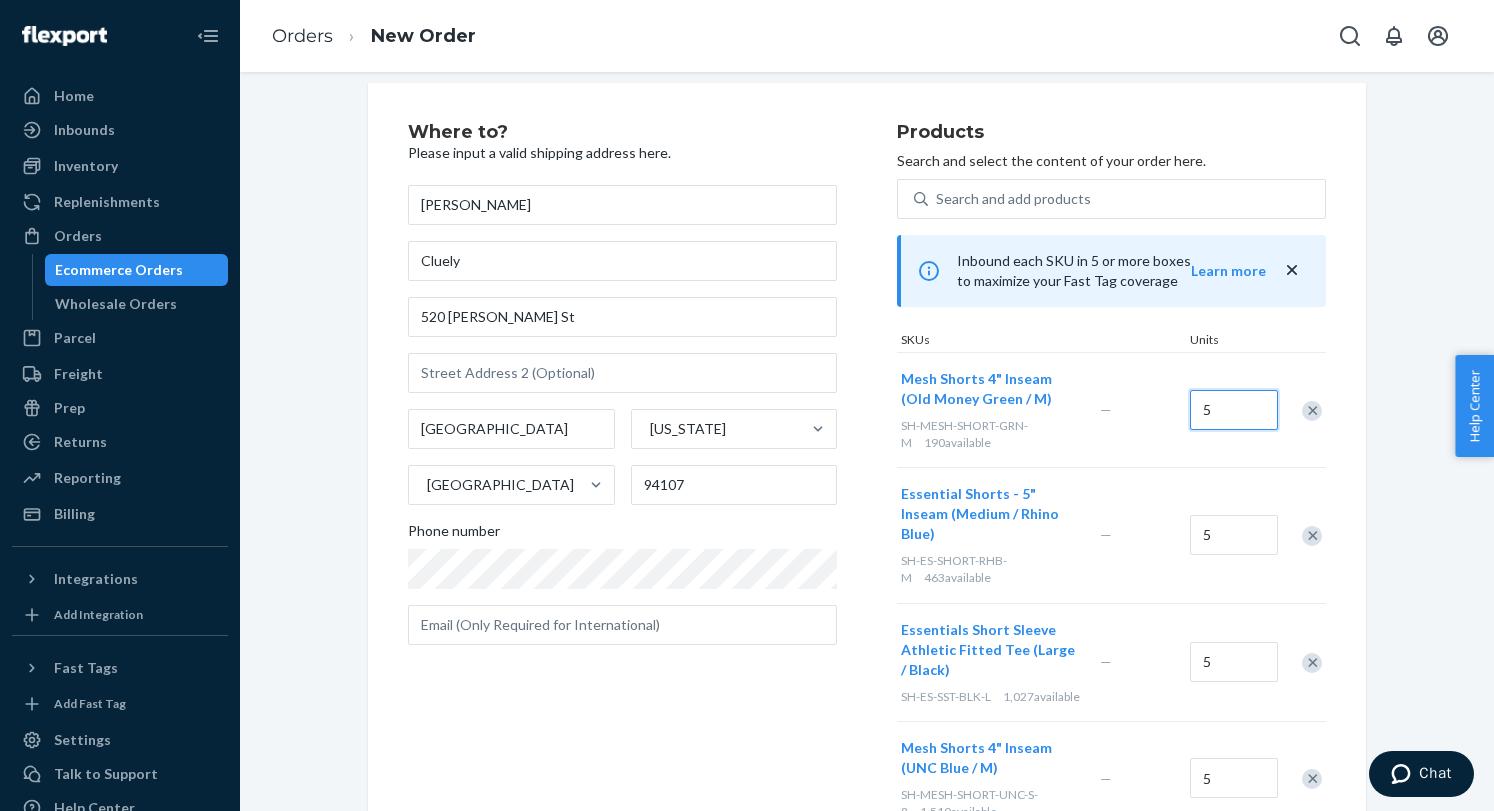 type on "5" 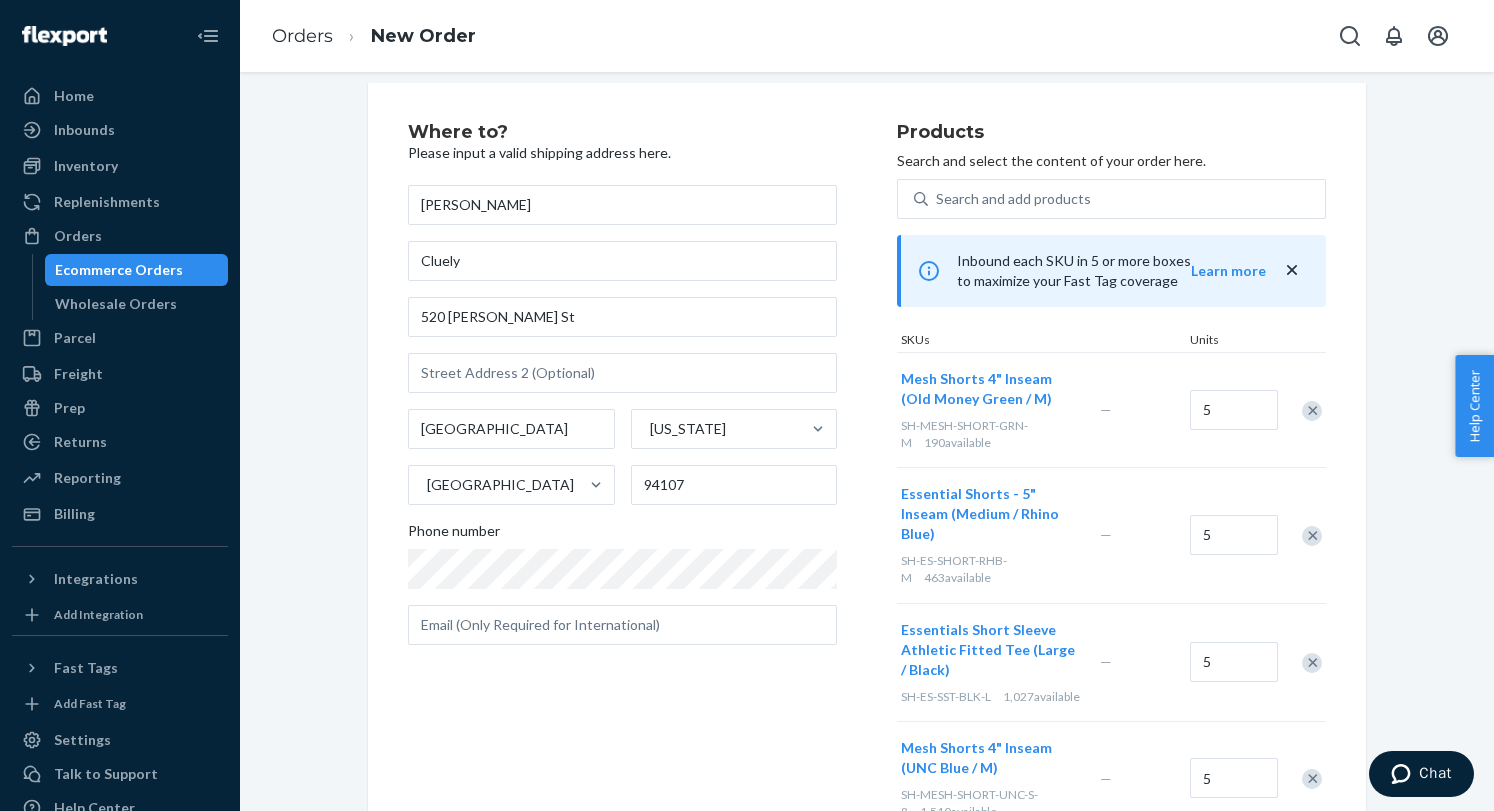 click on "Where to? Please input a valid shipping address here. [PERSON_NAME] [STREET_ADDRESS][PERSON_NAME][US_STATE] Phone number Products Search and select the content of your order here. Search and add products Inbound each SKU in 5 or more boxes to maximize your Fast Tag coverage Learn more SKUs Units Mesh Shorts 4" Inseam (Old Money Green / M) SH-MESH-SHORT-GRN-M 190  available — 5 Essential Shorts - 5" Inseam (Medium / Rhino Blue) SH-ES-SHORT-RHB-M 463  available — 5 Essentials Short Sleeve Athletic Fitted Tee (Large / Black) SH-ES-SST-BLK-L 1,027  available — 5 Mesh Shorts 4" Inseam (UNC Blue / M) SH-MESH-SHORT-UNC-S-8 1,510  available — 5 Essential Shorts - 5" Inseam (Medium / Black) SH-ES-SHORT-BLK-M 636  available — 5 Essentials Short Sleeve Athletic Fitted Tee (Medium / Black) SH-ES-SST-BLK-M 1,007  available — 10 Select a service Standard Promised by [DATE] $104.29 Expedited 3 day Promised by [DATE] $173.90 Expedited 2 day Promised by [DATE] $208.20 $336.45" at bounding box center [867, 750] 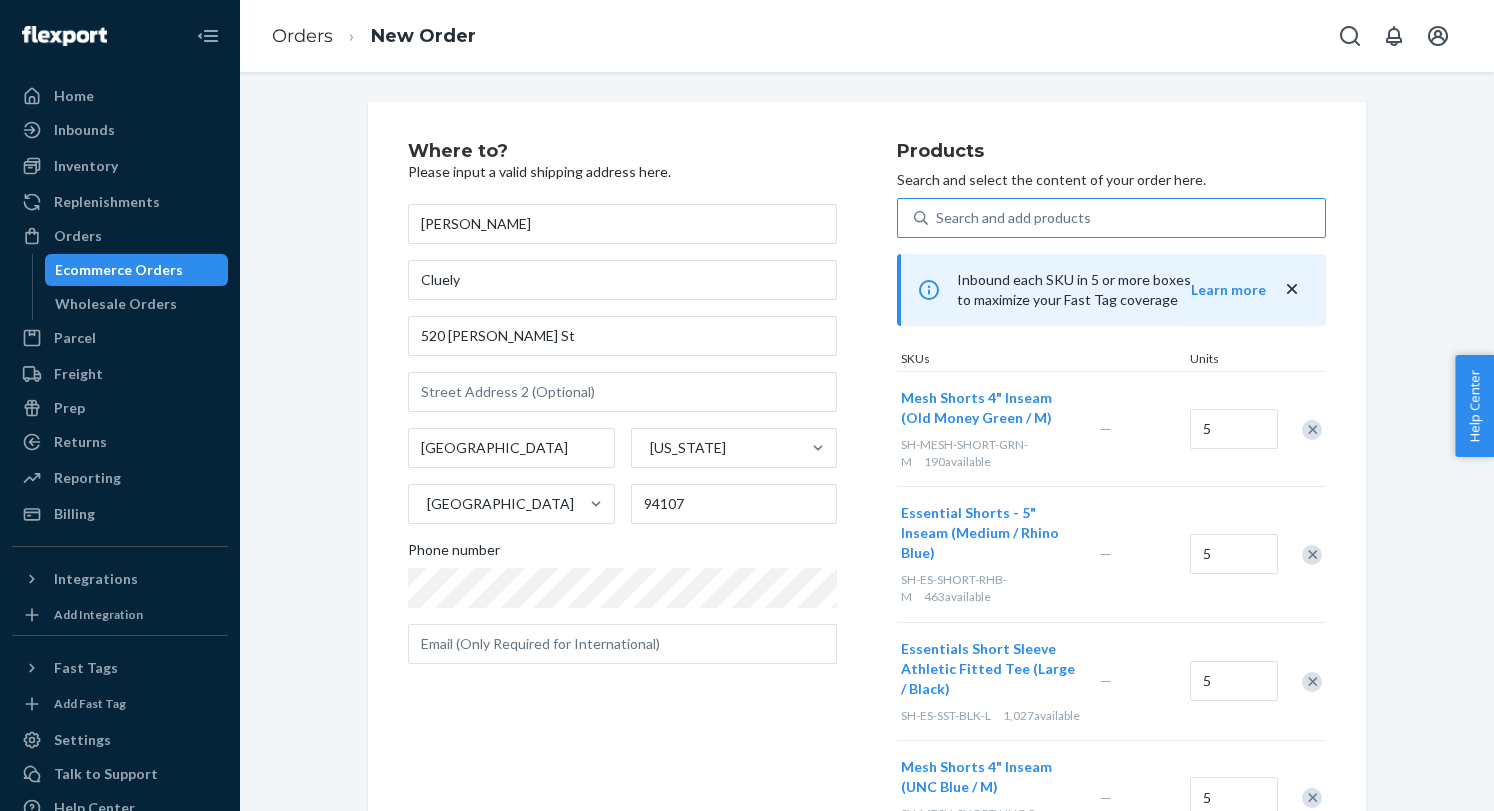 scroll, scrollTop: -2, scrollLeft: 0, axis: vertical 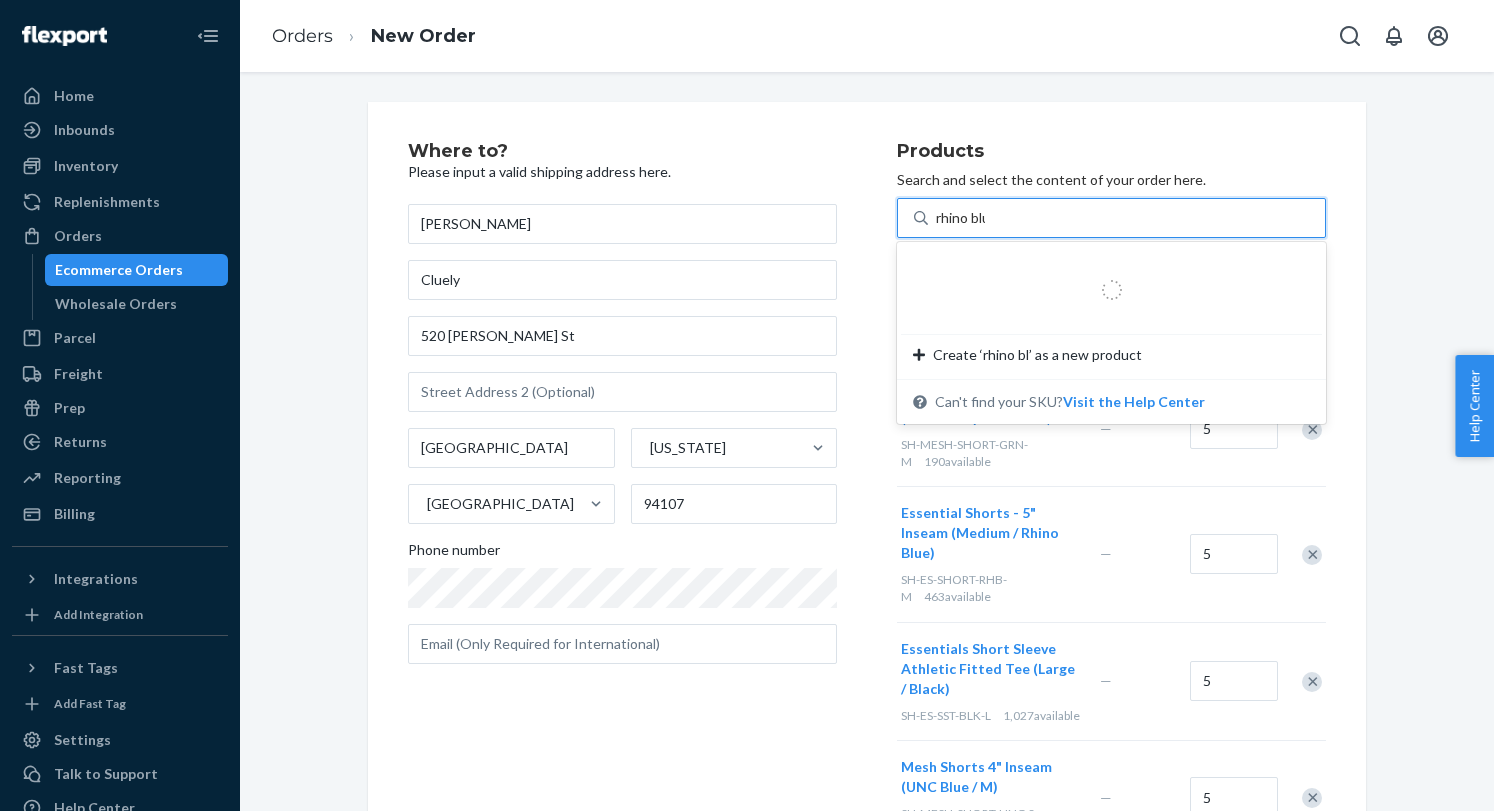 type on "rhino blue" 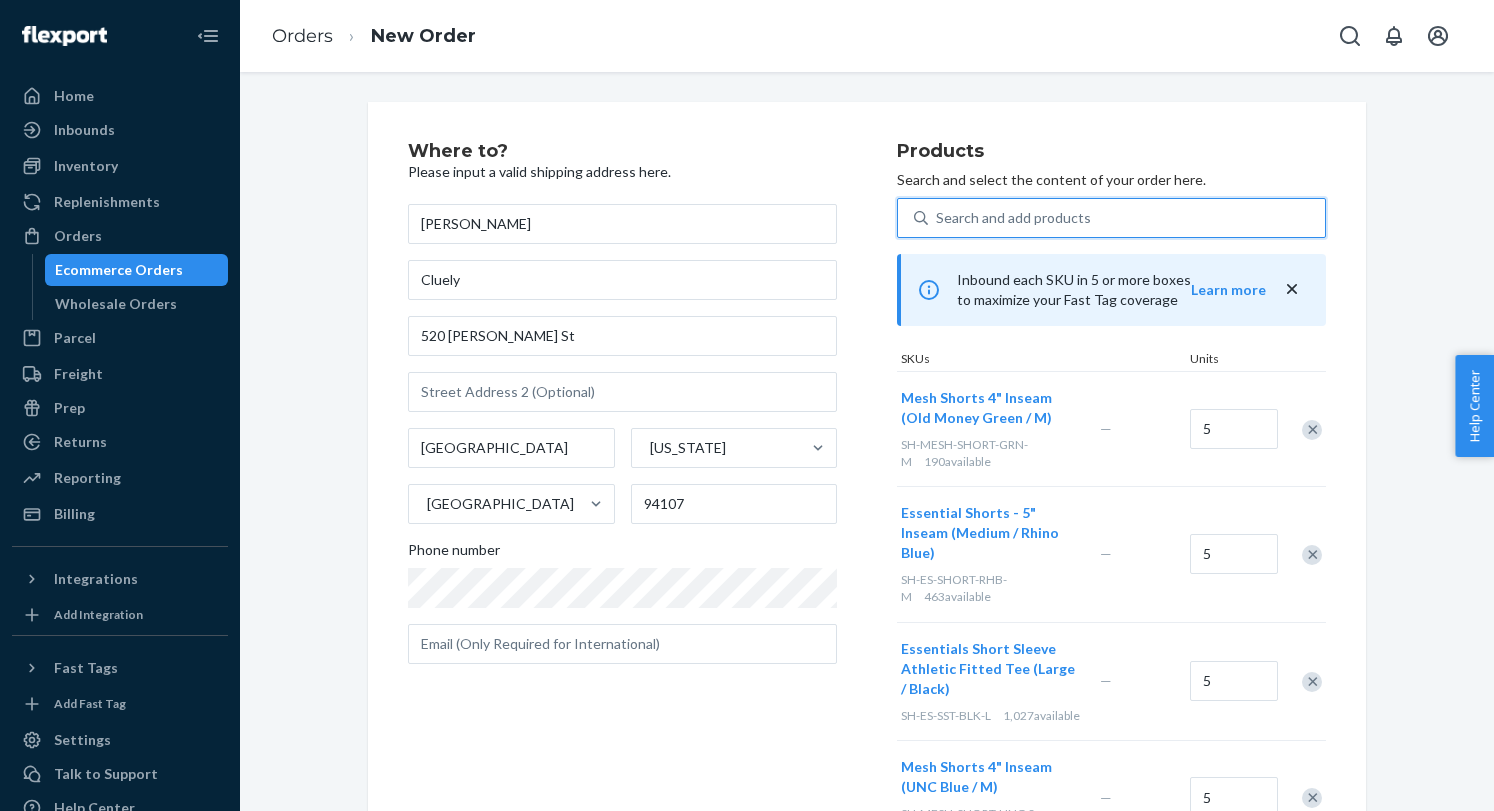drag, startPoint x: 1055, startPoint y: 218, endPoint x: 875, endPoint y: 218, distance: 180 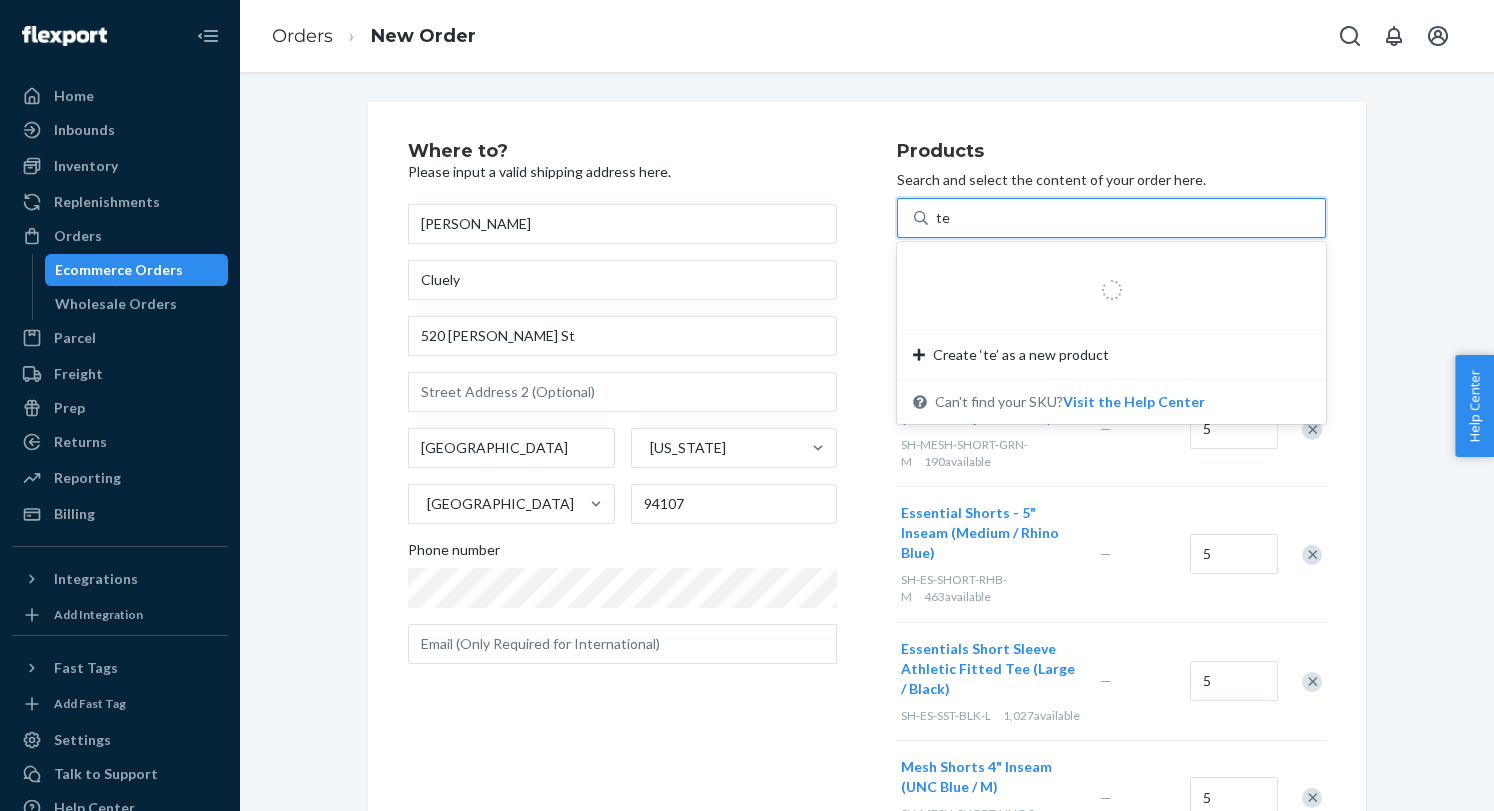 type on "tee" 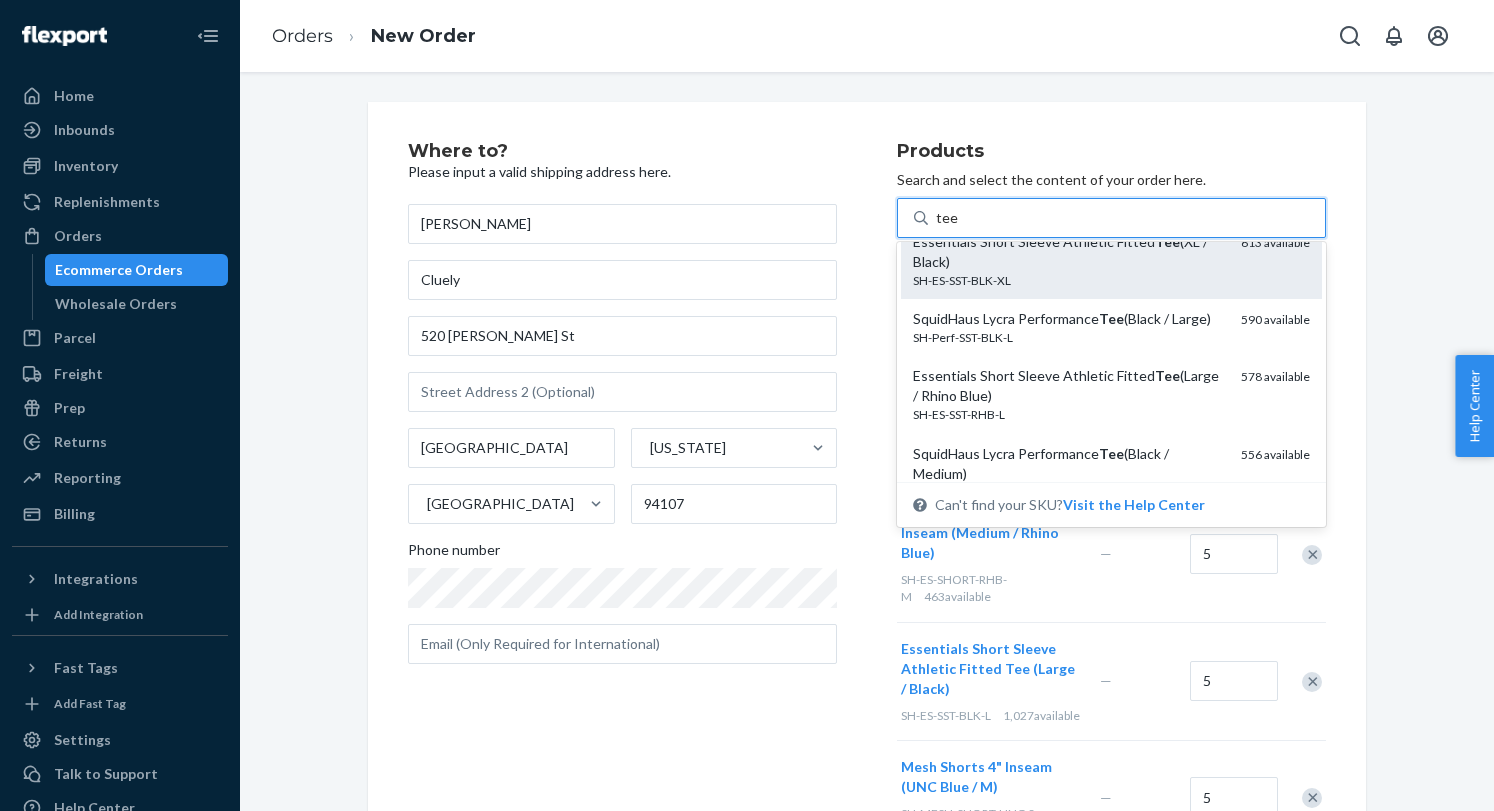 scroll, scrollTop: 181, scrollLeft: 0, axis: vertical 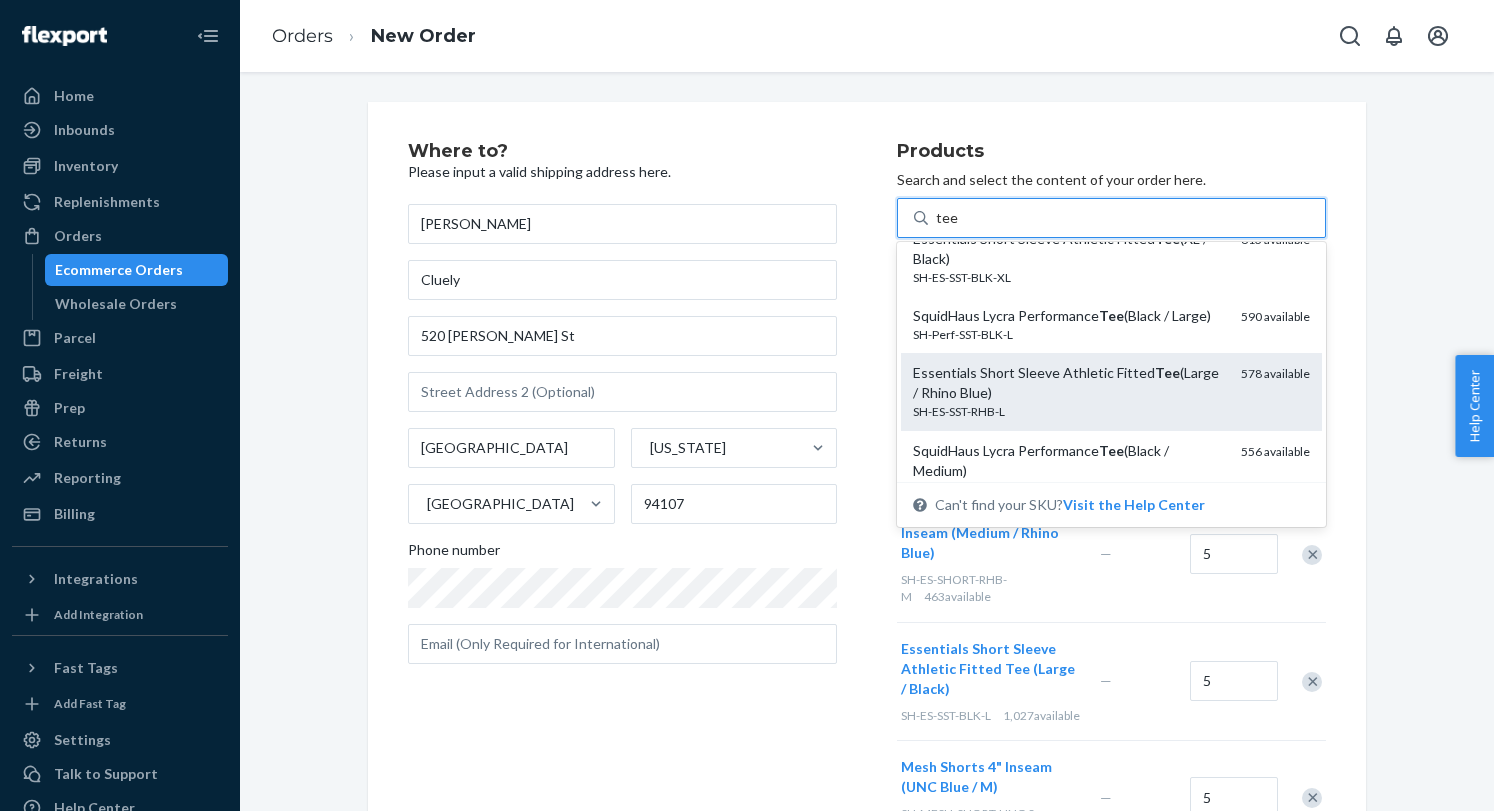 click on "Essentials Short Sleeve Athletic Fitted  Tee  (Large / Rhino Blue)" at bounding box center [1069, 383] 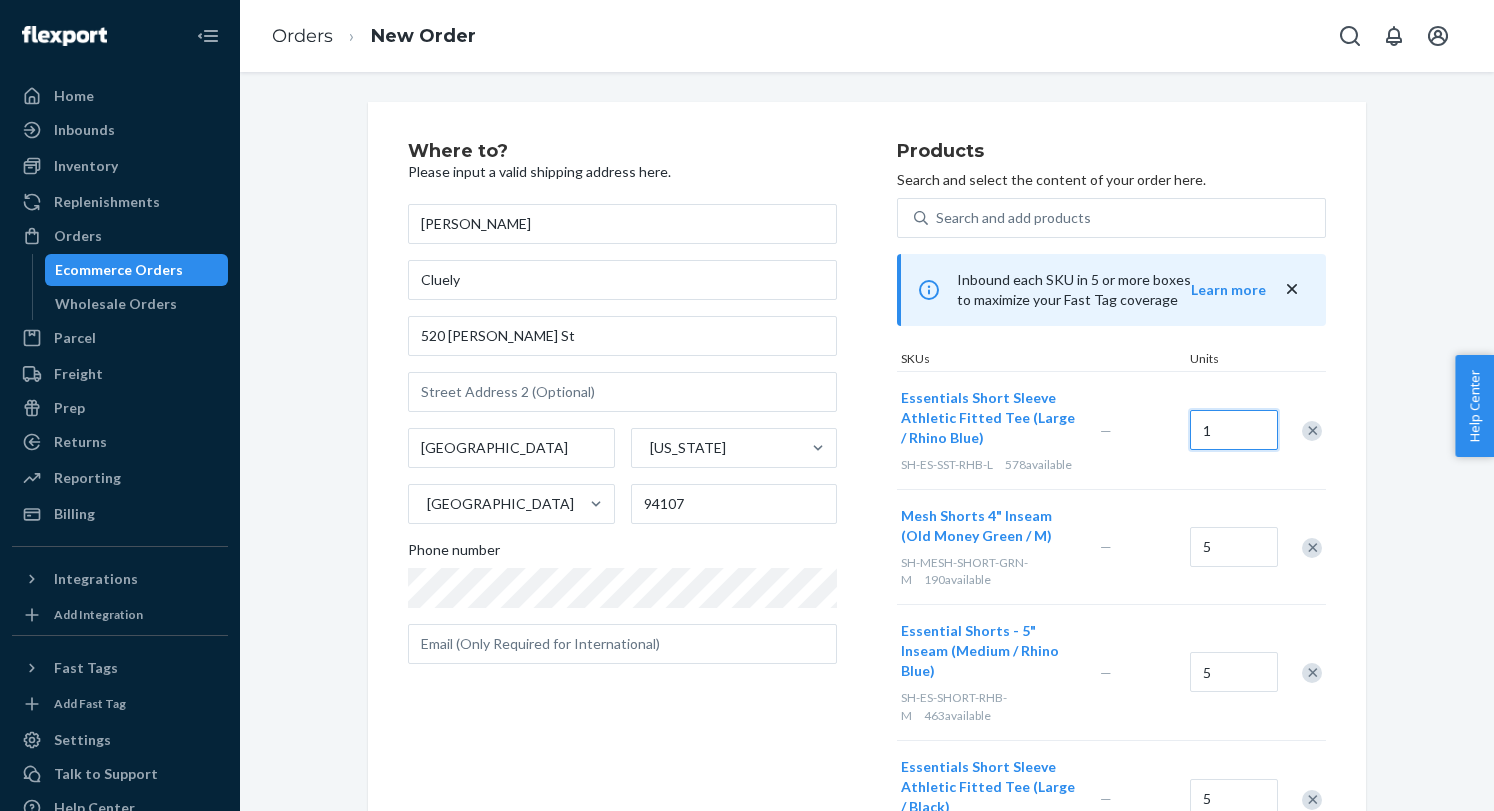 click on "1" at bounding box center (1234, 430) 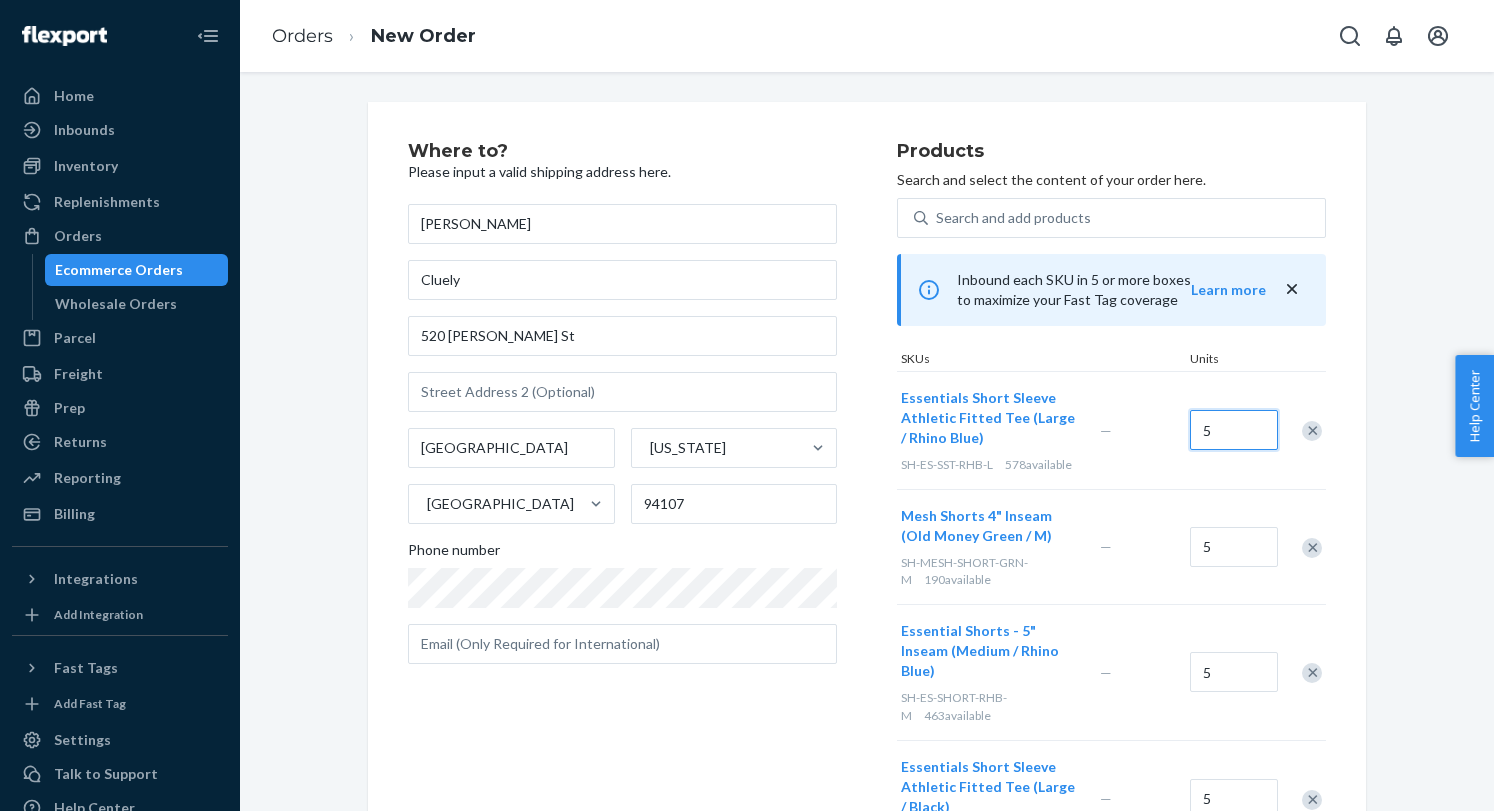 type on "5" 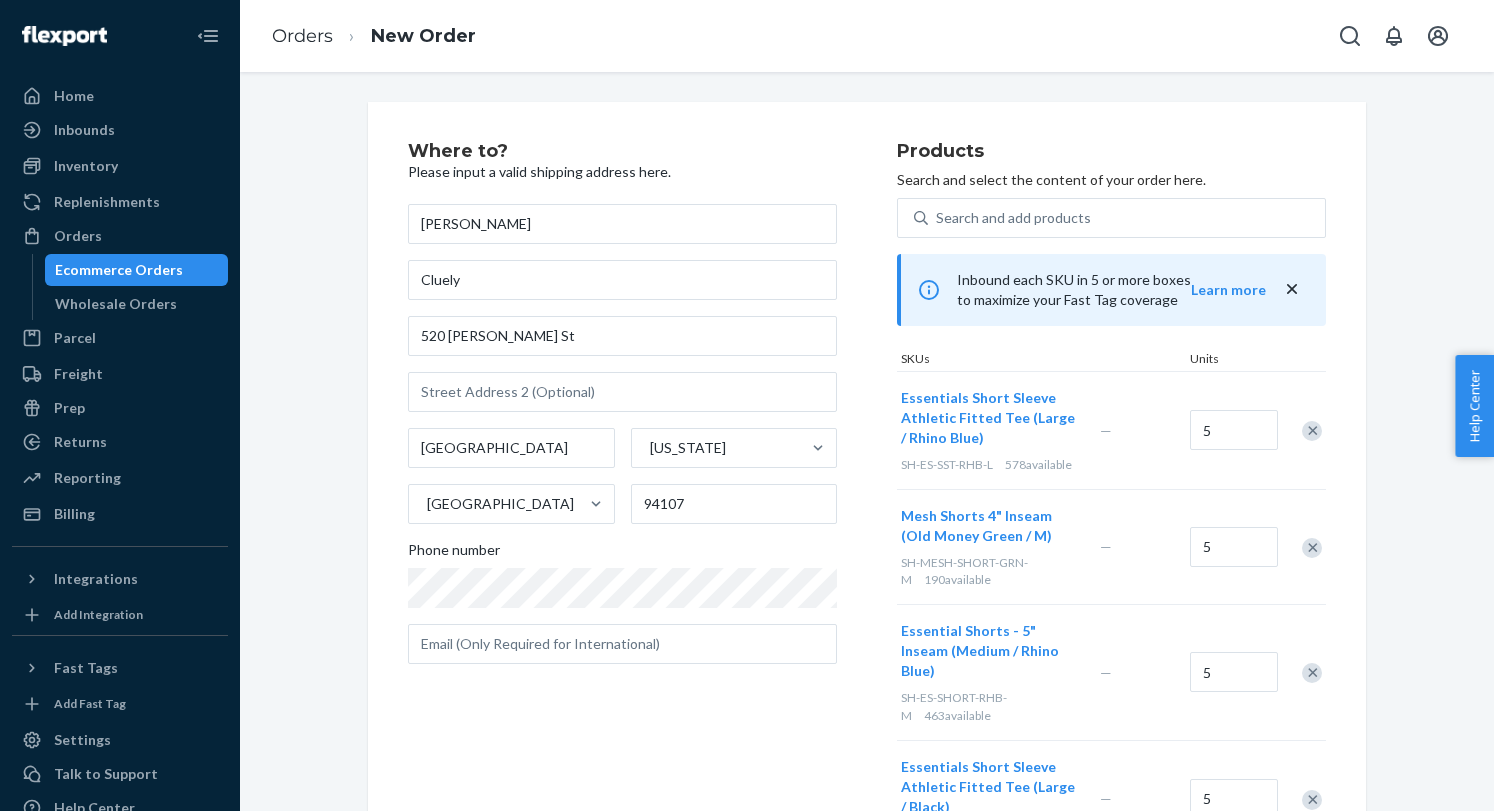 click on "Where to? Please input a valid shipping address here. [PERSON_NAME] [STREET_ADDRESS][PERSON_NAME][US_STATE] Phone number Products Search and select the content of your order here. Search and add products Inbound each SKU in 5 or more boxes to maximize your Fast Tag coverage Learn more SKUs Units Essentials Short Sleeve Athletic Fitted Tee (Large / Rhino Blue) SH-ES-SST-RHB-L 578  available — 5 Mesh Shorts 4" Inseam (Old Money Green / M) SH-MESH-SHORT-GRN-M 190  available — 5 Essential Shorts - 5" Inseam (Medium / Rhino Blue) SH-ES-SHORT-RHB-M 463  available — 5 Essentials Short Sleeve Athletic Fitted Tee (Large / Black) SH-ES-SST-BLK-L 1,027  available — 5 Mesh Shorts 4" Inseam (UNC Blue / M) SH-MESH-SHORT-UNC-S-8 1,510  available — 5 Essential Shorts - 5" Inseam (Medium / Black) SH-ES-SHORT-BLK-M 636  available — 5 Essentials Short Sleeve Athletic Fitted Tee (Medium / Black) SH-ES-SST-BLK-M 1,007  available — 10 Select a service Standard Promised by [DATE] $271.96" at bounding box center [867, 828] 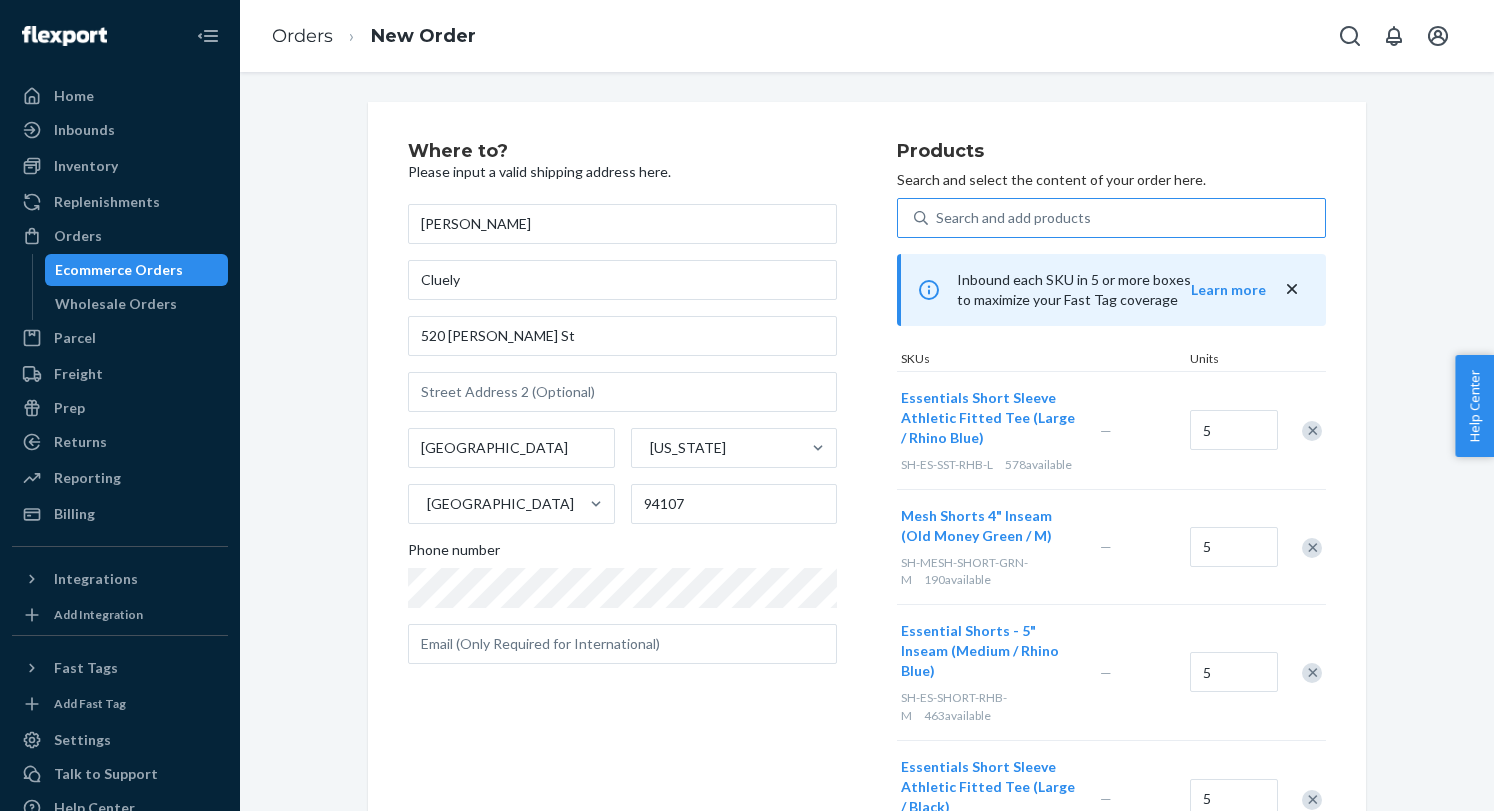 scroll, scrollTop: 0, scrollLeft: 0, axis: both 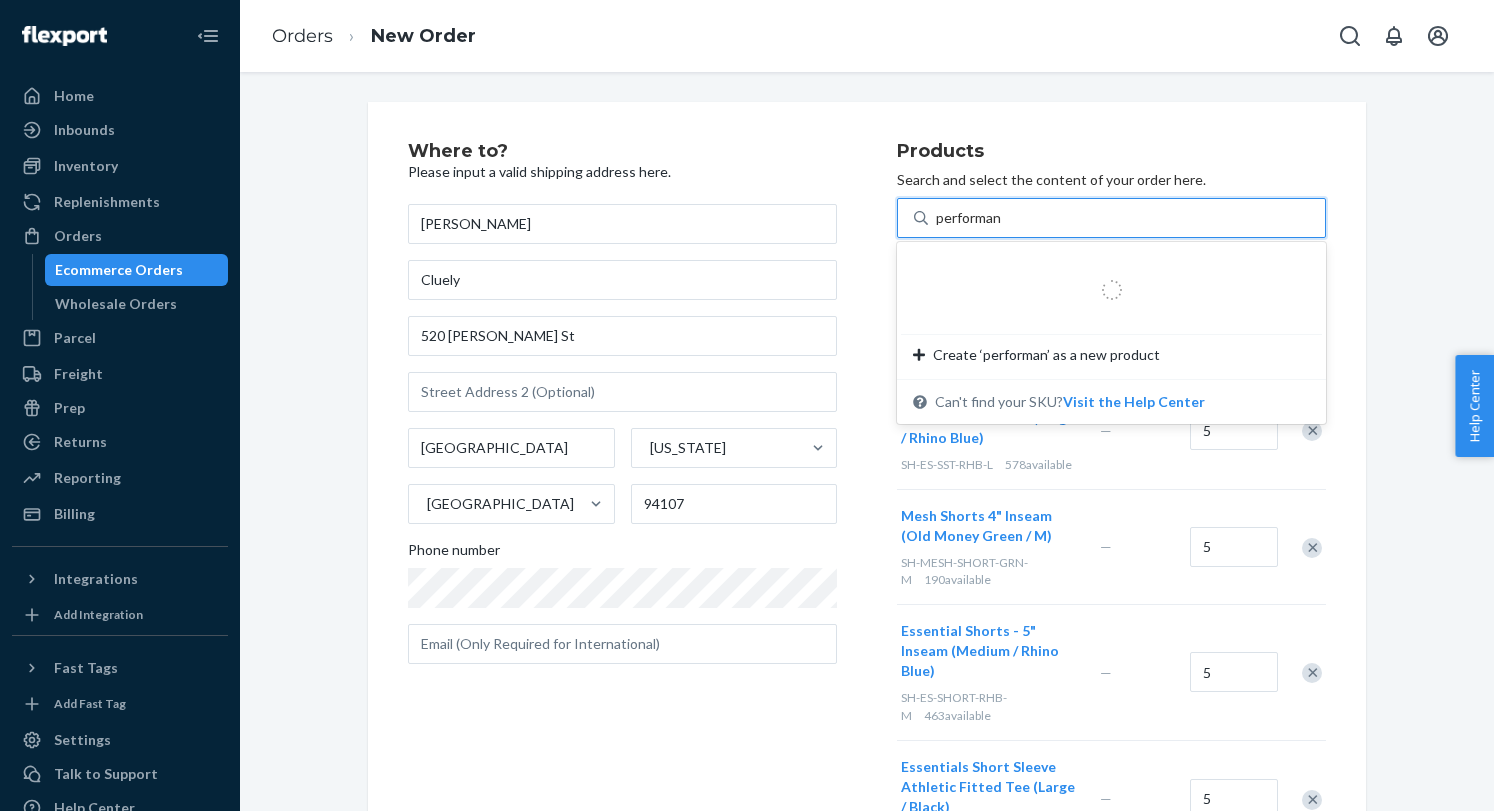 type on "performanc" 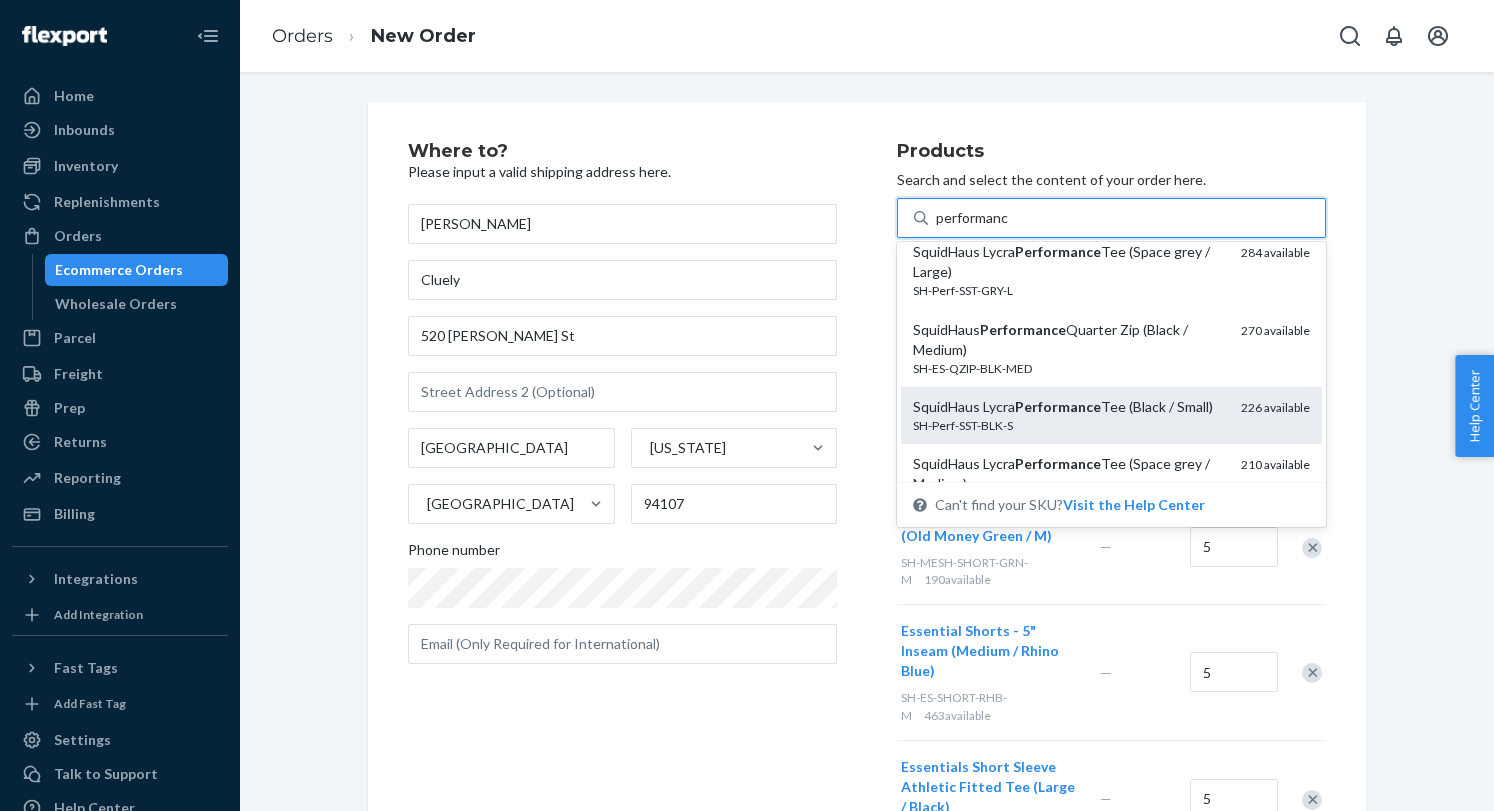 scroll, scrollTop: 286, scrollLeft: 0, axis: vertical 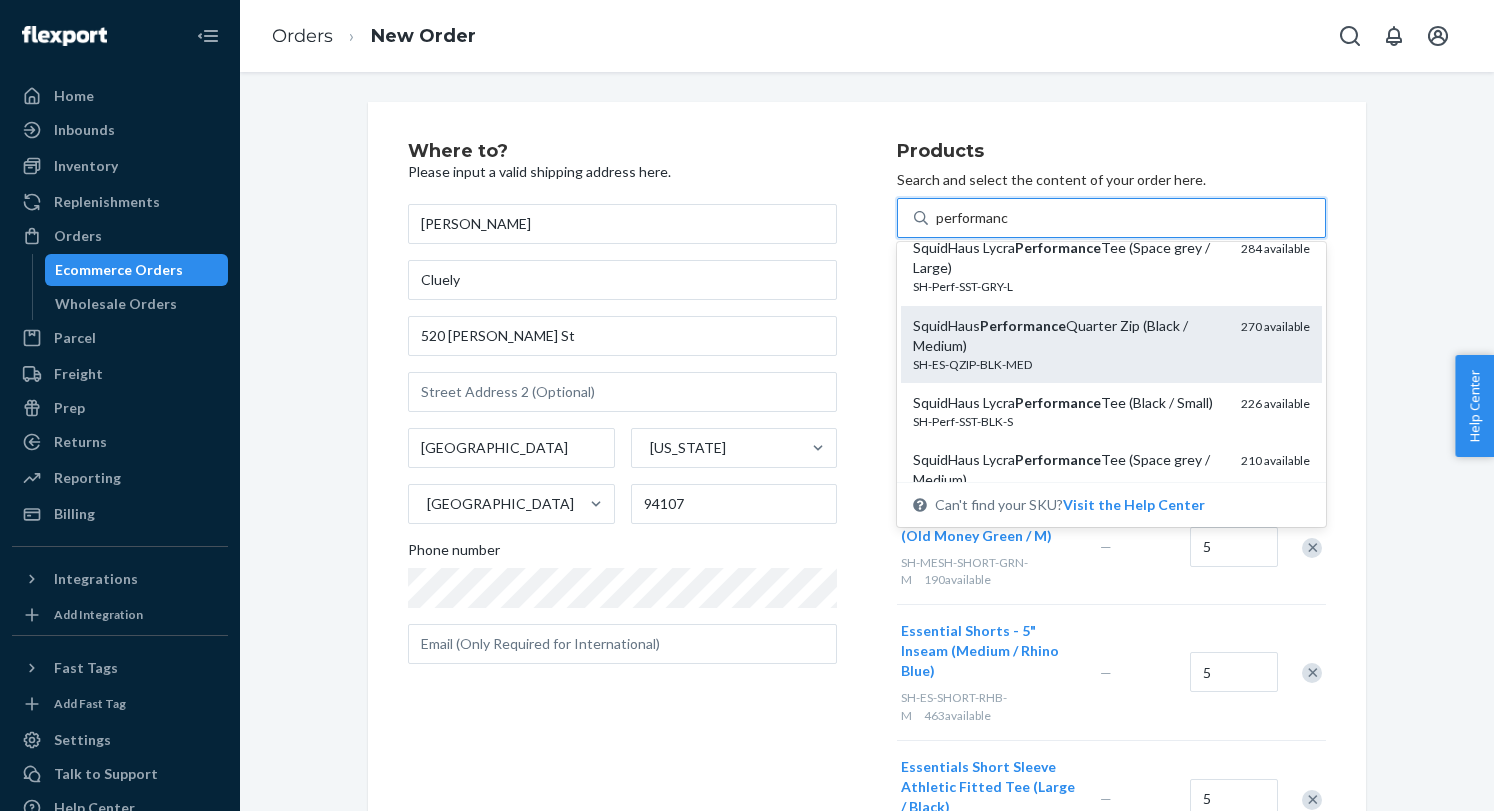 click on "SH-ES-QZIP-BLK-MED" at bounding box center [1069, 364] 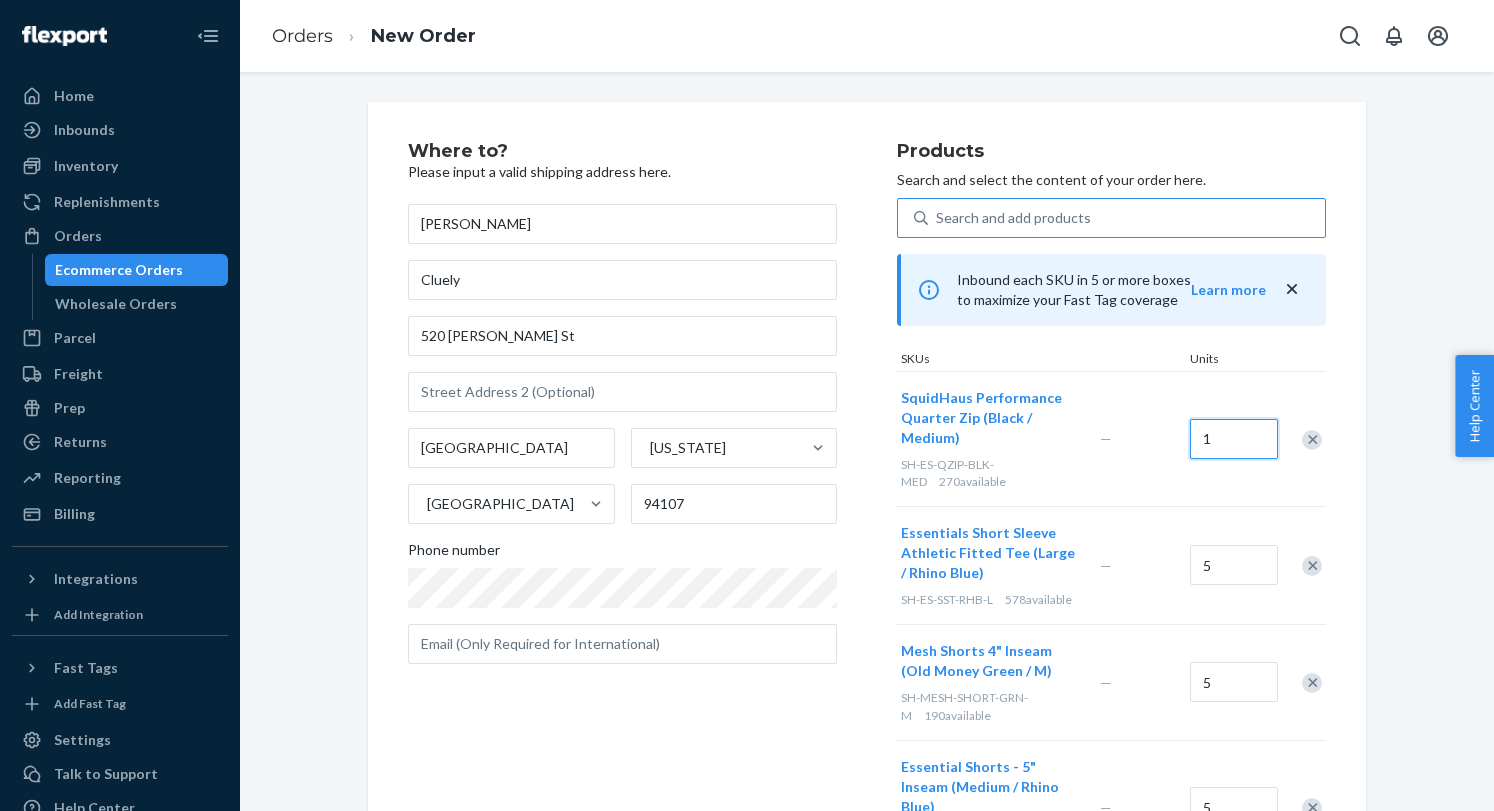click on "1" at bounding box center (1234, 439) 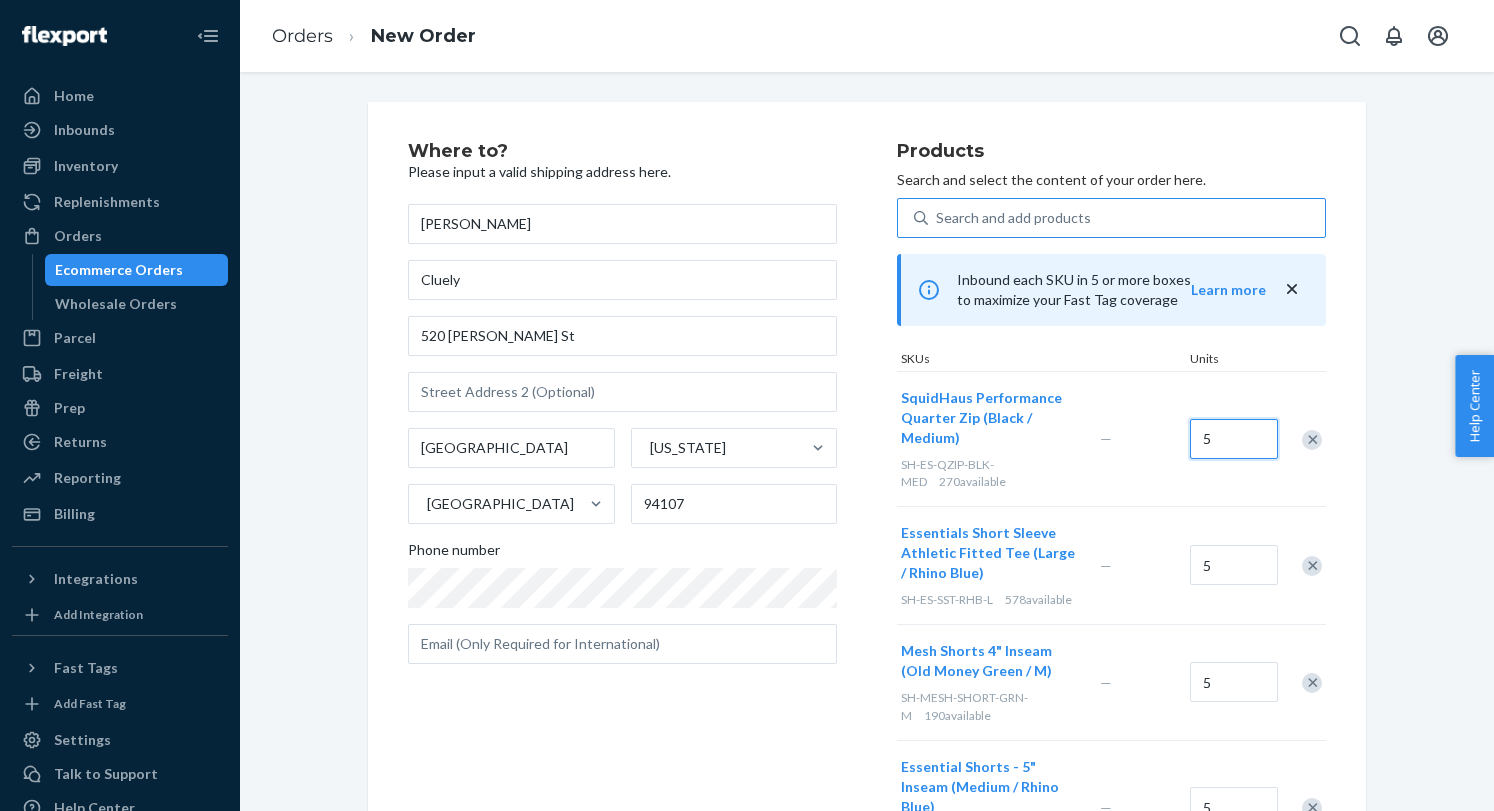 type on "5" 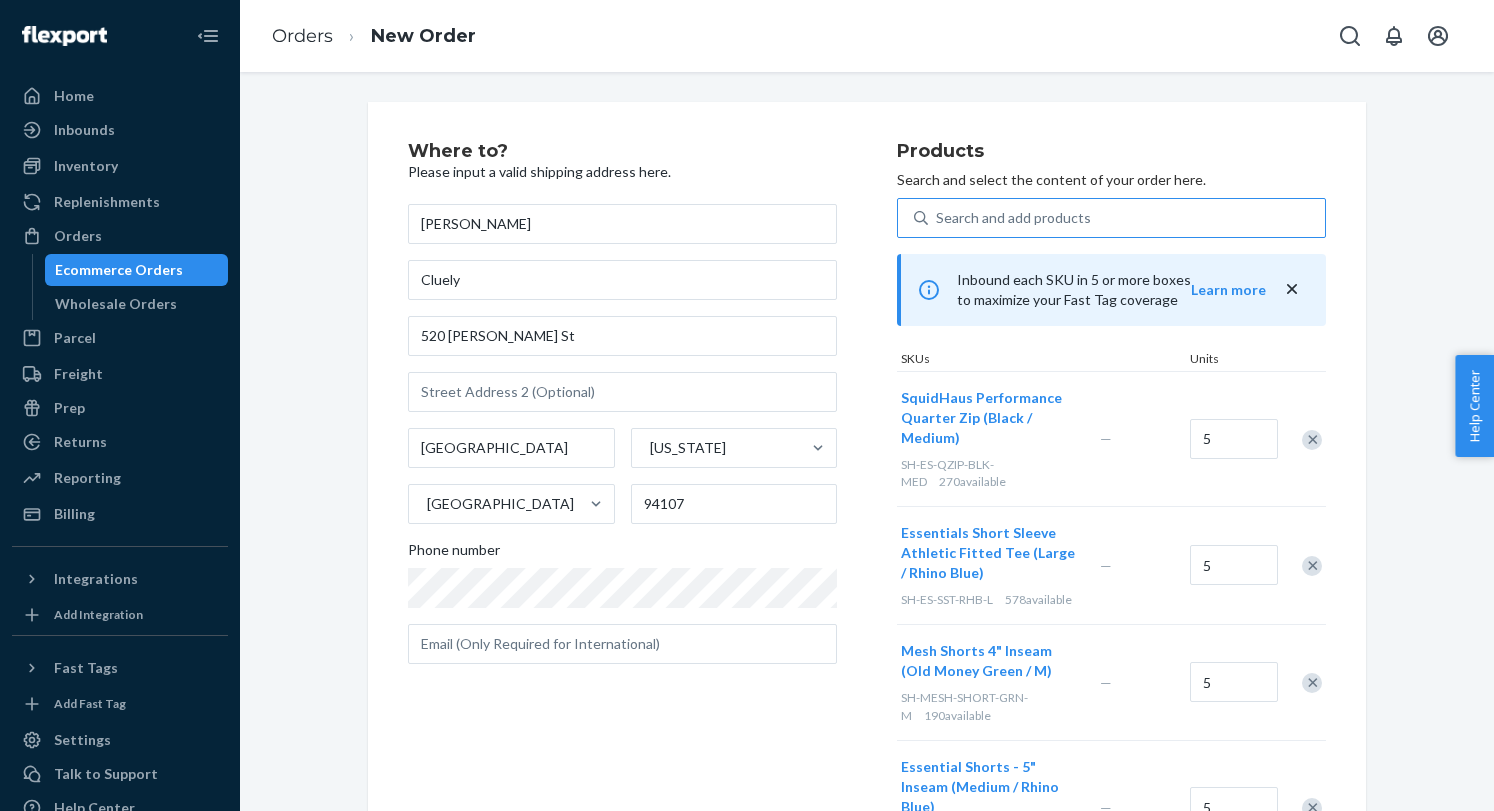 click on "Where to? Please input a valid shipping address here. [PERSON_NAME] [STREET_ADDRESS][PERSON_NAME][US_STATE] Phone number Products Search and select the content of your order here. Search and add products Inbound each SKU in 5 or more boxes to maximize your Fast Tag coverage Learn more SKUs Units SquidHaus Performance Quarter Zip (Black / Medium) SH-ES-QZIP-BLK-MED 270  available — 5 Essentials Short Sleeve Athletic Fitted Tee (Large / Rhino Blue) SH-ES-SST-RHB-L 578  available — 5 Mesh Shorts 4" Inseam (Old Money Green / M) SH-MESH-SHORT-GRN-M 190  available — 5 Essential Shorts - 5" Inseam (Medium / Rhino Blue) SH-ES-SHORT-RHB-M 463  available — 5 Essentials Short Sleeve Athletic Fitted Tee (Large / Black) SH-ES-SST-BLK-L 1,027  available — 5 Mesh Shorts 4" Inseam (UNC Blue / M) SH-MESH-SHORT-UNC-S-8 1,510  available — 5 Essential Shorts - 5" Inseam (Medium / Black) SH-ES-SHORT-BLK-M 636  available — 5 Essentials Short Sleeve Athletic Fitted Tee (Medium / Black) 1,007 — 10" at bounding box center [867, 896] 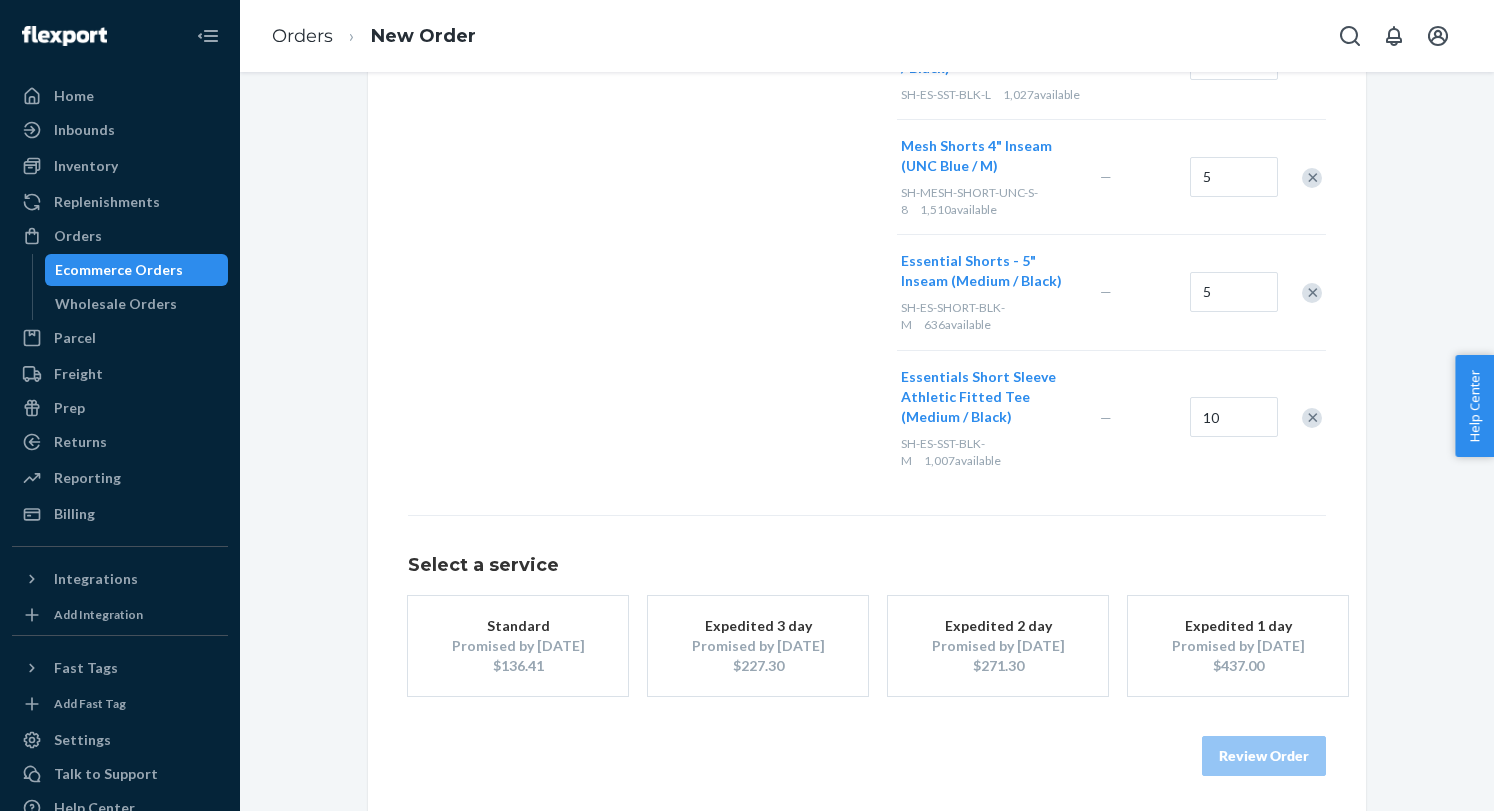 scroll, scrollTop: 872, scrollLeft: 0, axis: vertical 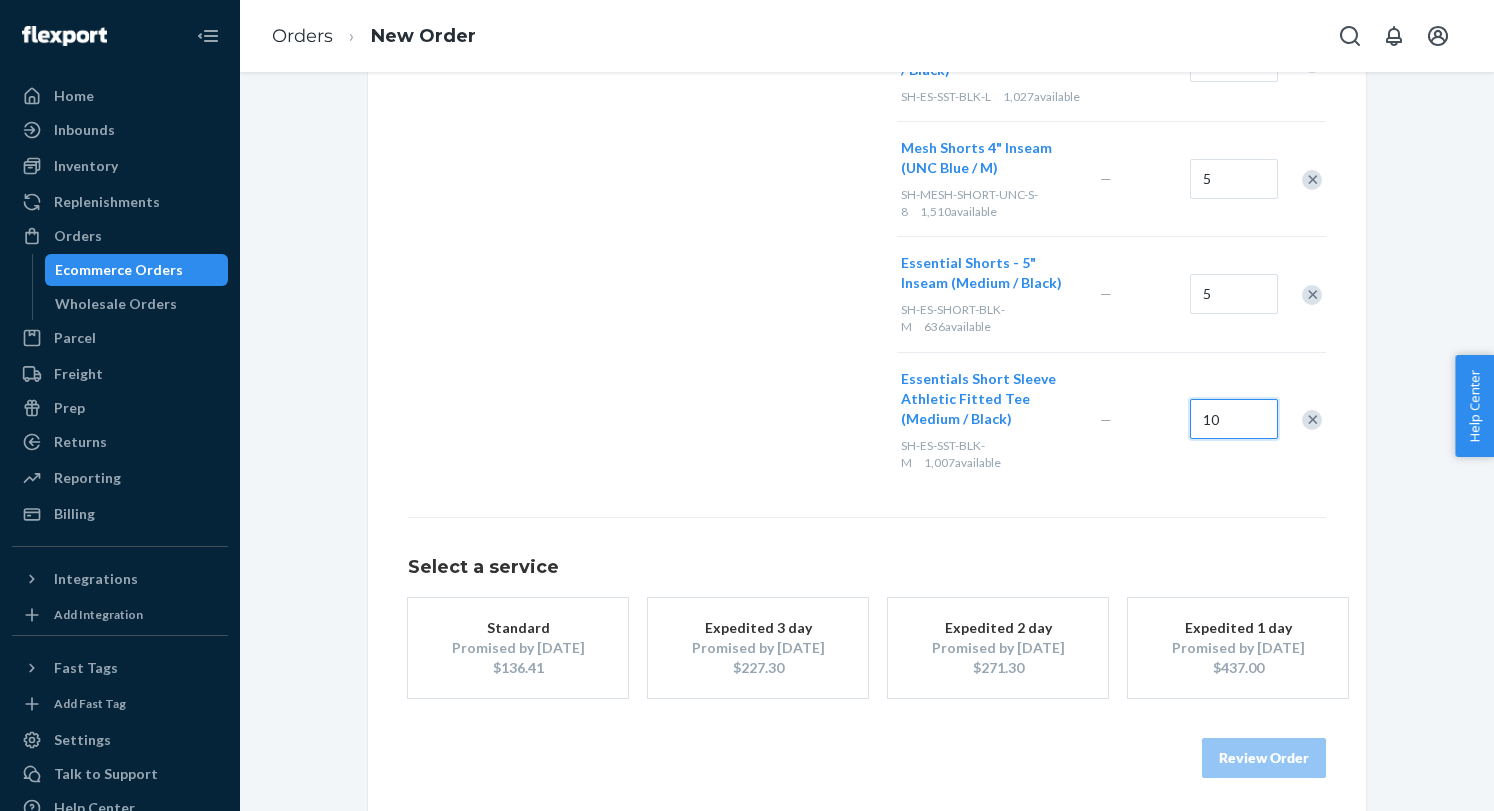 click on "10" at bounding box center (1234, 419) 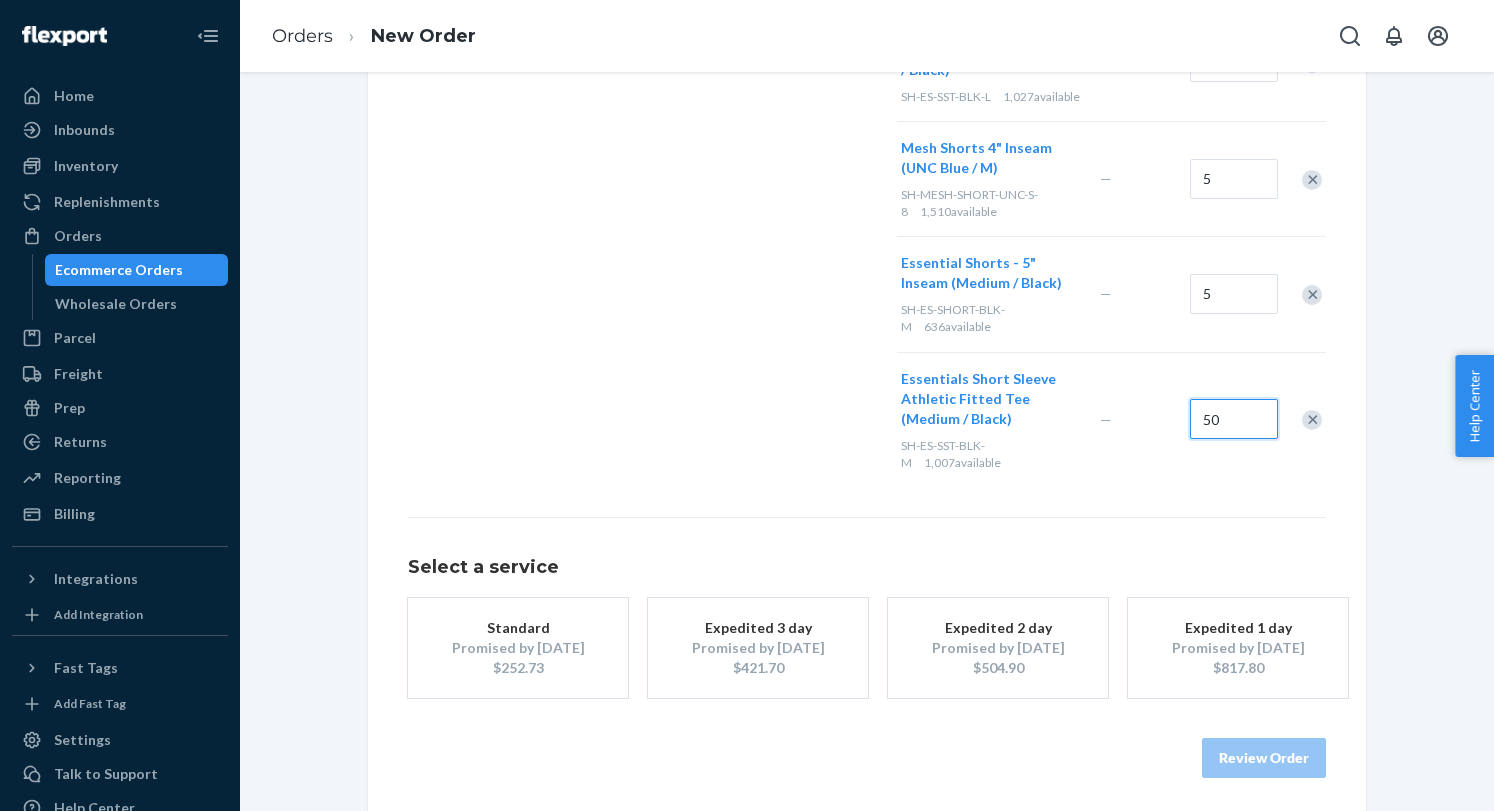 click on "50" at bounding box center (1234, 419) 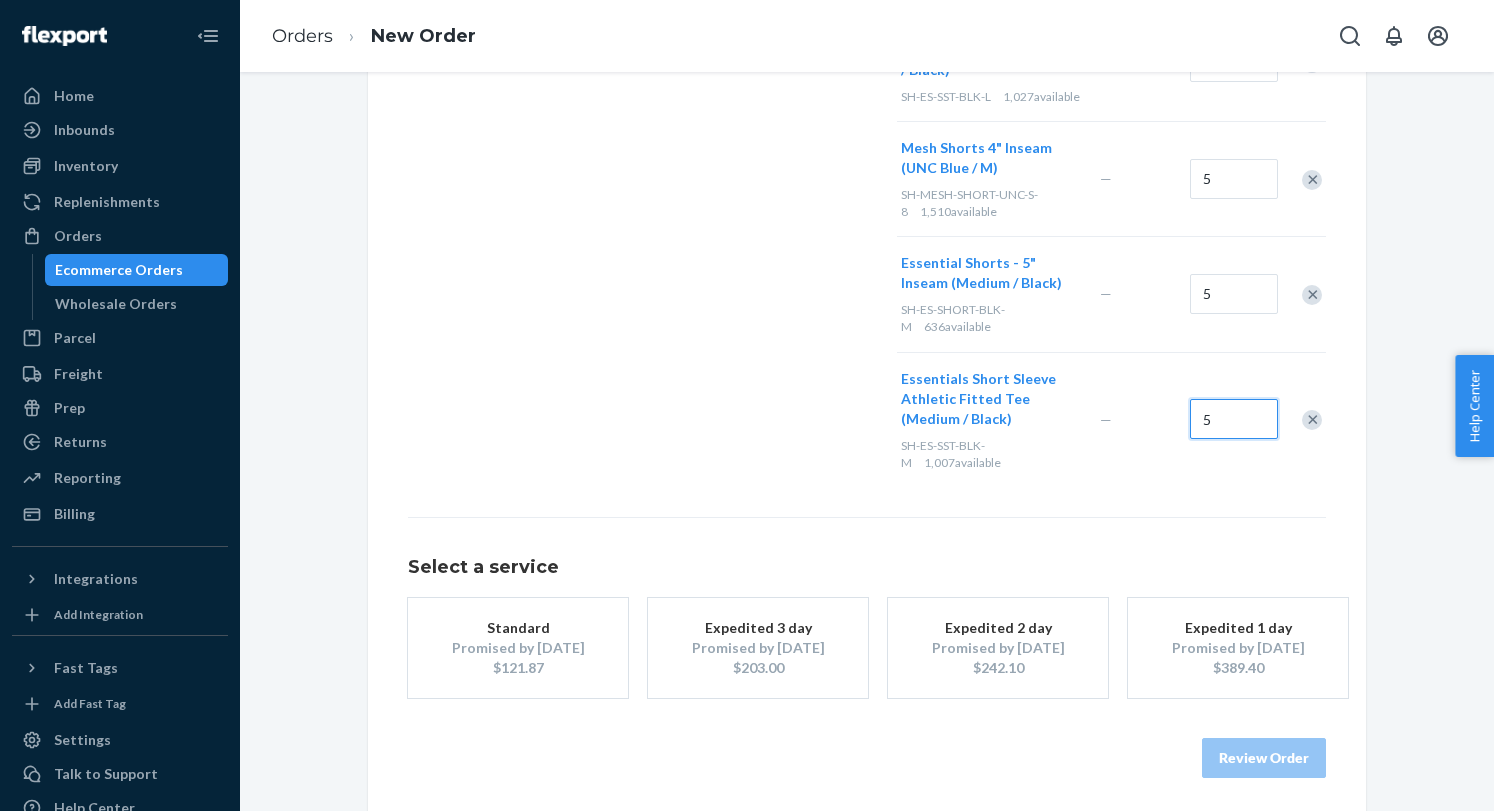 type on "5" 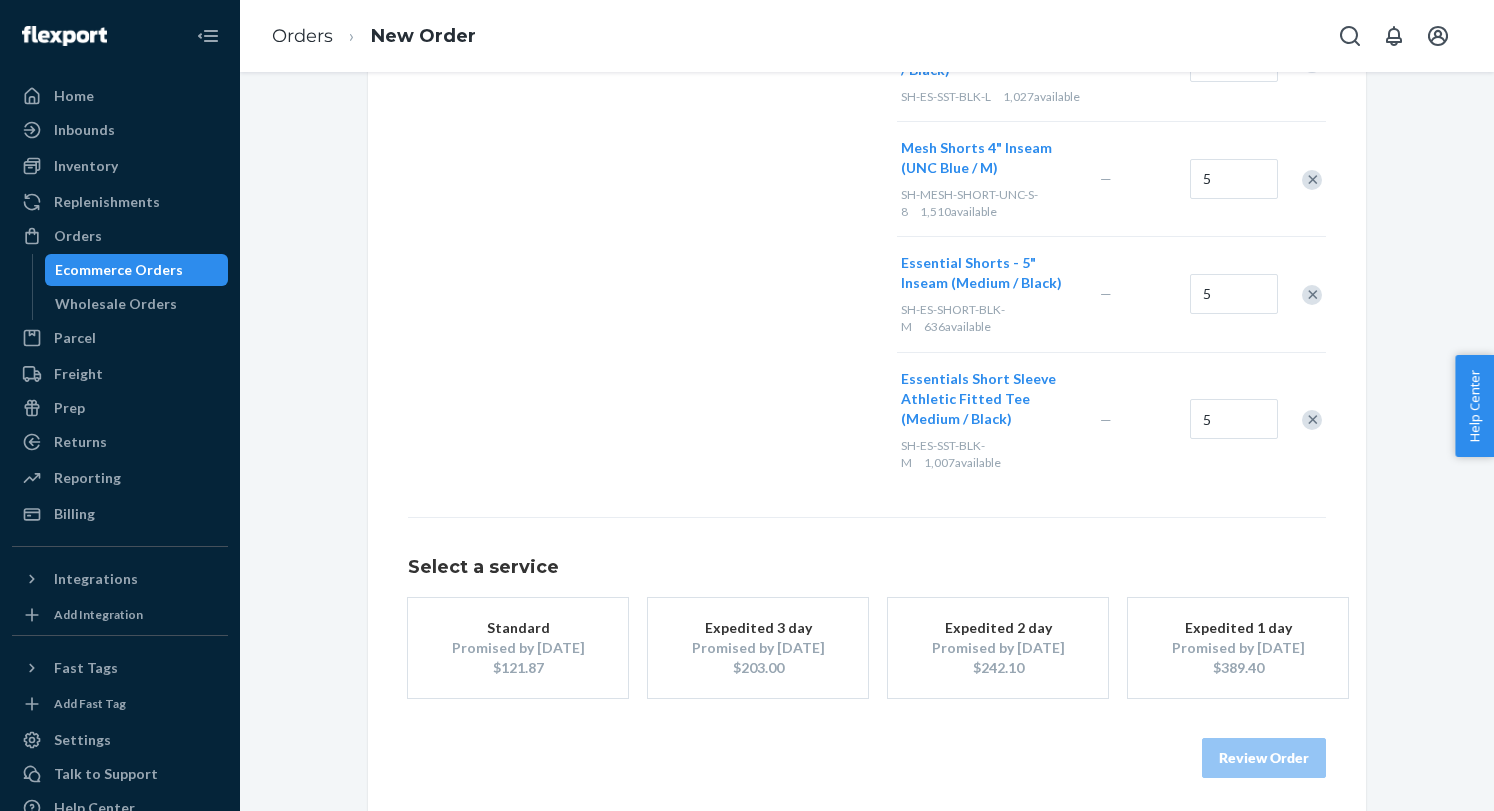 click on "Essential Shorts - 5" Inseam (Medium / Black) SH-ES-SHORT-BLK-M 636  available — 5" at bounding box center [1111, 293] 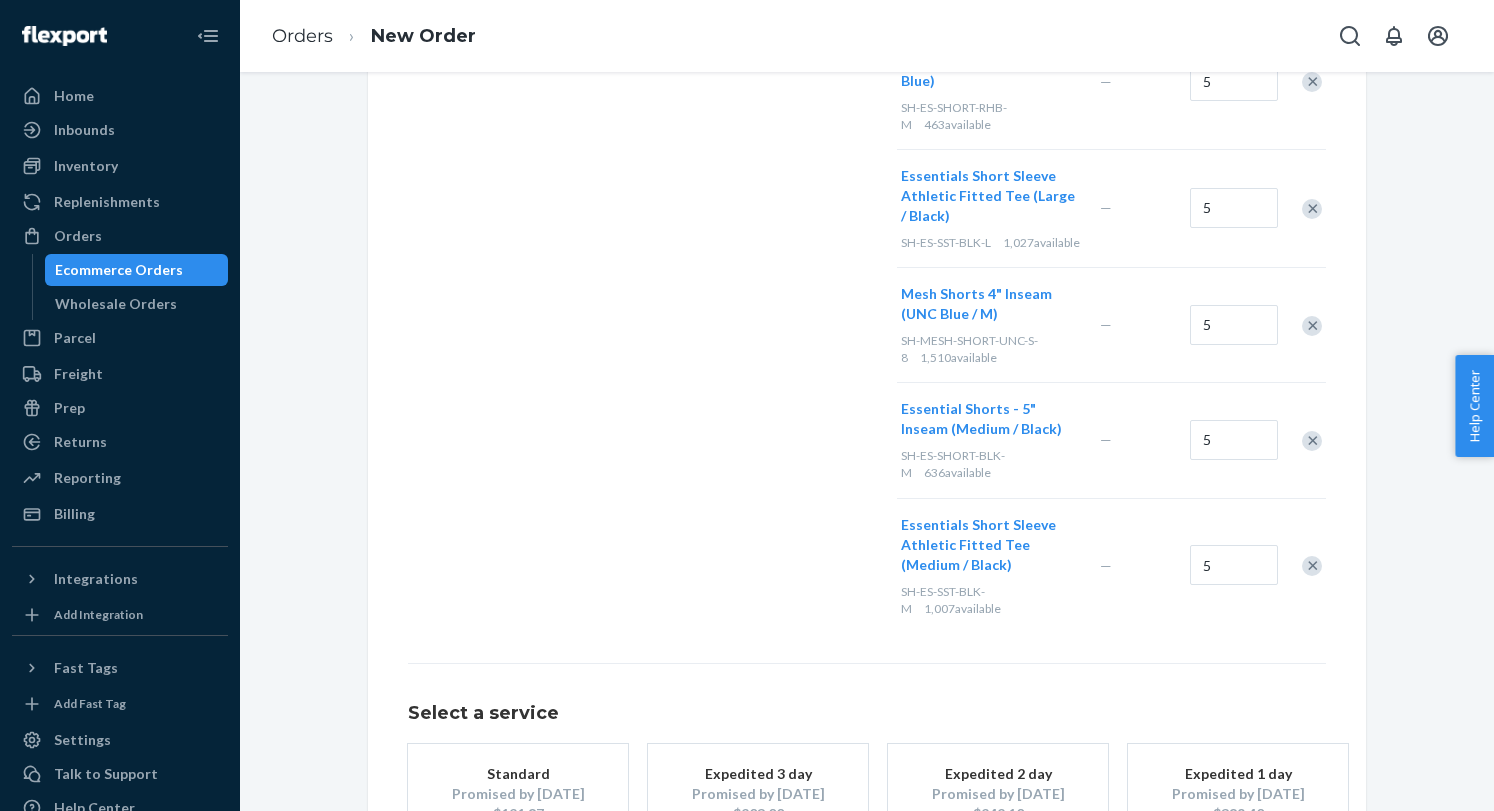 scroll, scrollTop: 699, scrollLeft: 0, axis: vertical 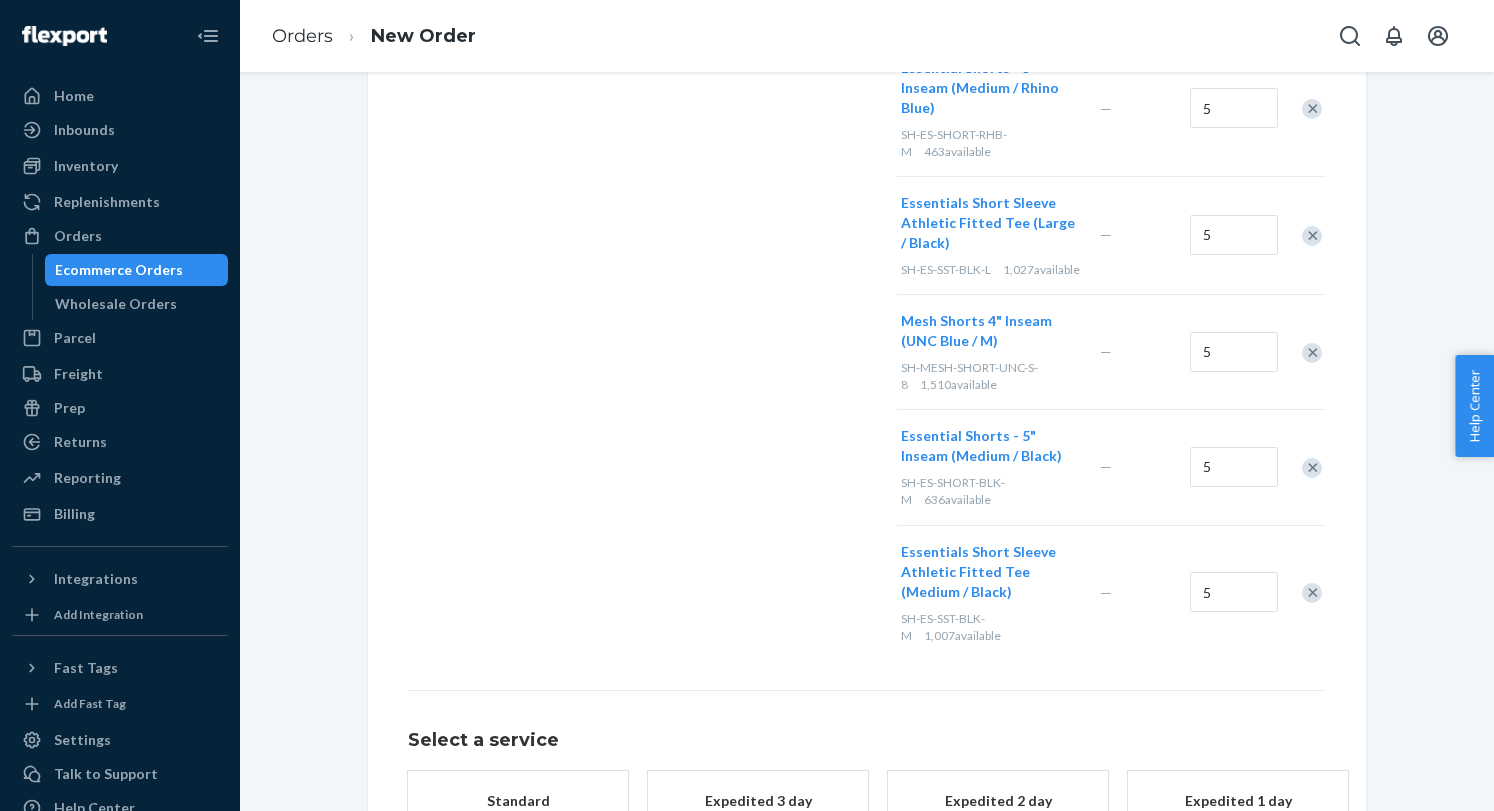 click at bounding box center (1312, 353) 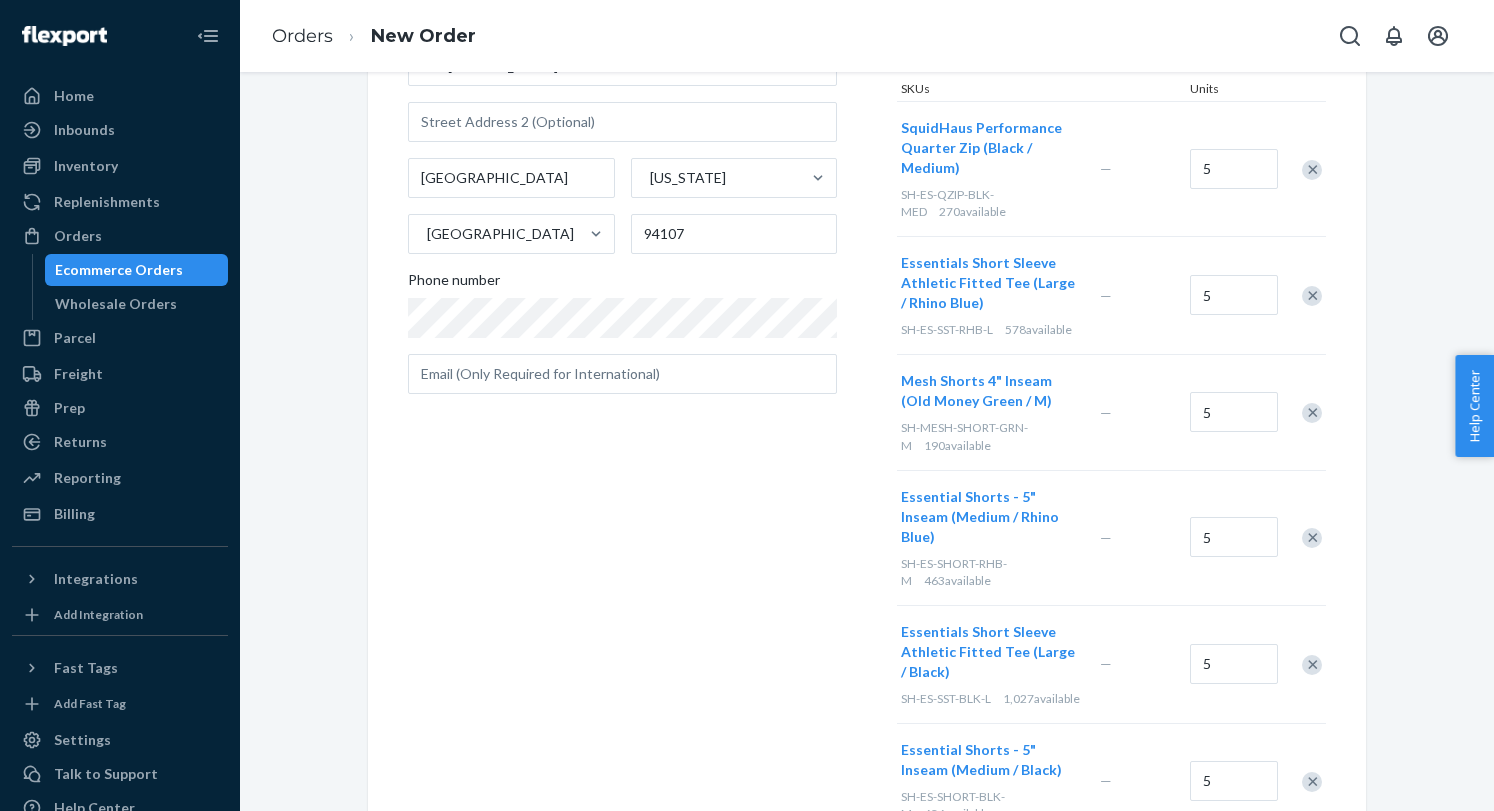 scroll, scrollTop: 288, scrollLeft: 0, axis: vertical 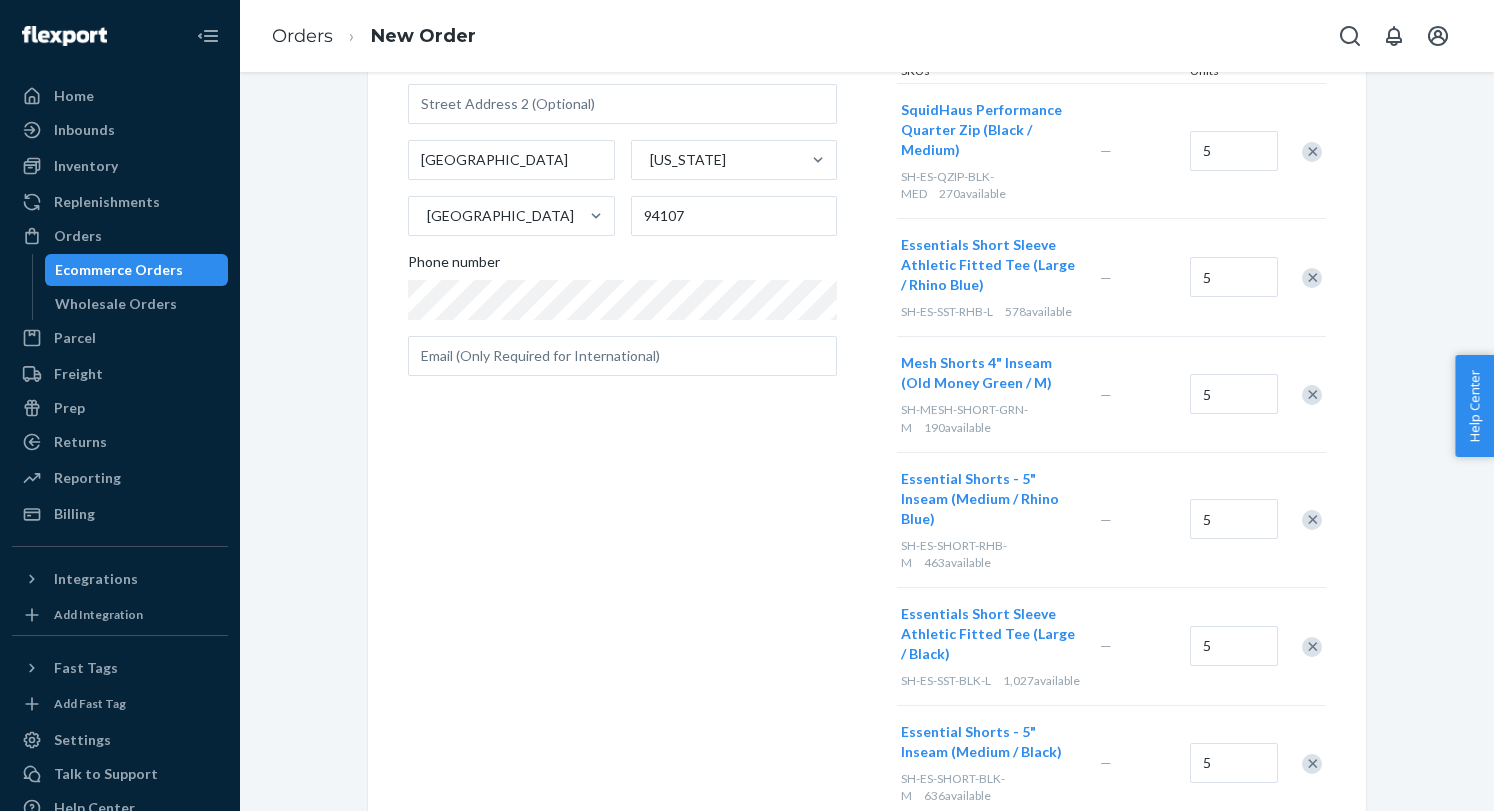 click at bounding box center [1312, 395] 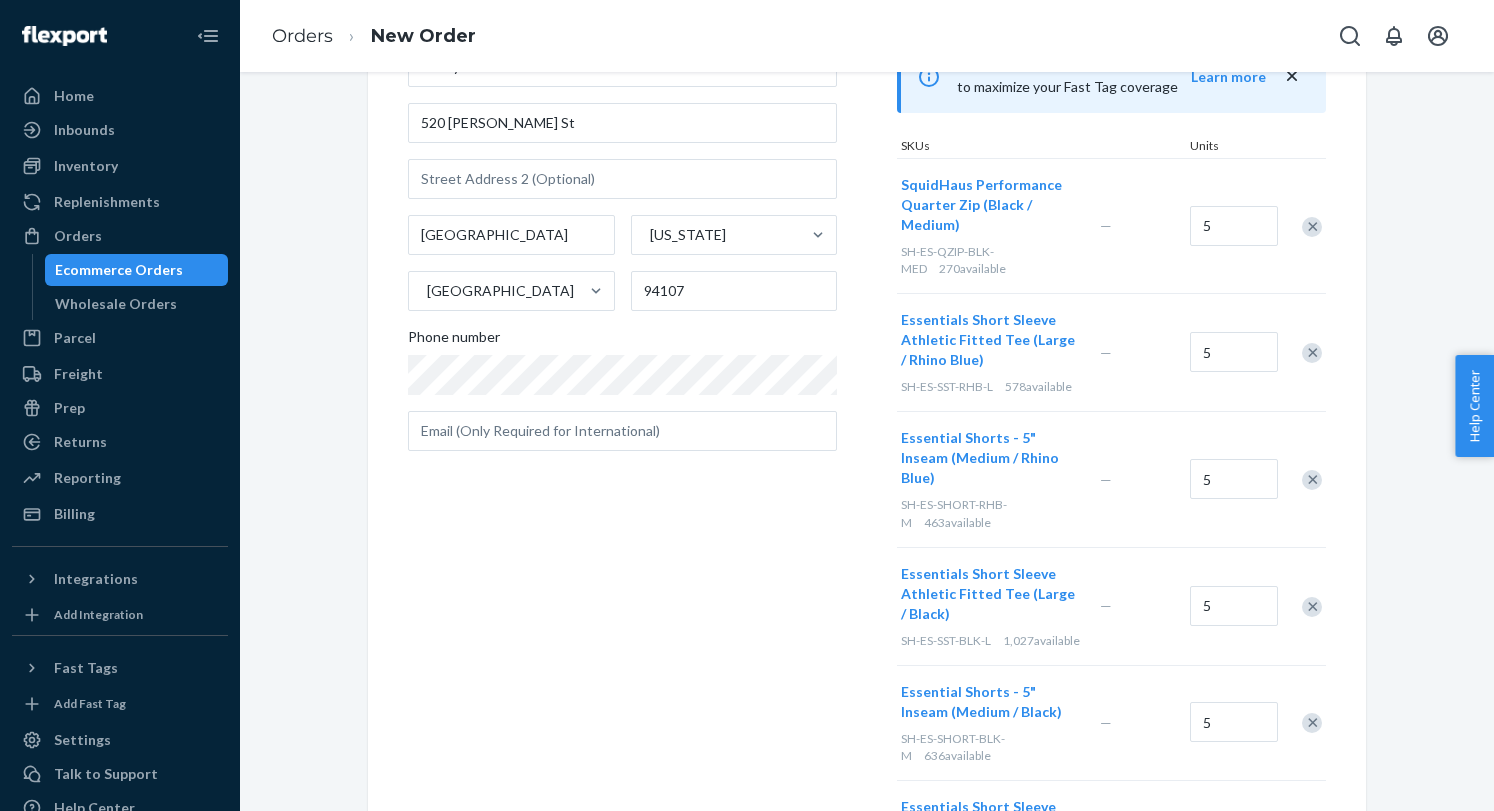 scroll, scrollTop: 100, scrollLeft: 0, axis: vertical 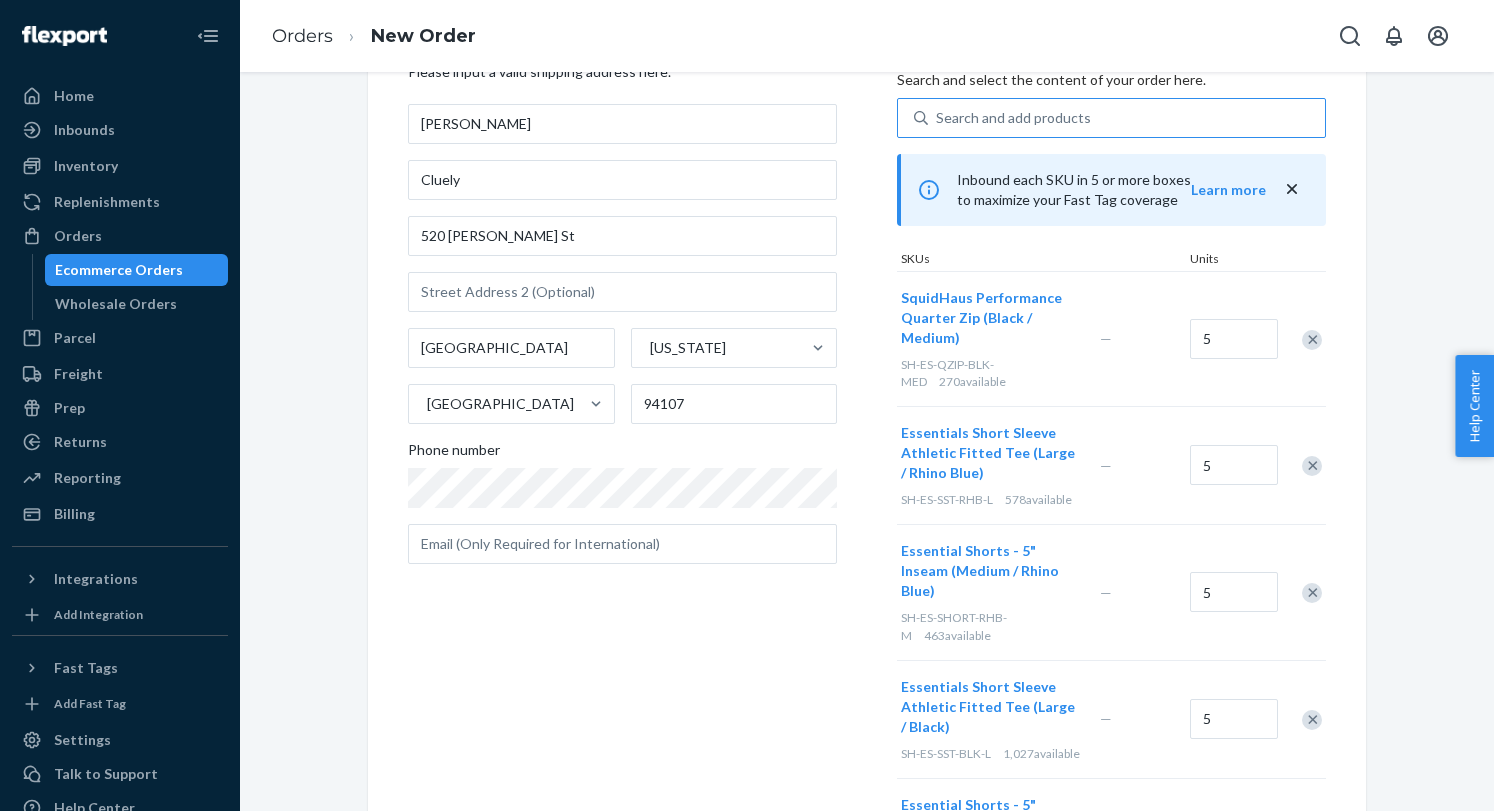 click on "Products Search and select the content of your order here. Search and add products Inbound each SKU in 5 or more boxes to maximize your Fast Tag coverage Learn more SKUs Units SquidHaus Performance Quarter Zip (Black / Medium) SH-ES-QZIP-BLK-MED 270  available — 5 Essentials Short Sleeve Athletic Fitted Tee (Large / Rhino Blue) SH-ES-SST-RHB-L 578  available — 5 Essential Shorts - 5" Inseam (Medium / Rhino Blue) SH-ES-SHORT-RHB-M 463  available — 5 Essentials Short Sleeve Athletic Fitted Tee (Large / Black) SH-ES-SST-BLK-L 1,027  available — 5 Essential Shorts - 5" Inseam (Medium / Black) SH-ES-SHORT-BLK-M 636  available — 5 Essentials Short Sleeve Athletic Fitted Tee (Medium / Black) SH-ES-SST-BLK-M 1,007  available — 5" at bounding box center [1111, 535] 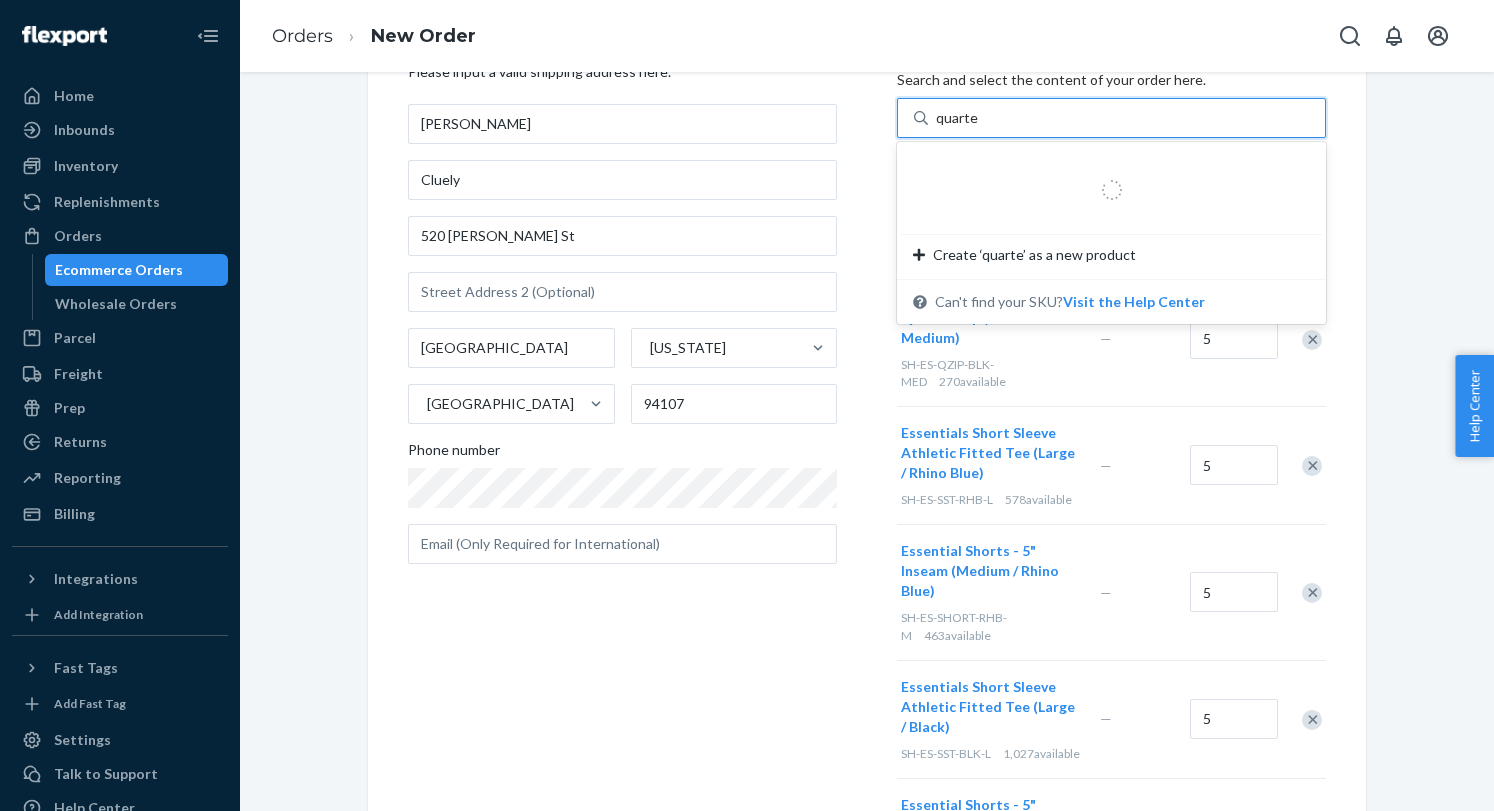 type on "quarter" 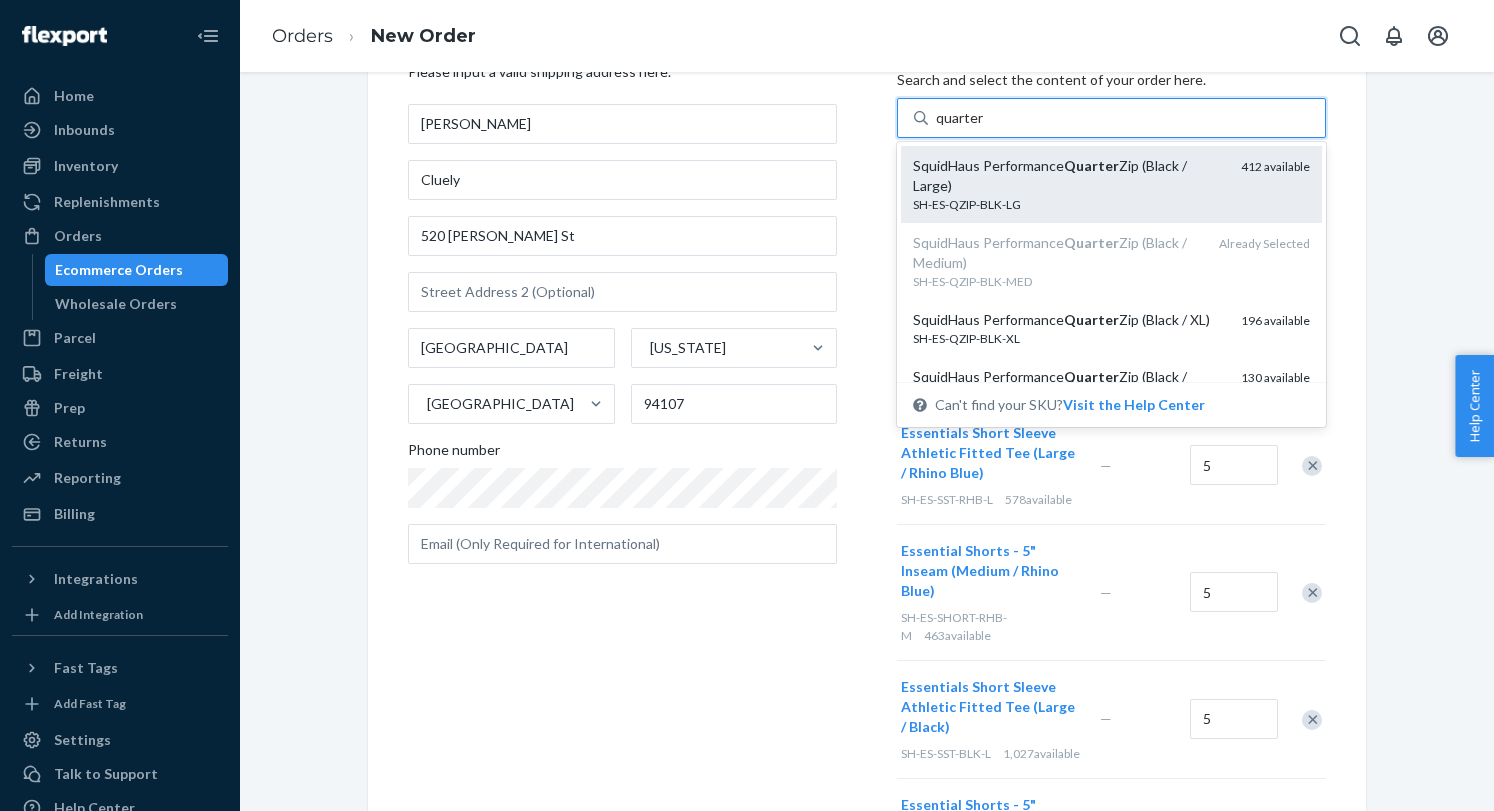 click on "SquidHaus Performance  Quarter  Zip (Black / Large)" at bounding box center [1069, 176] 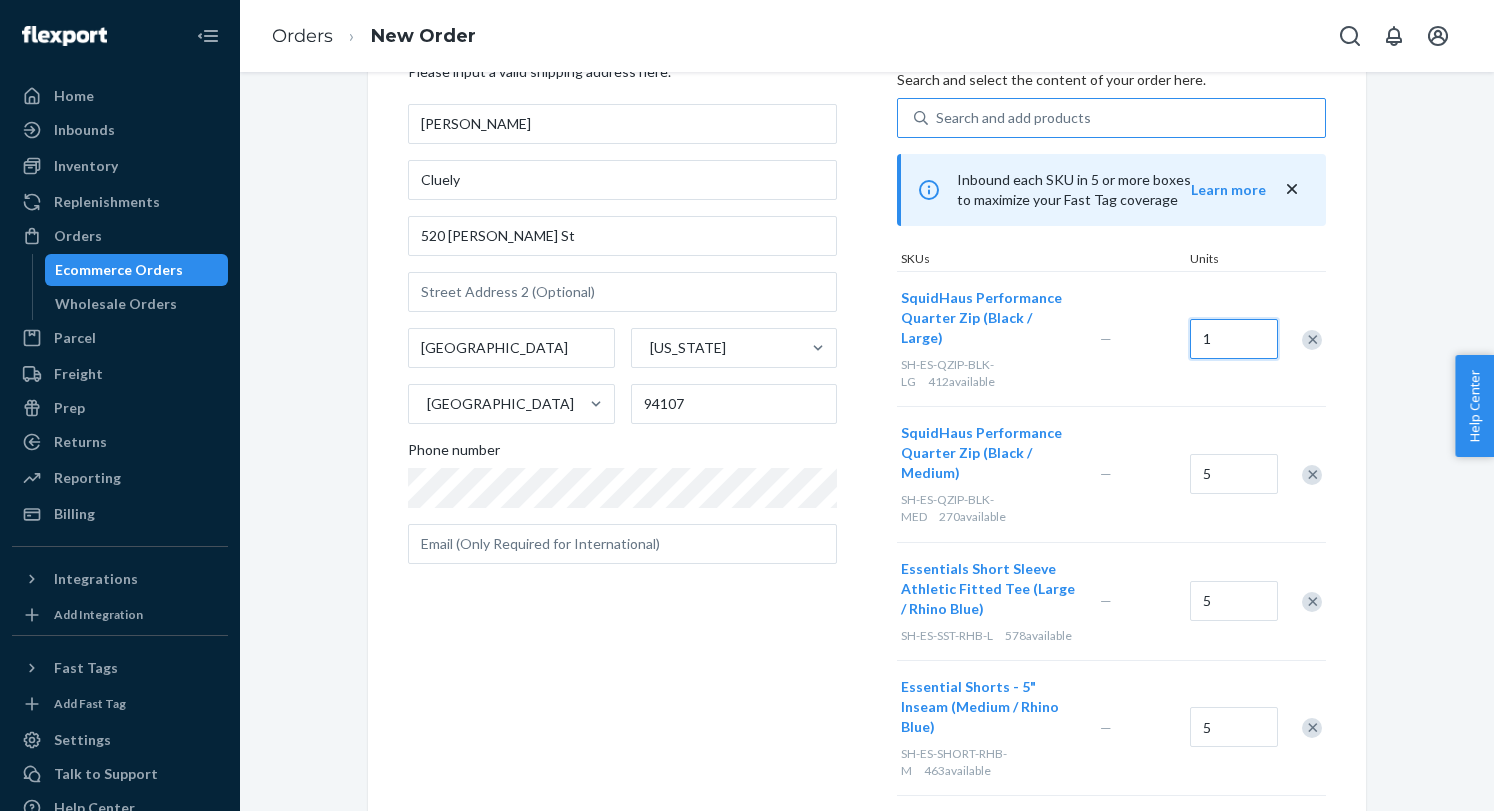 click on "1" at bounding box center (1234, 339) 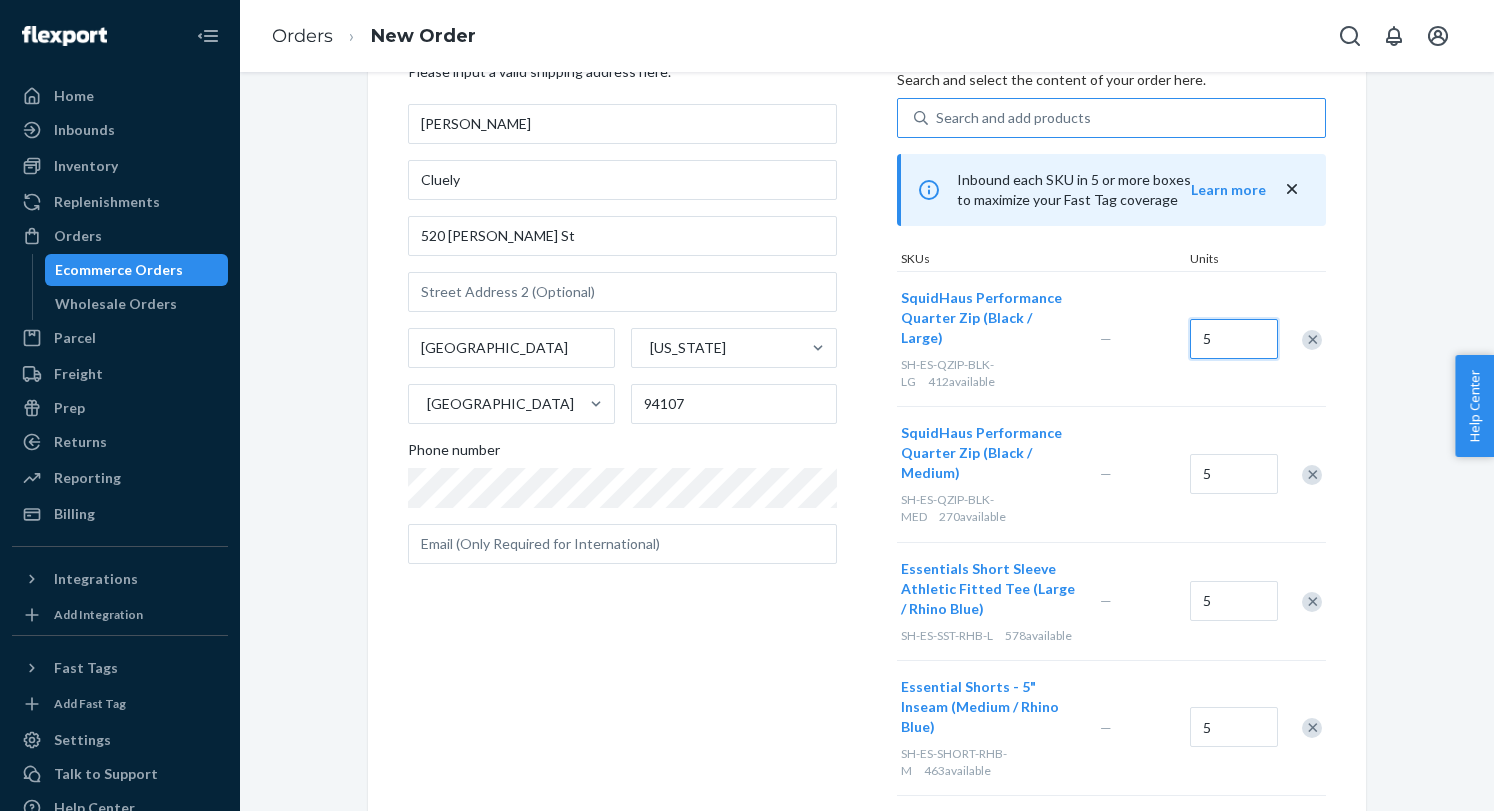 type on "5" 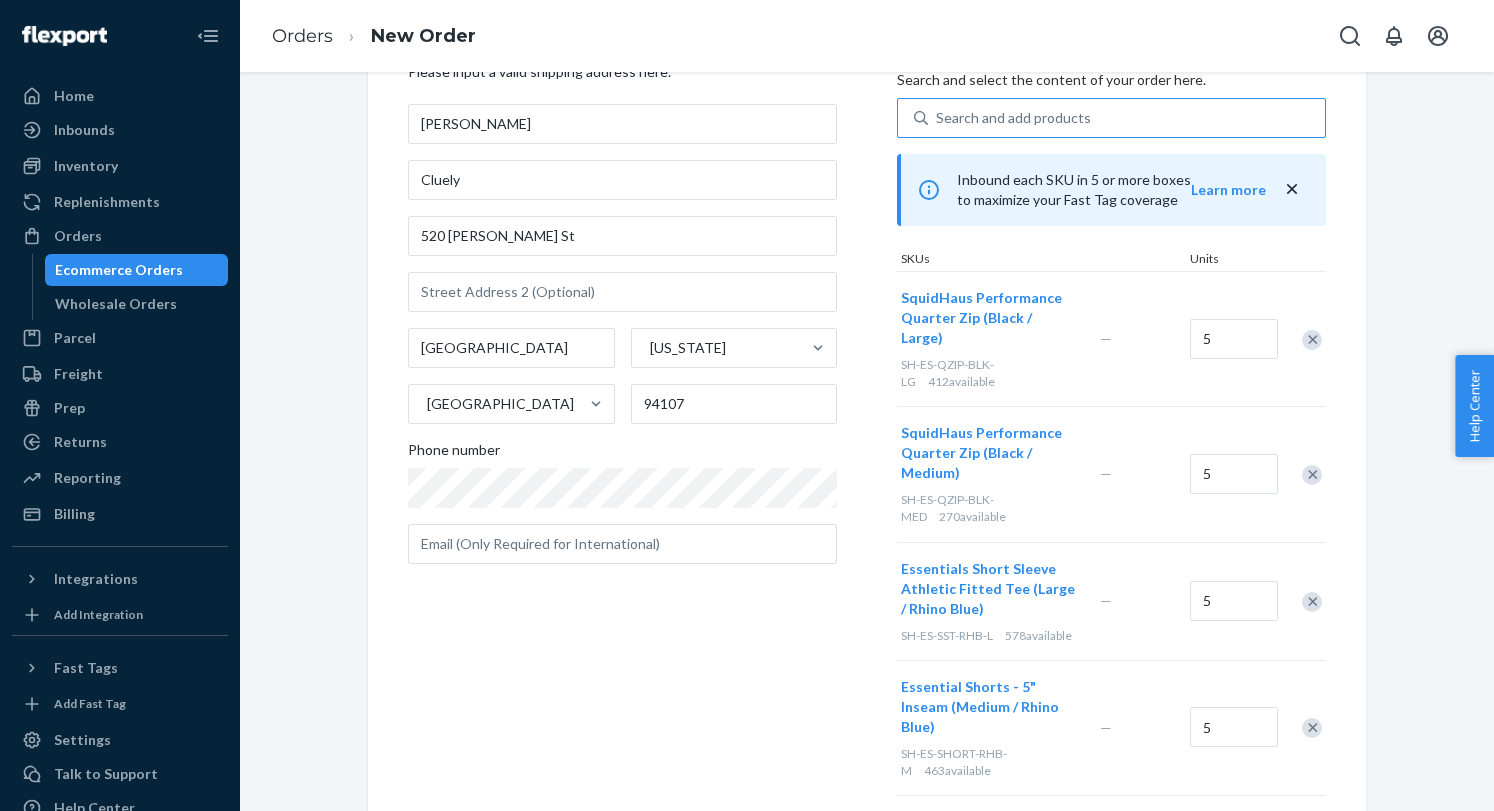 click on "Units" at bounding box center (1231, 260) 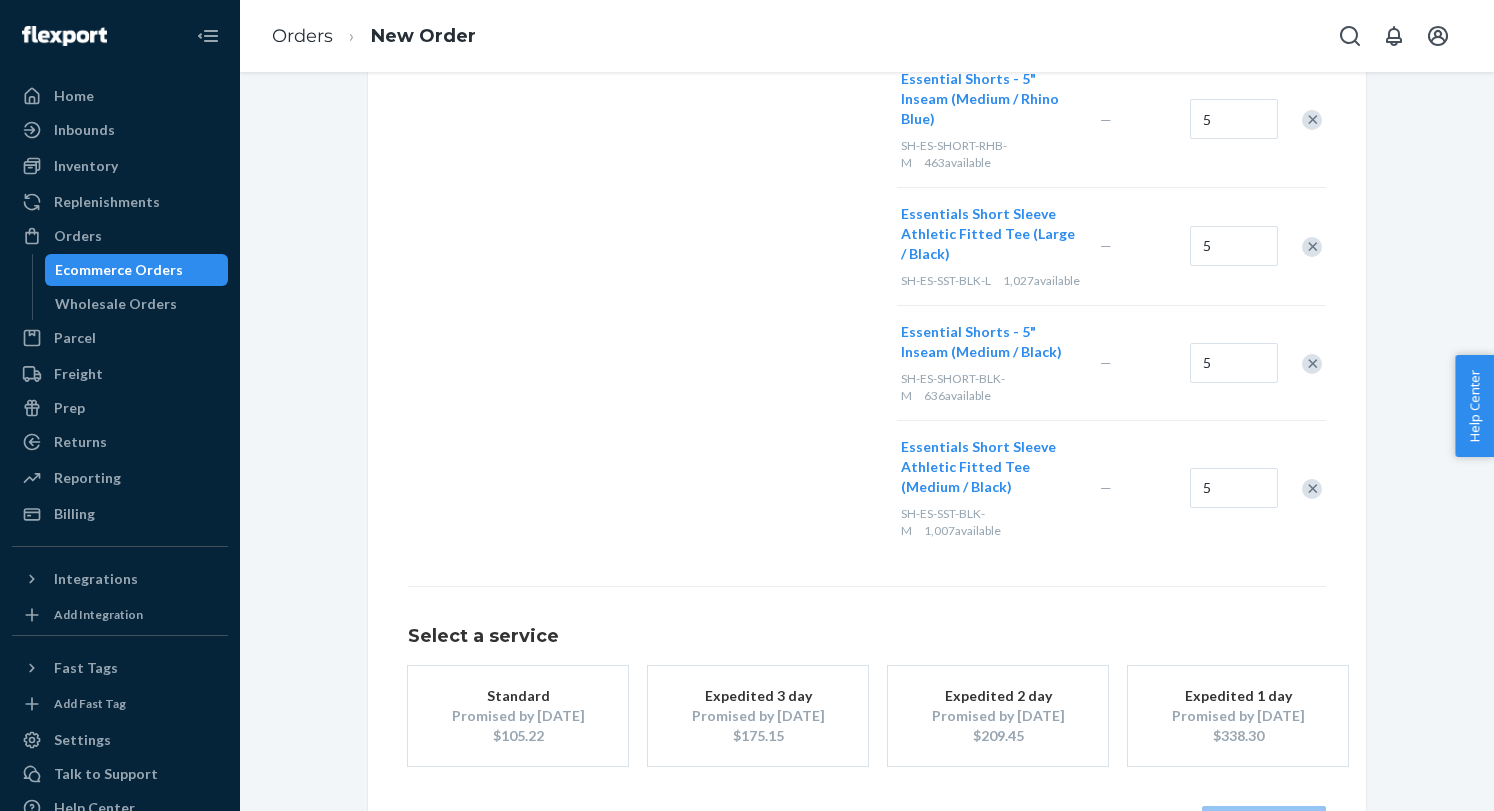 scroll, scrollTop: 723, scrollLeft: 0, axis: vertical 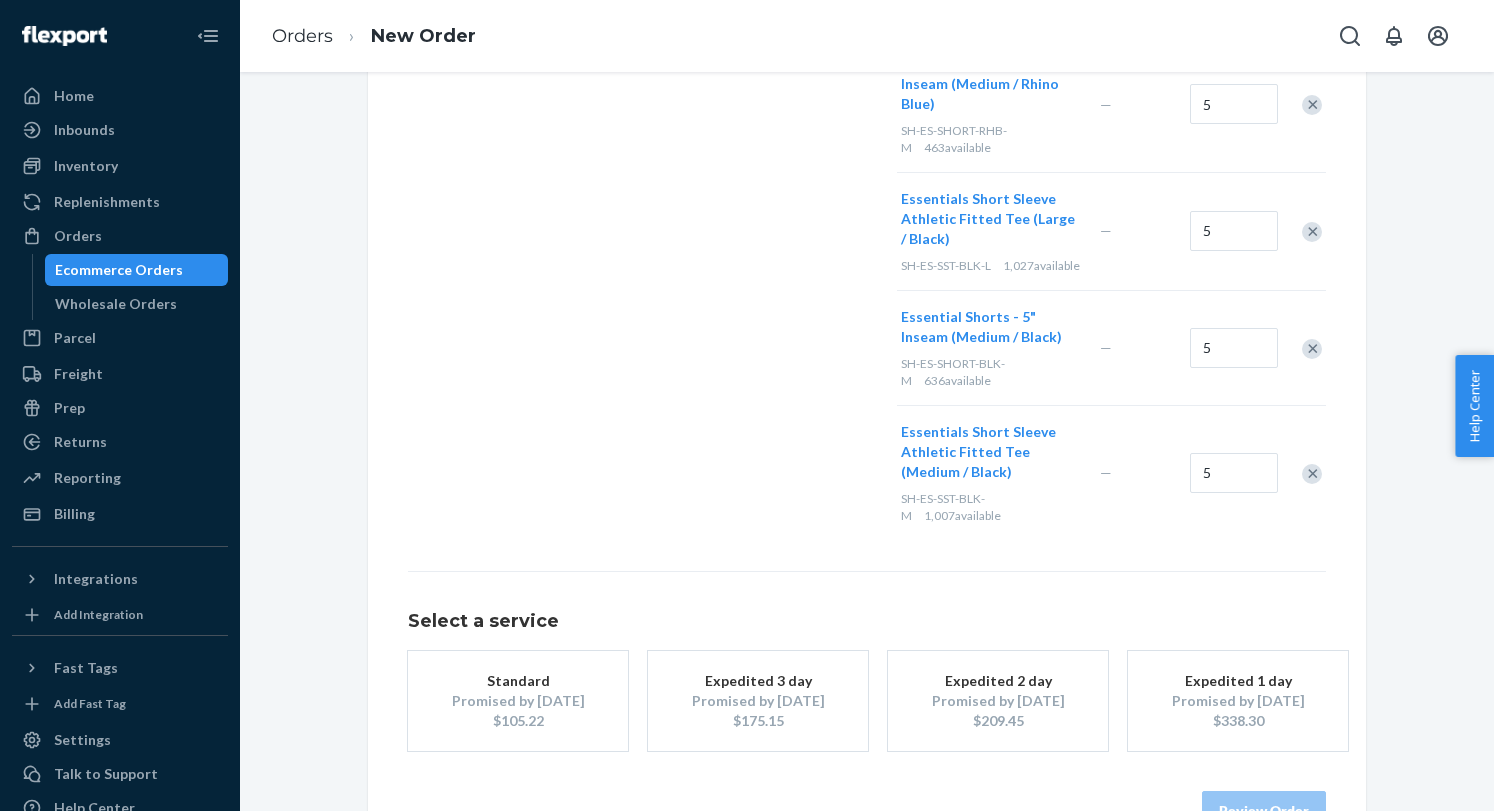 click on "Promised by [DATE]" at bounding box center [518, 701] 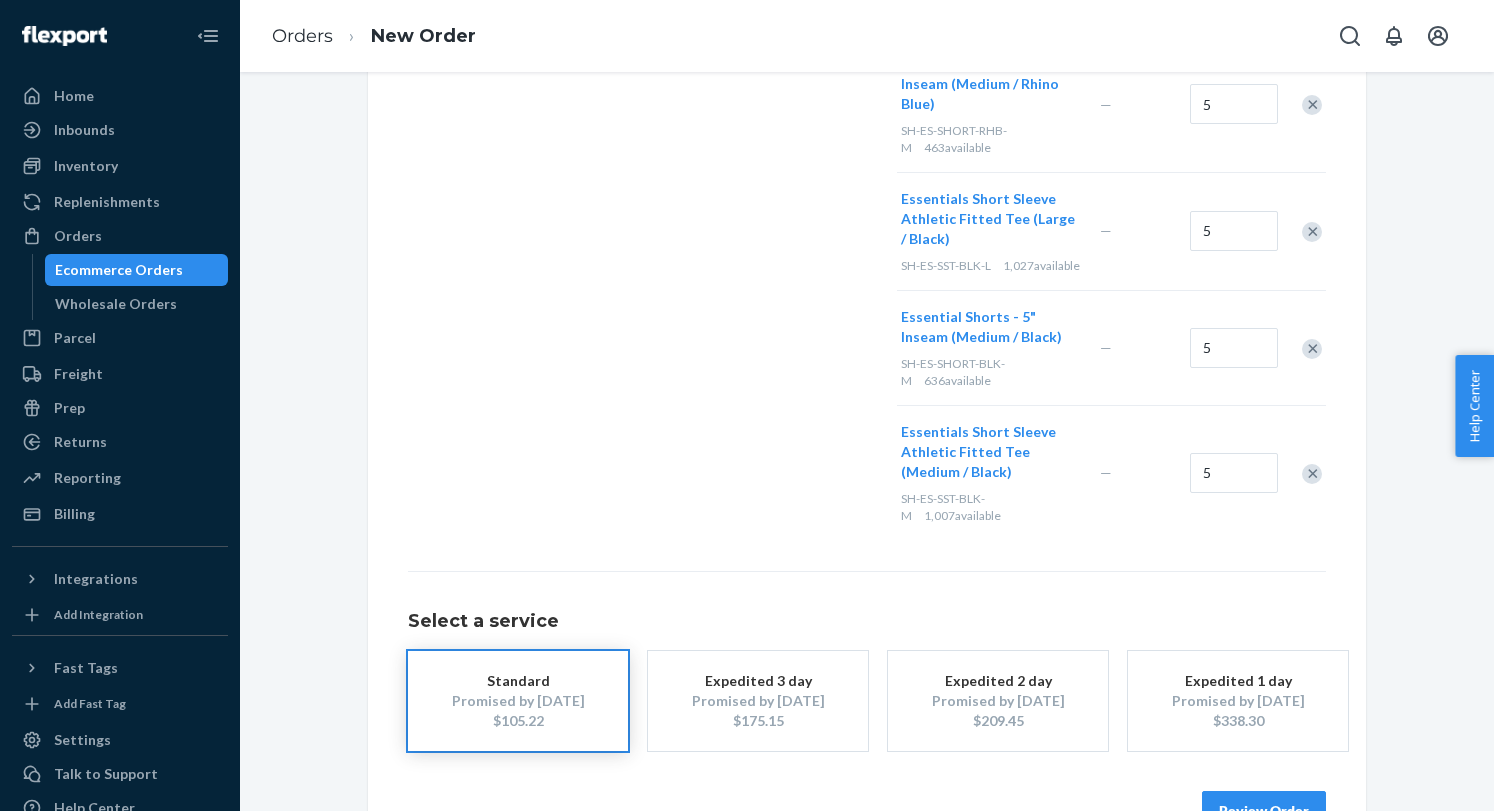 click on "Review Order" at bounding box center (1264, 811) 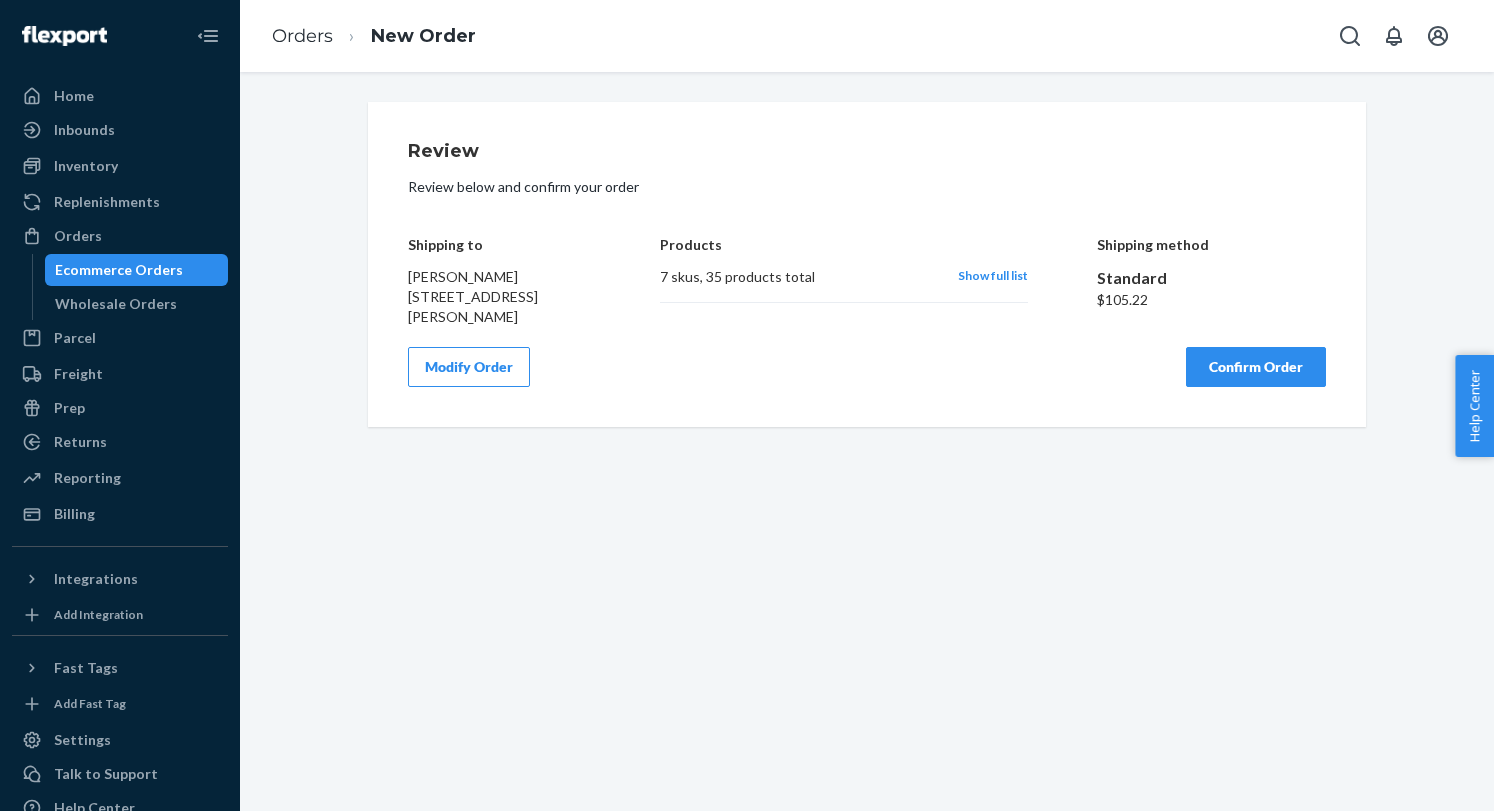 click on "Confirm Order" at bounding box center (1256, 367) 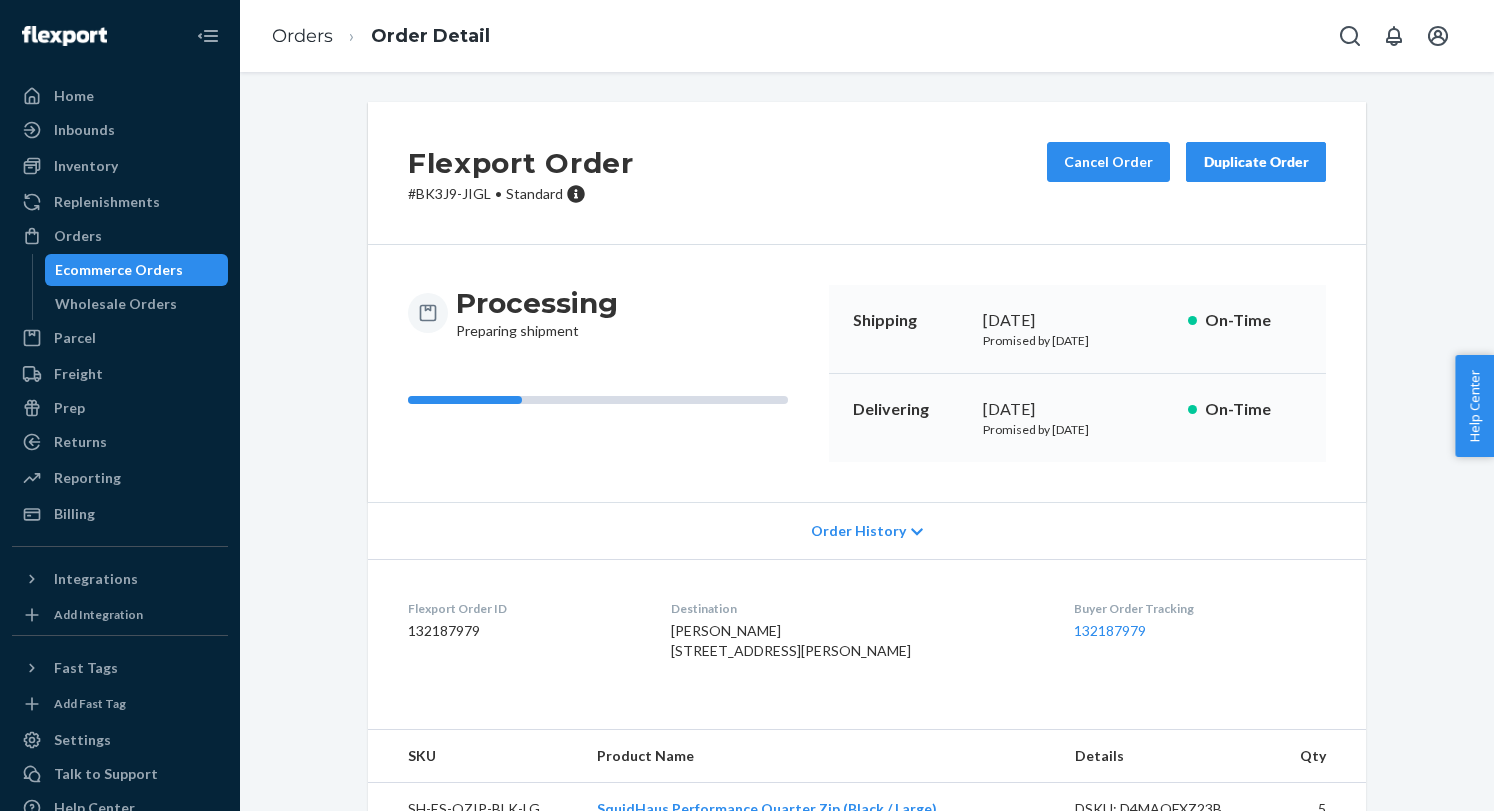 scroll, scrollTop: 0, scrollLeft: 0, axis: both 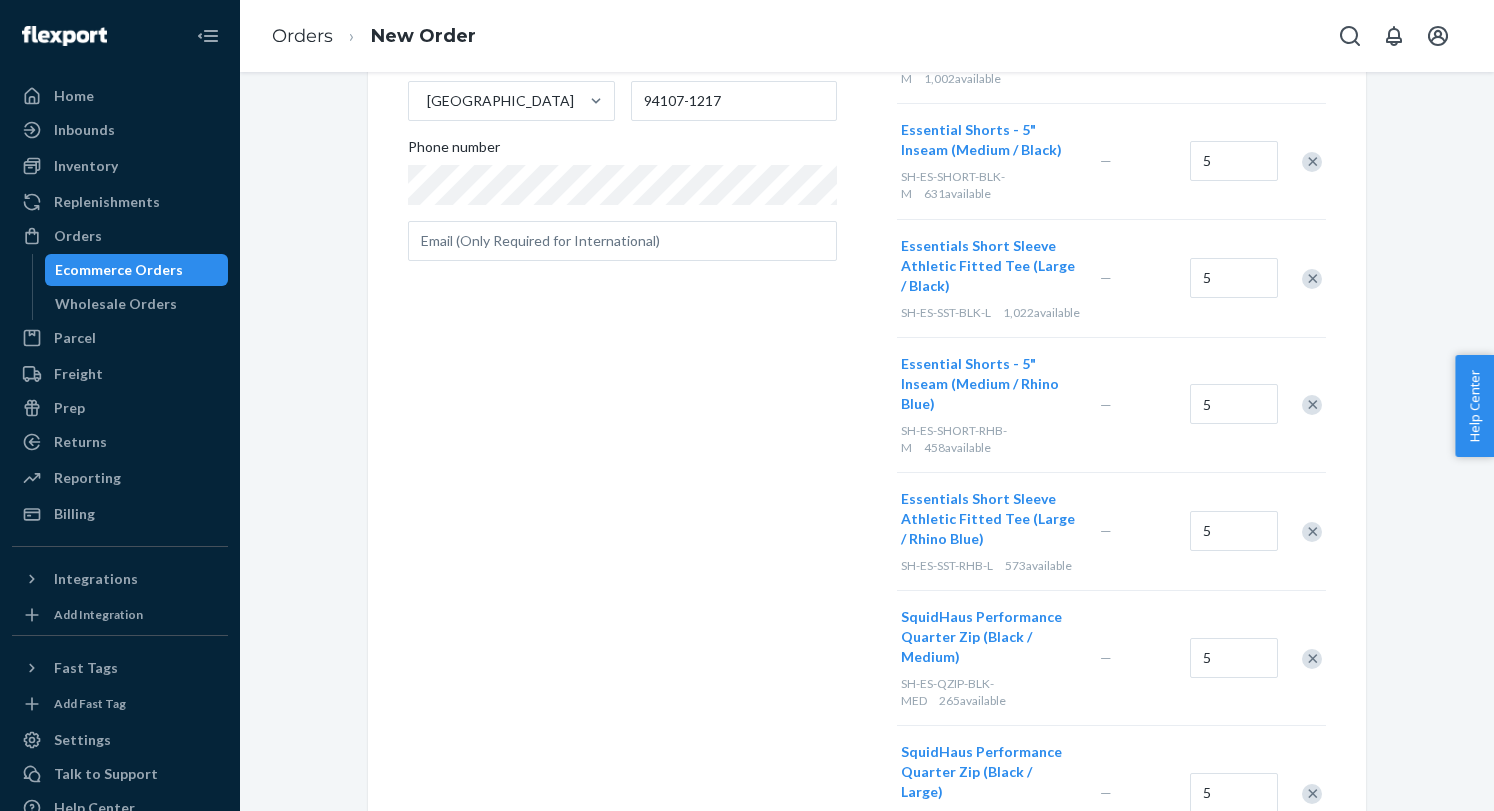click at bounding box center (1312, 405) 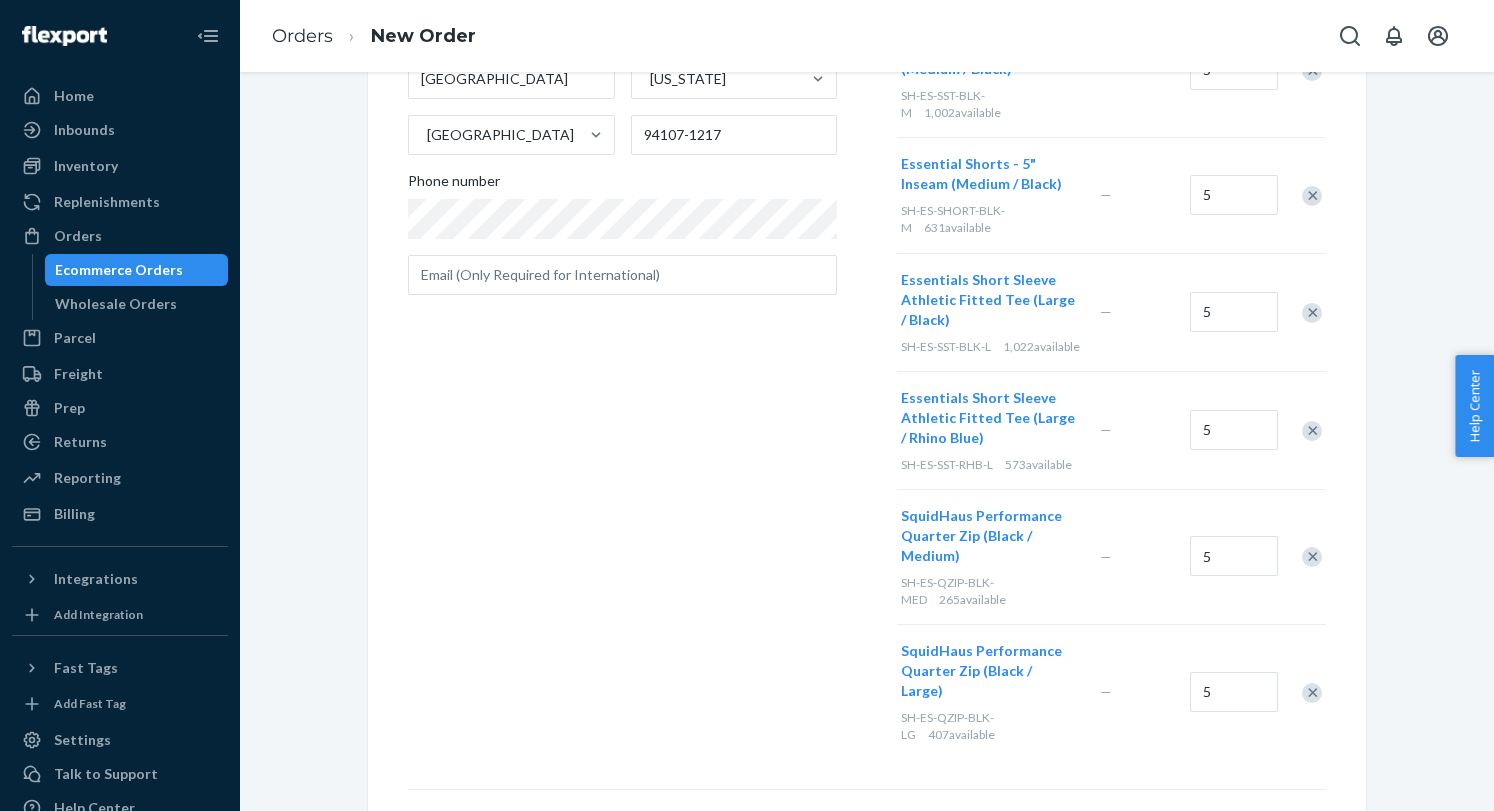 scroll, scrollTop: 383, scrollLeft: 0, axis: vertical 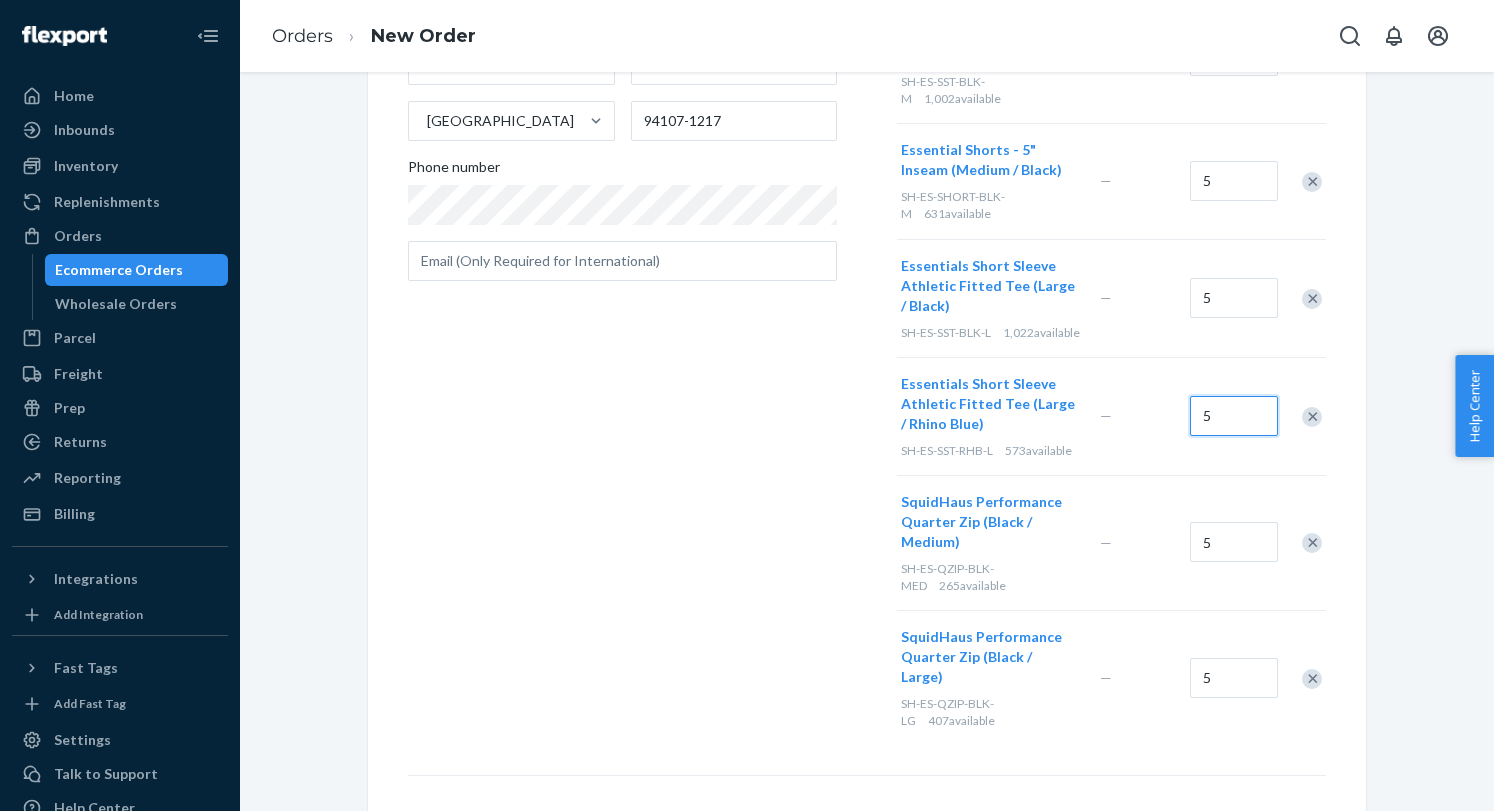 click on "5" at bounding box center (1234, 416) 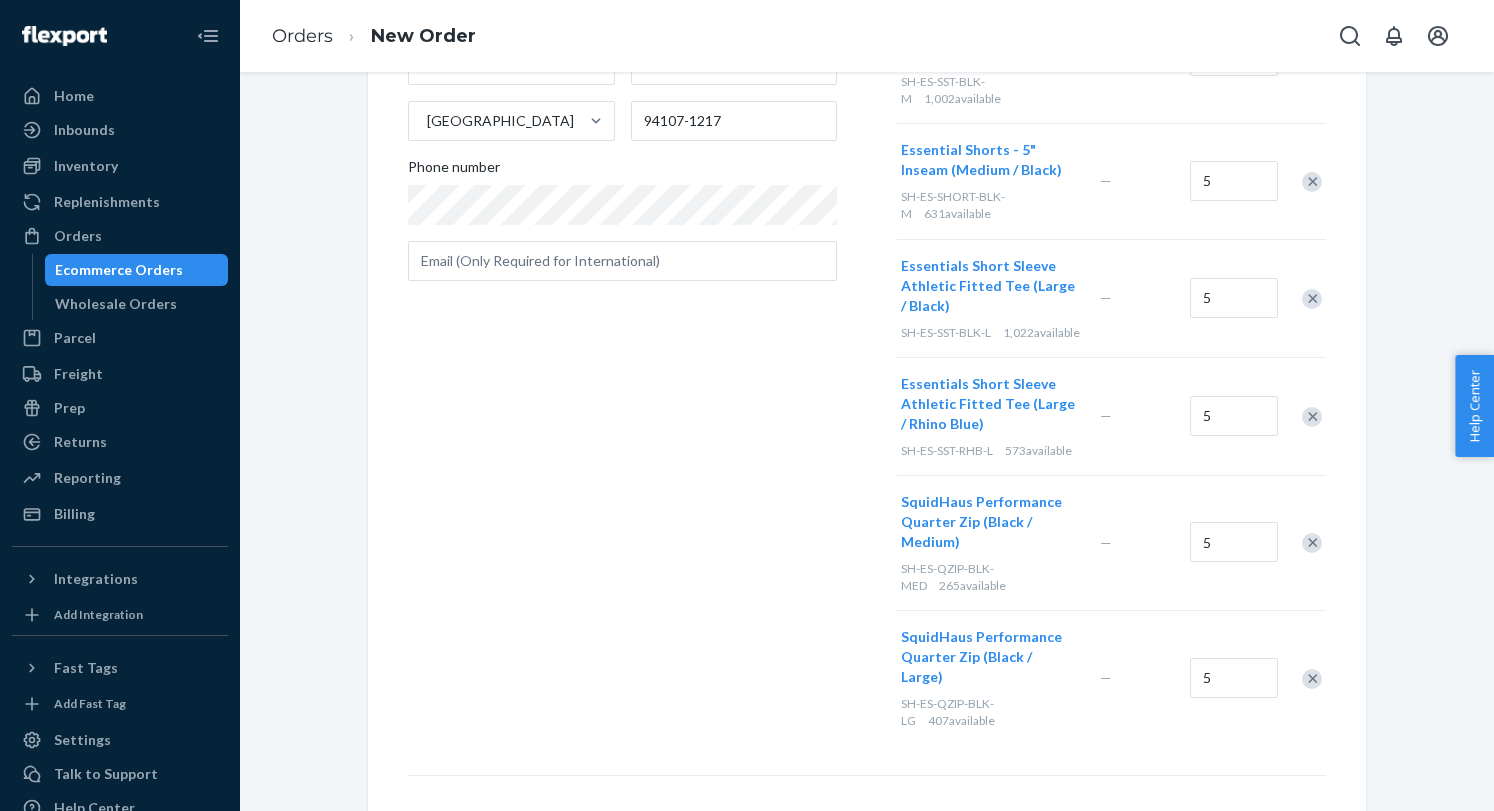 click on "Essentials Short Sleeve Athletic Fitted Tee (Large / Rhino Blue) SH-ES-SST-RHB-L 573  available — 5" at bounding box center (1111, 416) 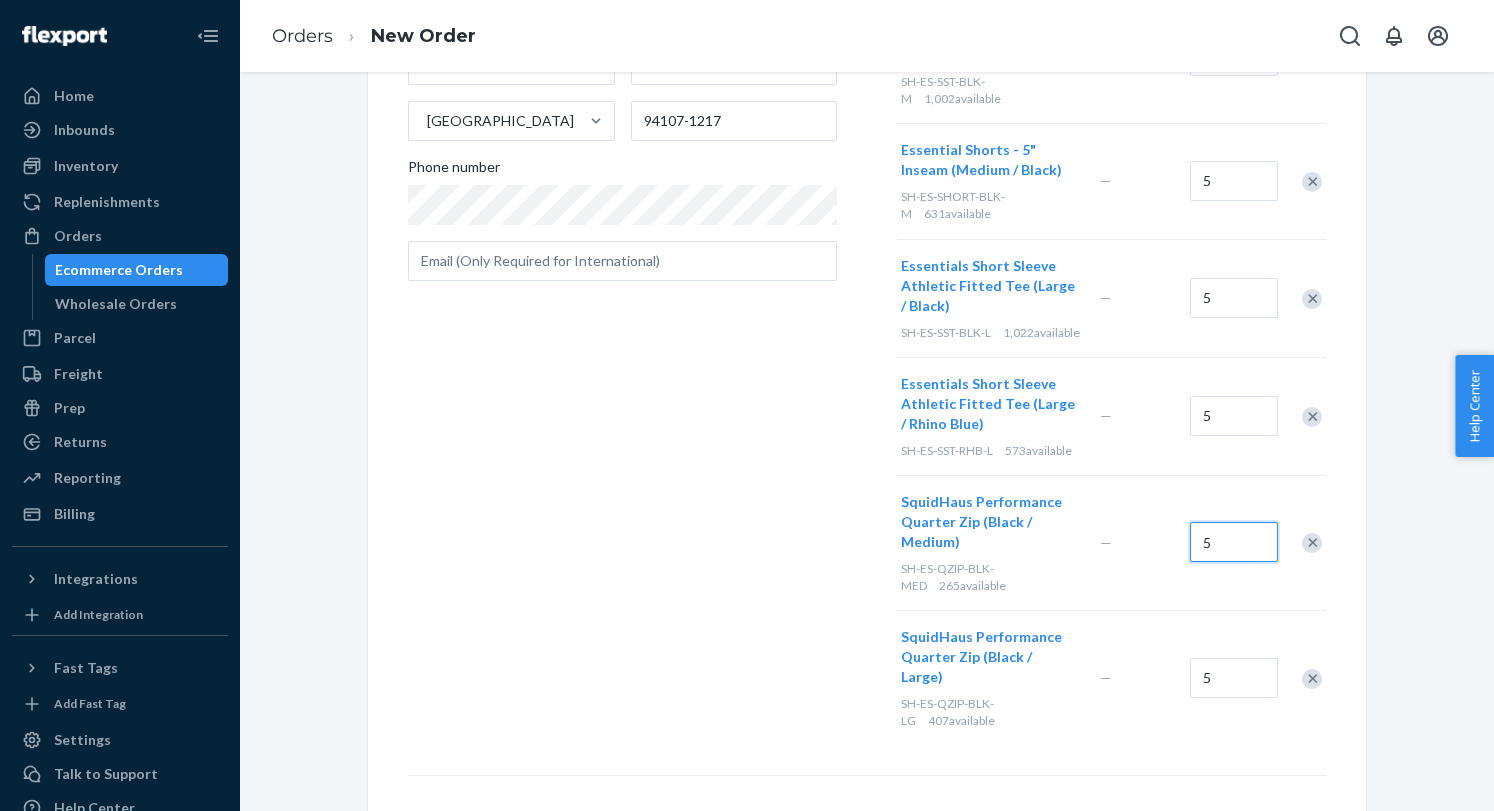 click on "5" at bounding box center (1234, 542) 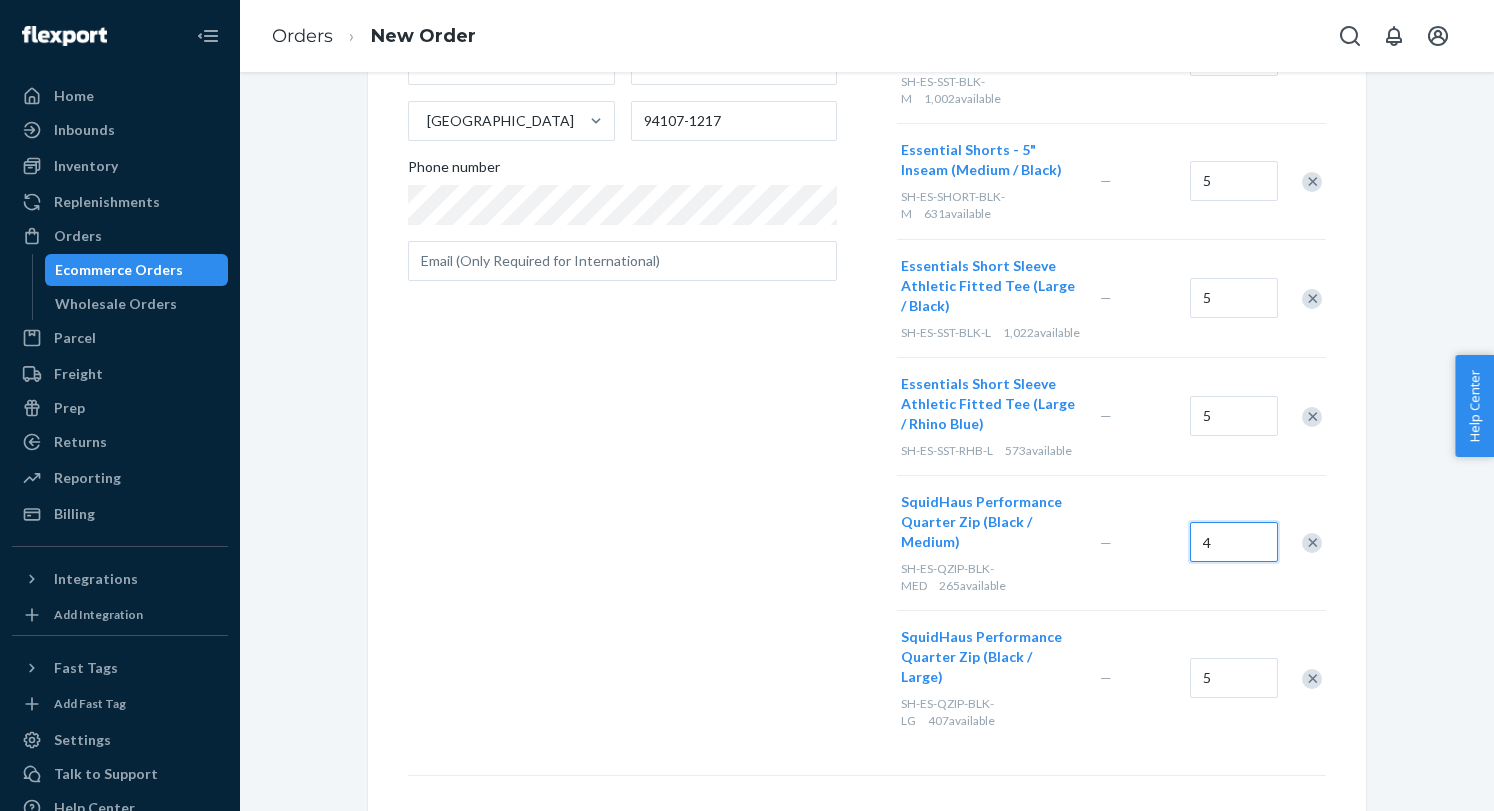 scroll, scrollTop: 291, scrollLeft: 0, axis: vertical 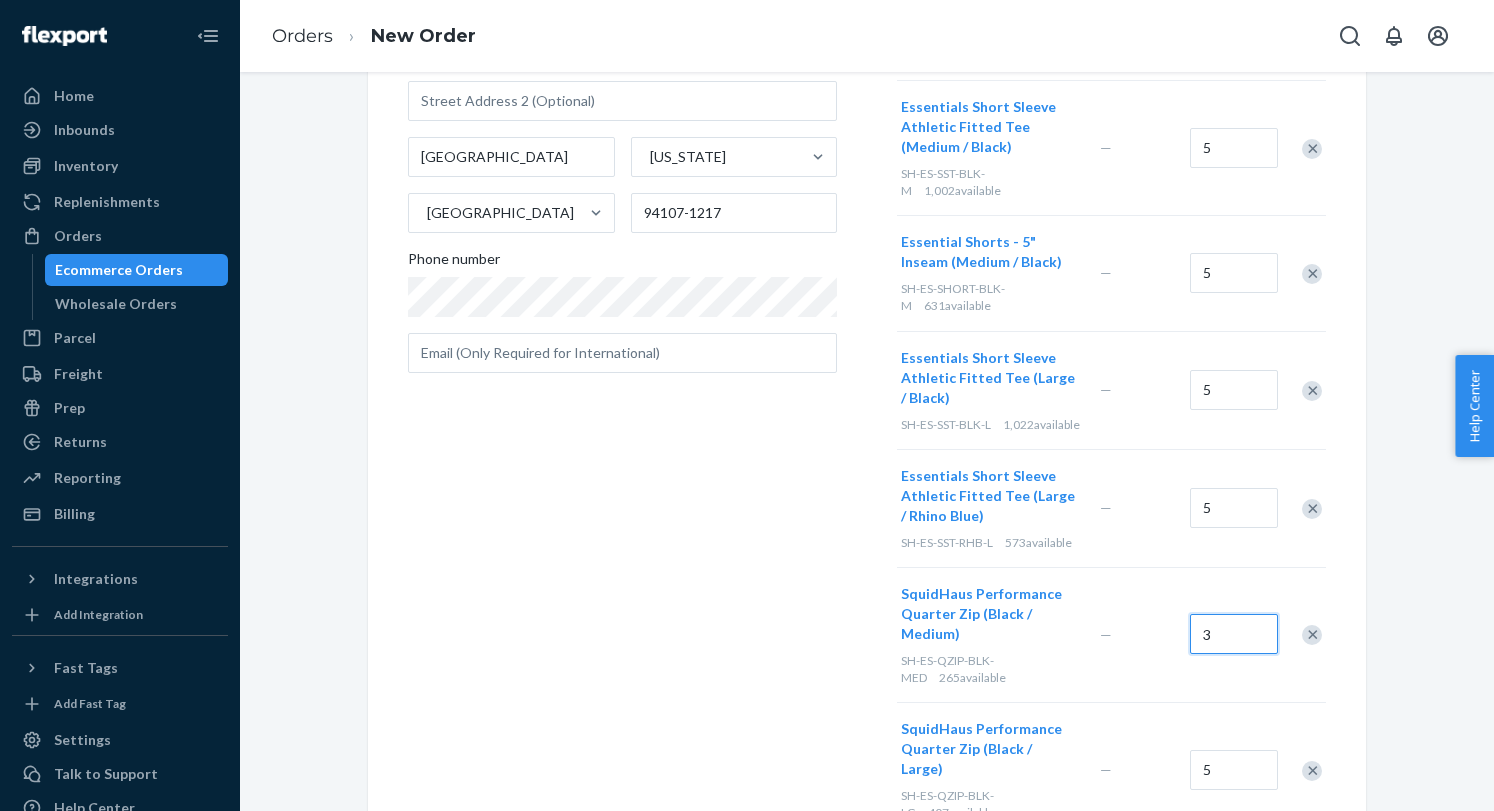 type on "3" 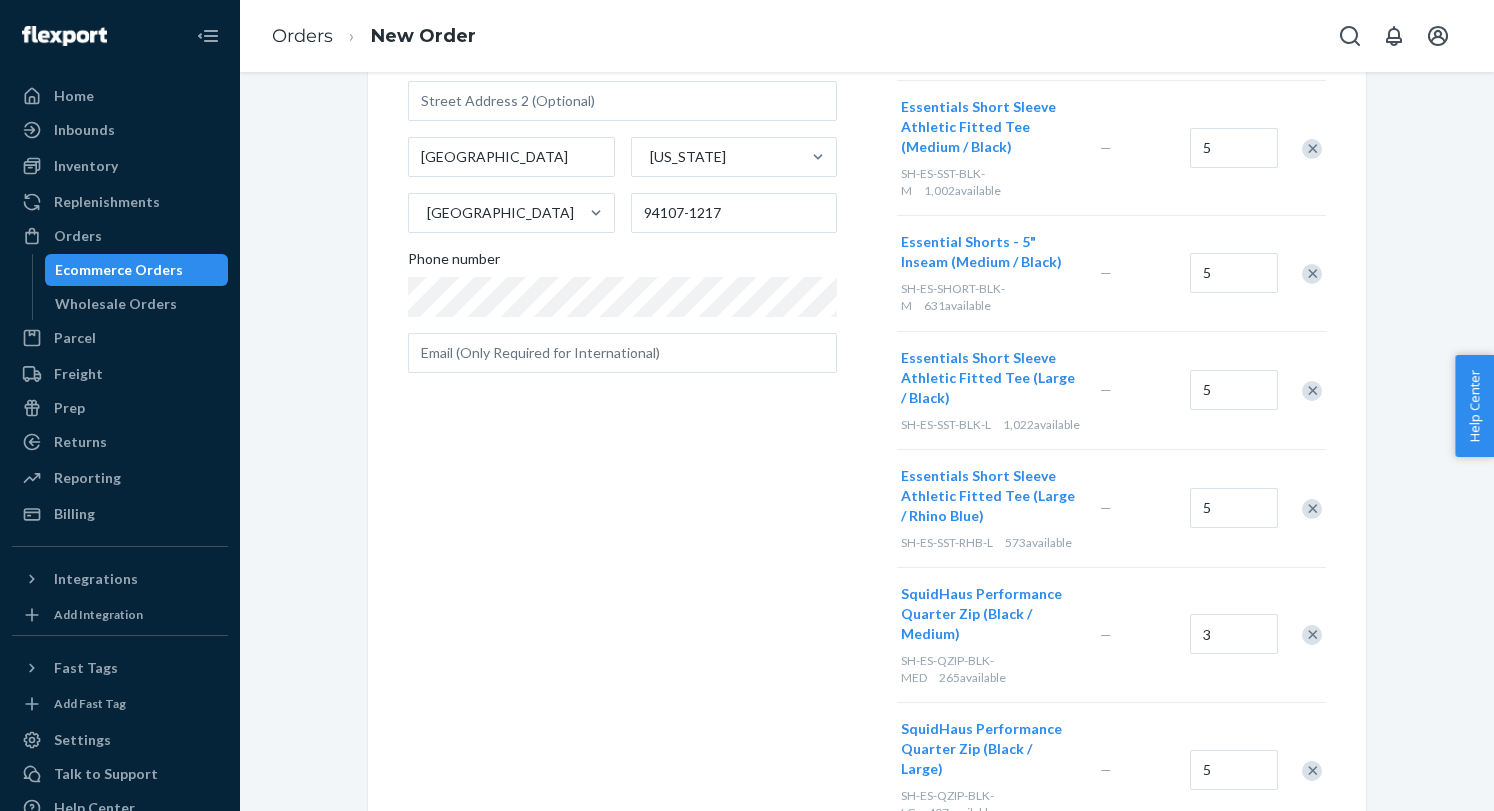 click on "Where to? Please input a valid shipping address here. [PERSON_NAME] [STREET_ADDRESS][PERSON_NAME][US_STATE][PHONE_NUMBER] Phone number Products Search and select the content of your order here. Search and add products Inbound each SKU in 5 or more boxes to maximize your Fast Tag coverage Learn more SKUs Units Essentials Short Sleeve Athletic Fitted Tee (Medium / Black) SH-ES-SST-BLK-M 1,002  available — 5 Essential Shorts - 5" Inseam (Medium / Black) SH-ES-SHORT-BLK-M 631  available — 5 Essentials Short Sleeve Athletic Fitted Tee (Large / Black) SH-ES-SST-BLK-L 1,022  available — 5 Essentials Short Sleeve Athletic Fitted Tee (Large / Rhino Blue) SH-ES-SST-RHB-L 573  available — 5 SquidHaus Performance Quarter Zip (Black / Medium) SH-ES-QZIP-BLK-MED 265  available — 3 SquidHaus Performance Quarter Zip (Black / Large) SH-ES-QZIP-BLK-LG 407  available — 5 Select a service Standard Promised by [DATE] $83.73 Expedited 3 day Promised by [DATE] $140.50 Expedited 2 day $167.94" at bounding box center (867, 489) 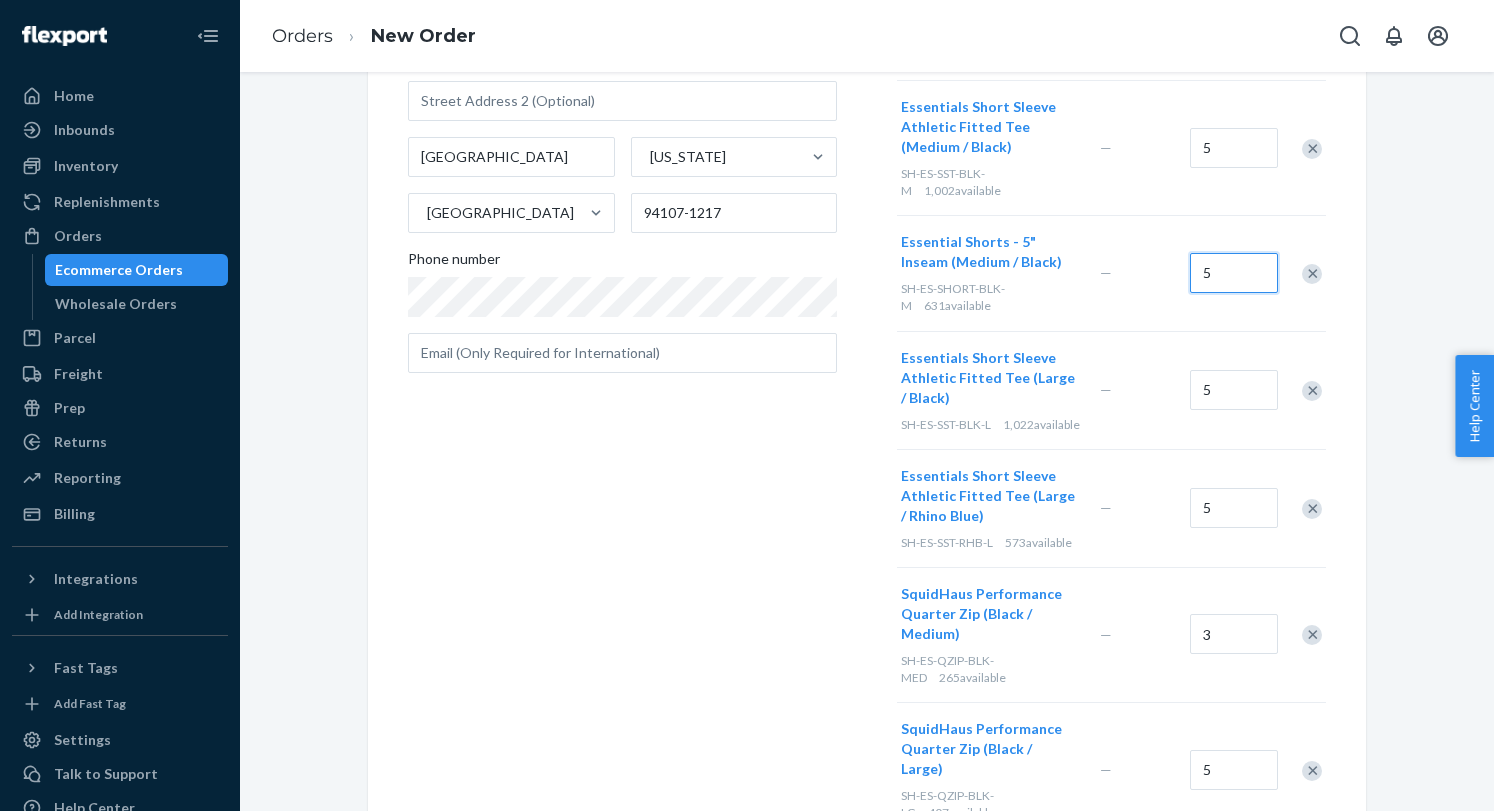 click on "5" at bounding box center [1234, 273] 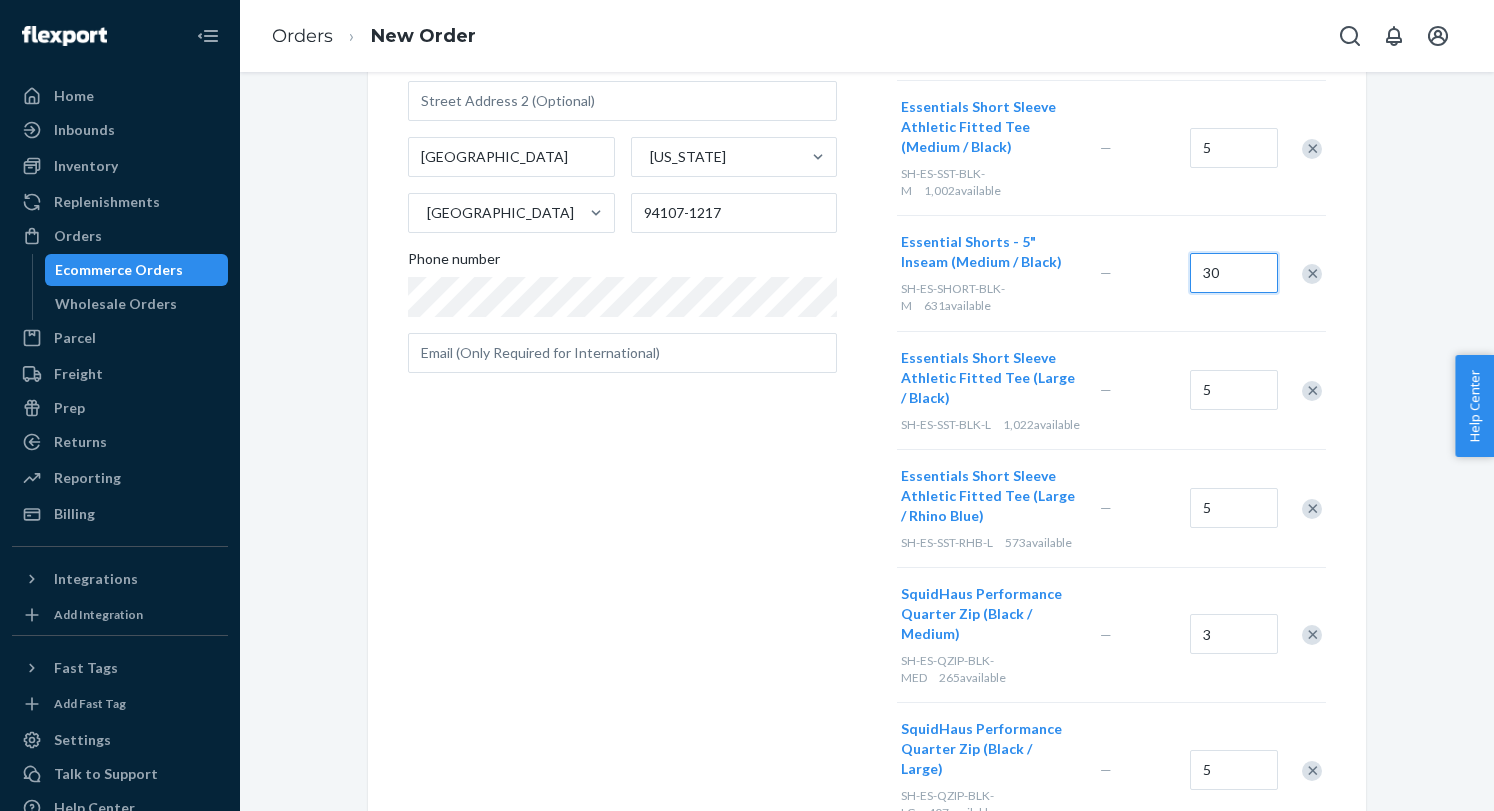 click on "30" at bounding box center [1234, 273] 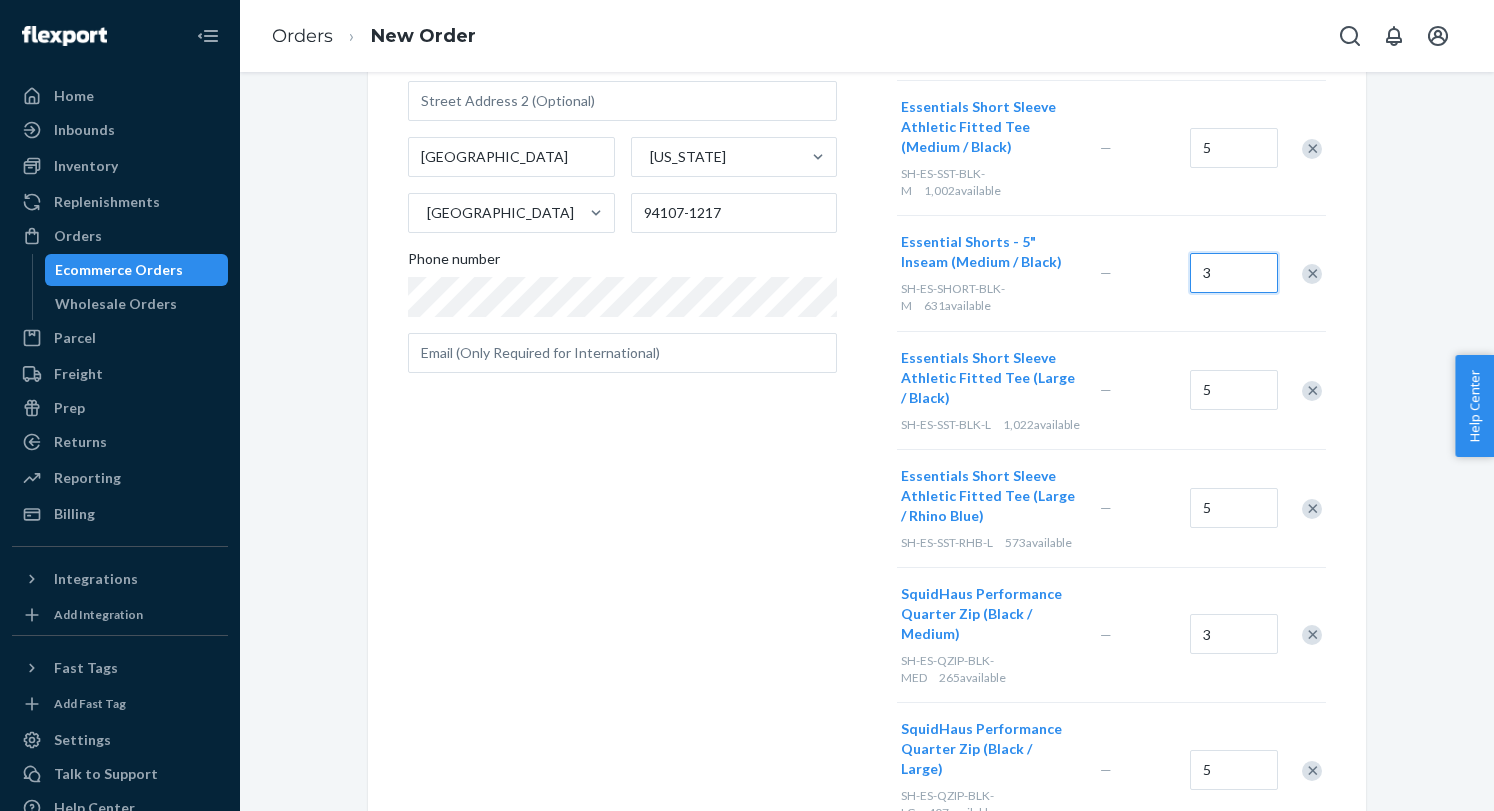 type on "3" 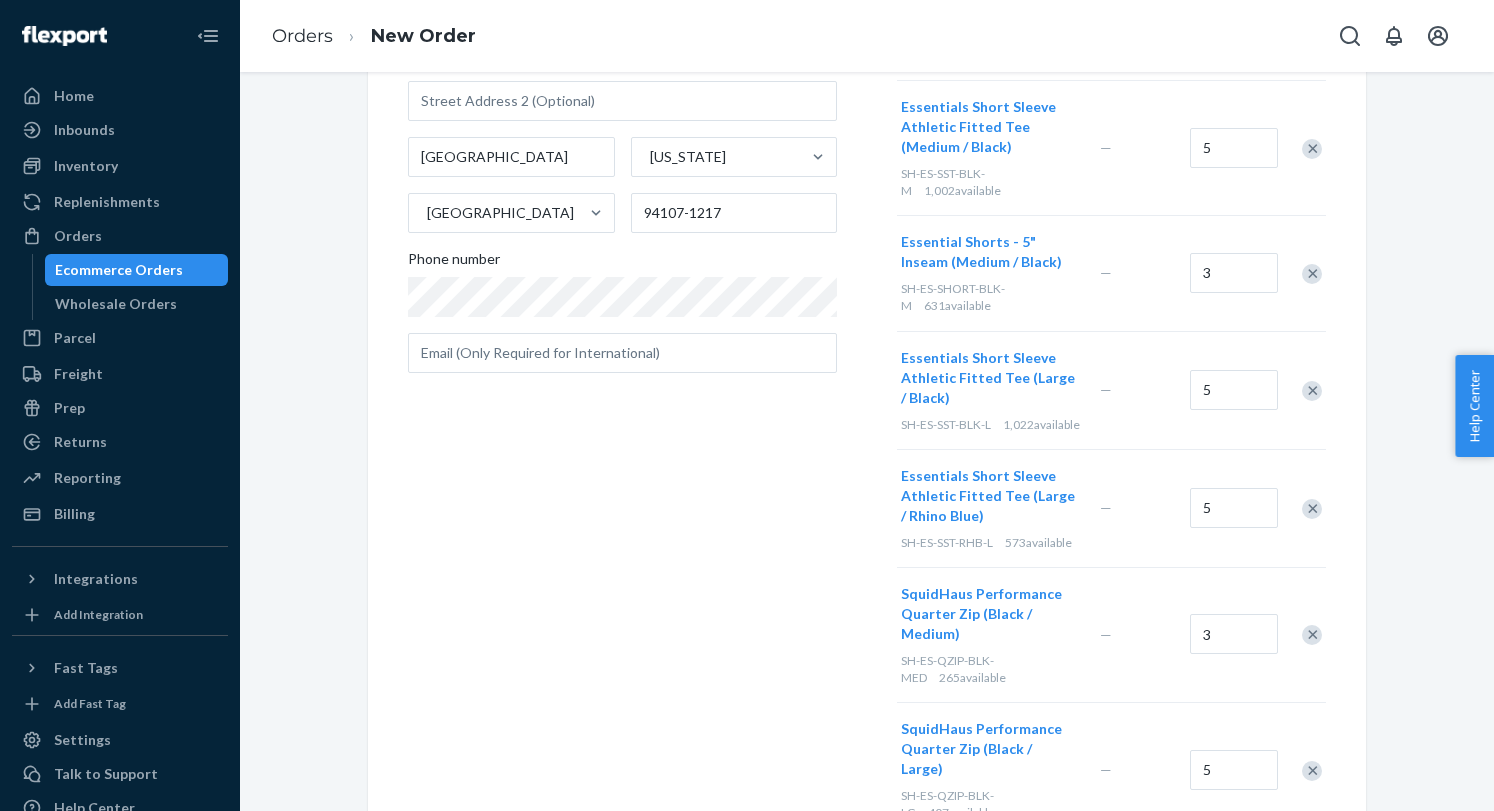 click on "Essential Shorts - 5" Inseam (Medium / Black) SH-ES-SHORT-BLK-M 631  available — 3" at bounding box center (1111, 272) 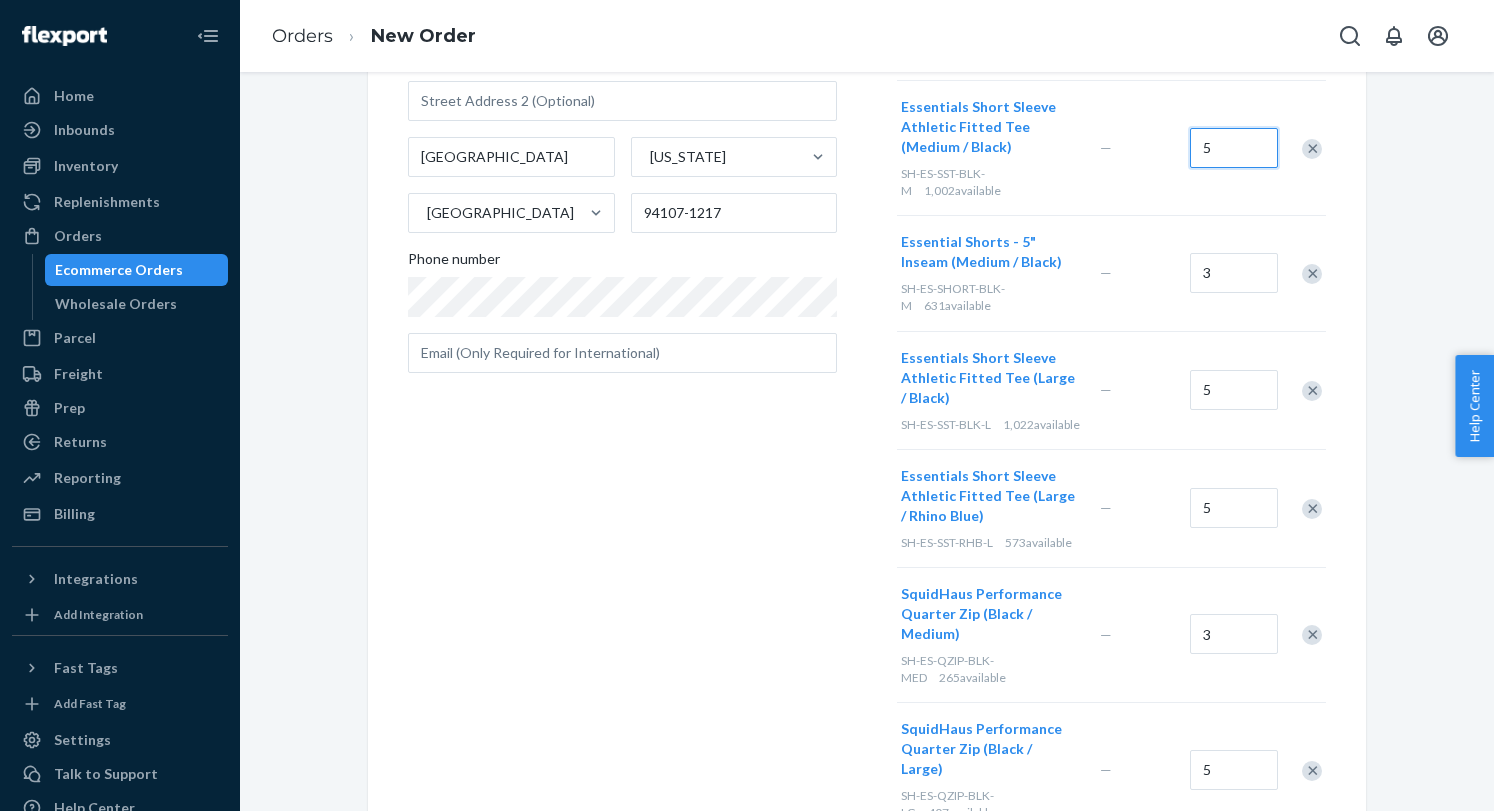 click on "5" at bounding box center (1234, 148) 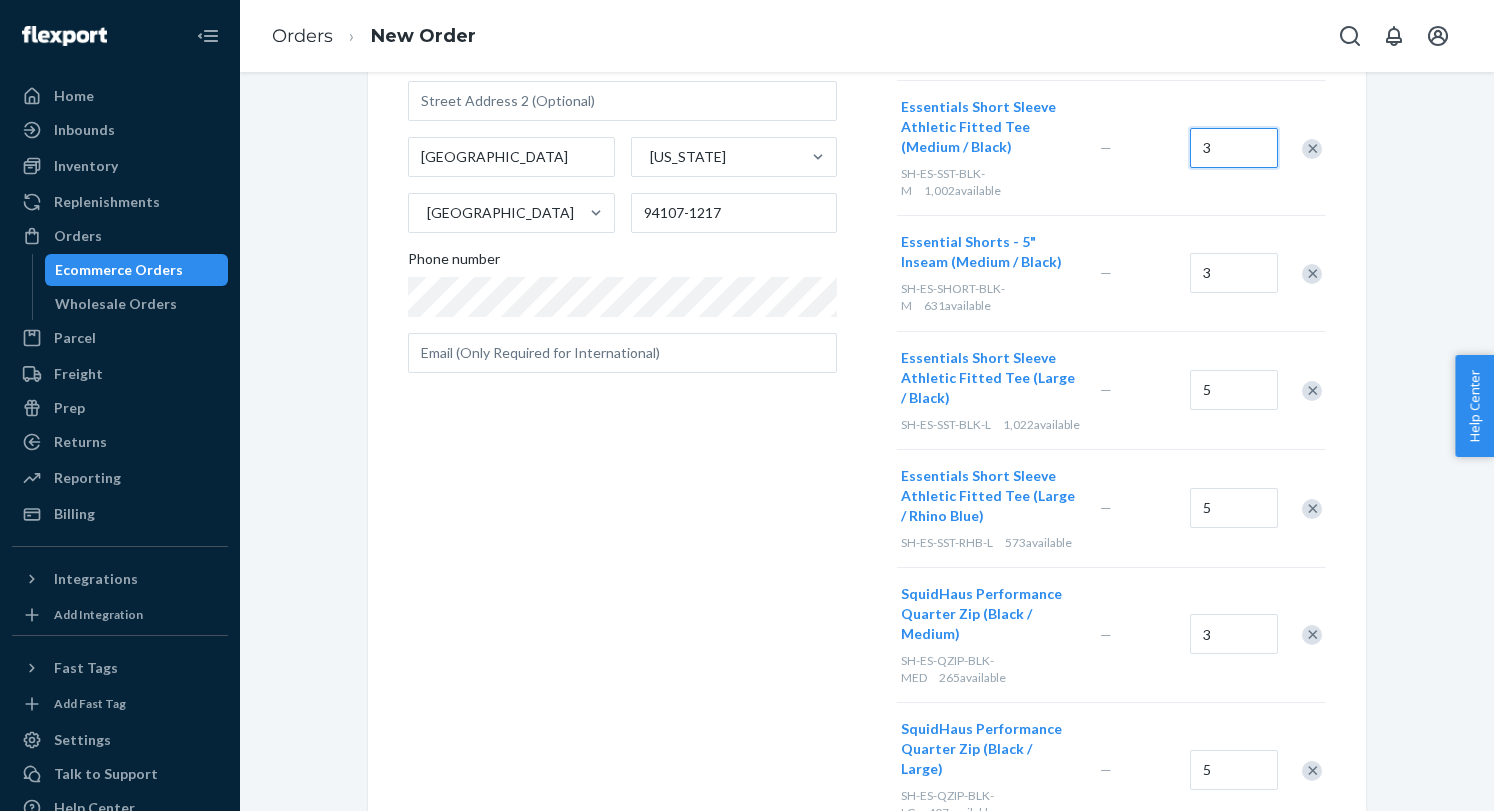 type on "3" 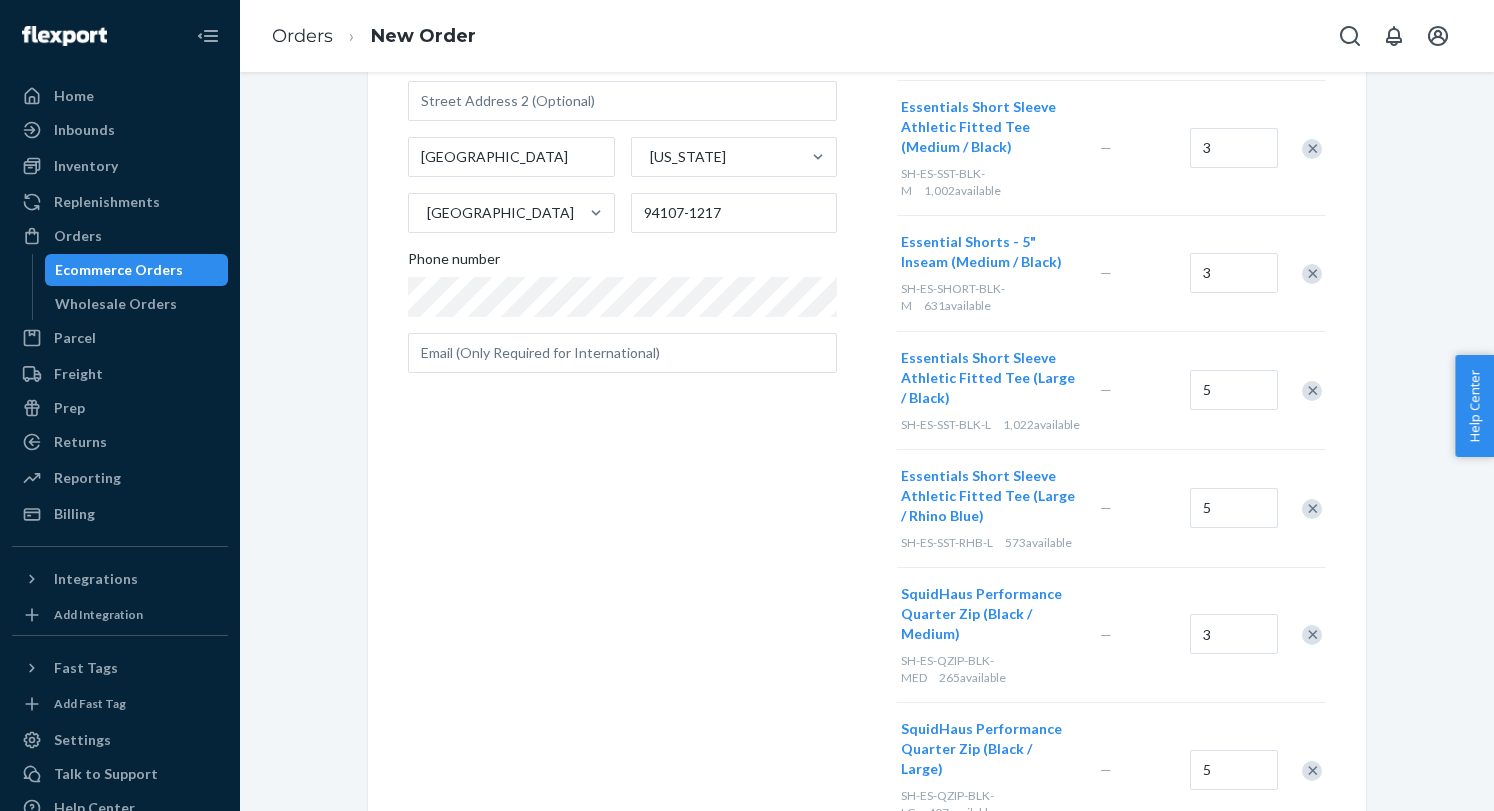 click on "Essentials Short Sleeve Athletic Fitted Tee (Medium / Black) SH-ES-SST-BLK-M 1,002  available — 3" at bounding box center [1111, 147] 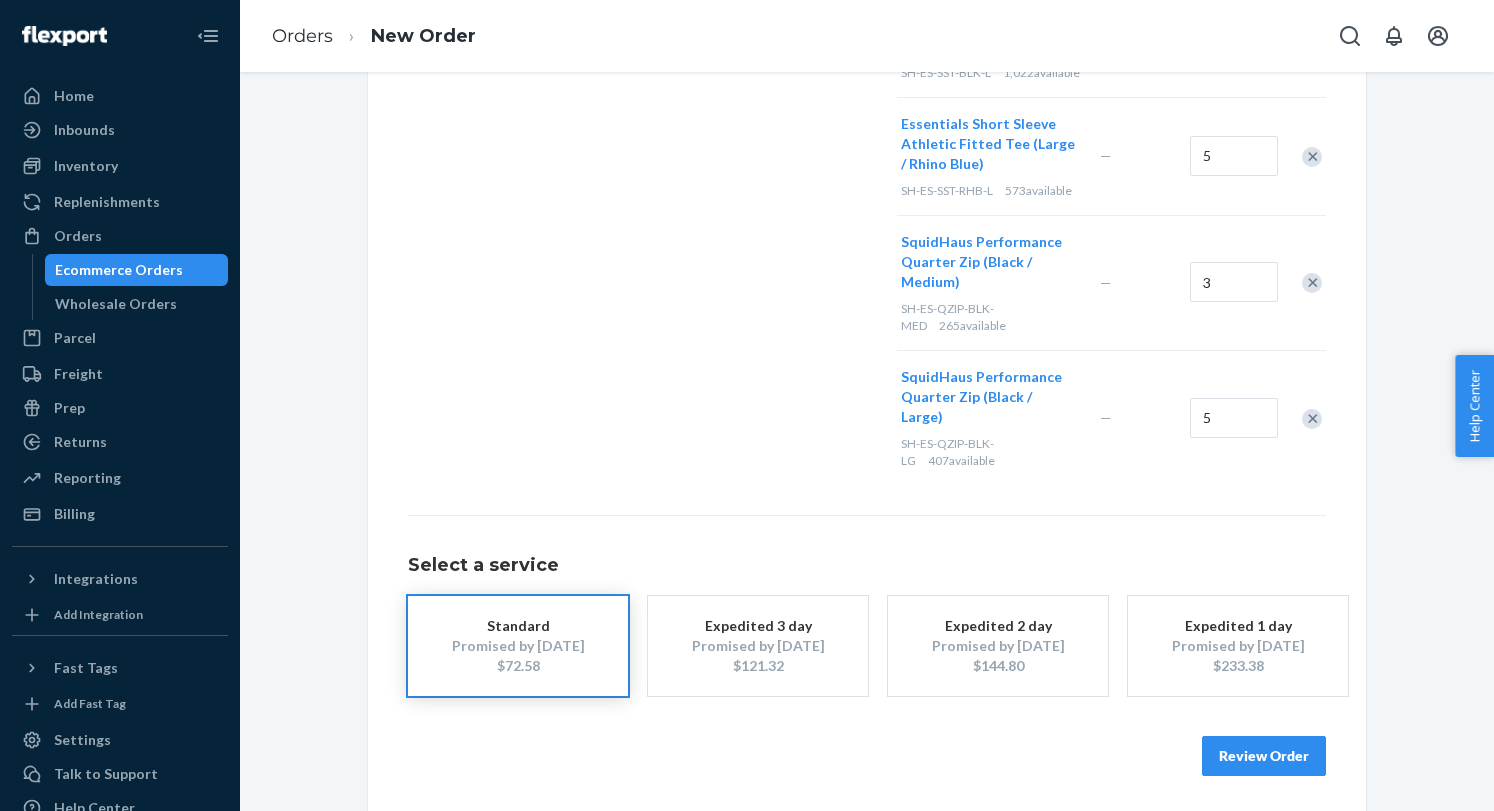 scroll, scrollTop: 642, scrollLeft: 0, axis: vertical 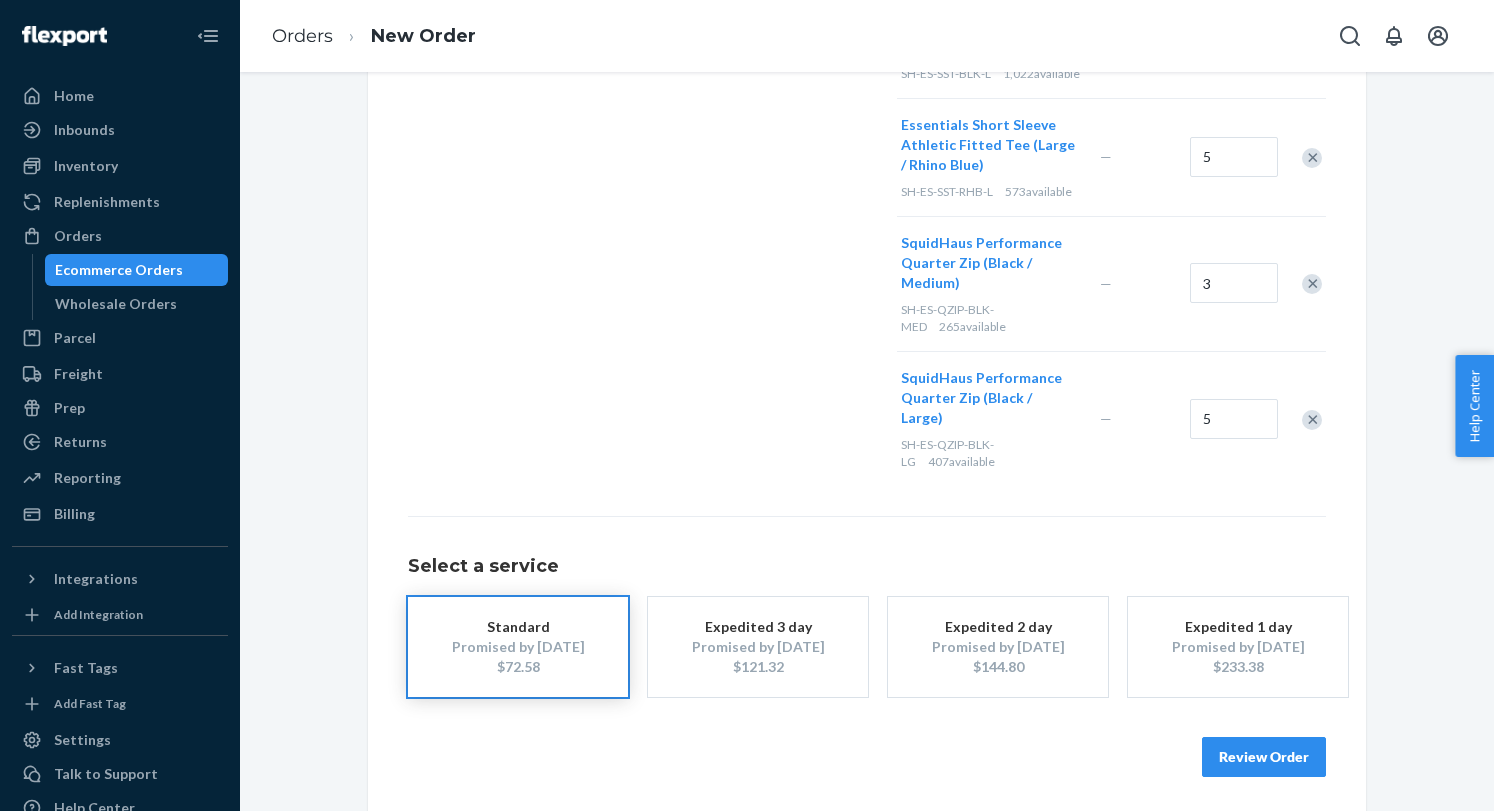 click on "$121.32" at bounding box center (758, 667) 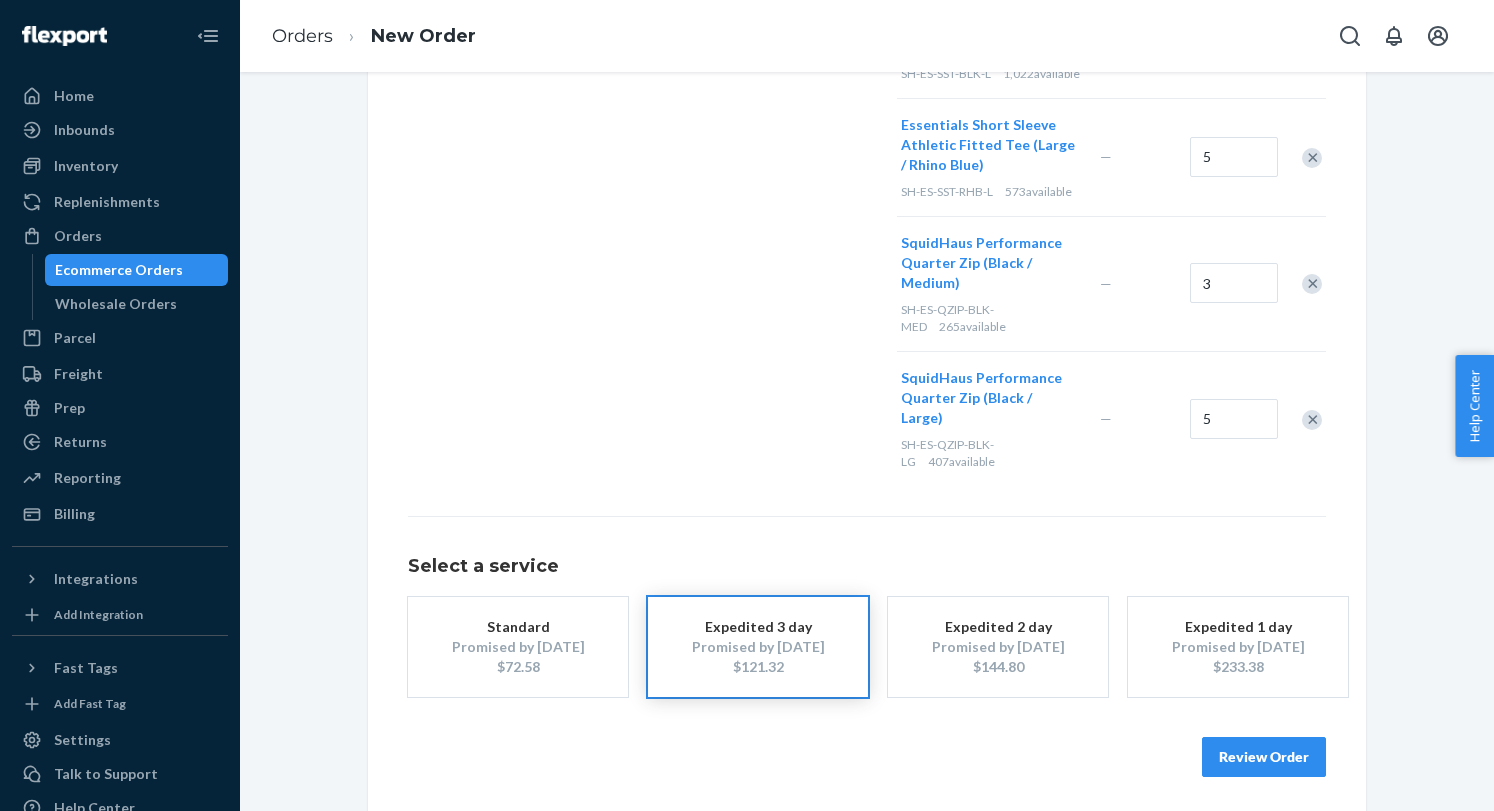 click on "Review Order" at bounding box center (1264, 757) 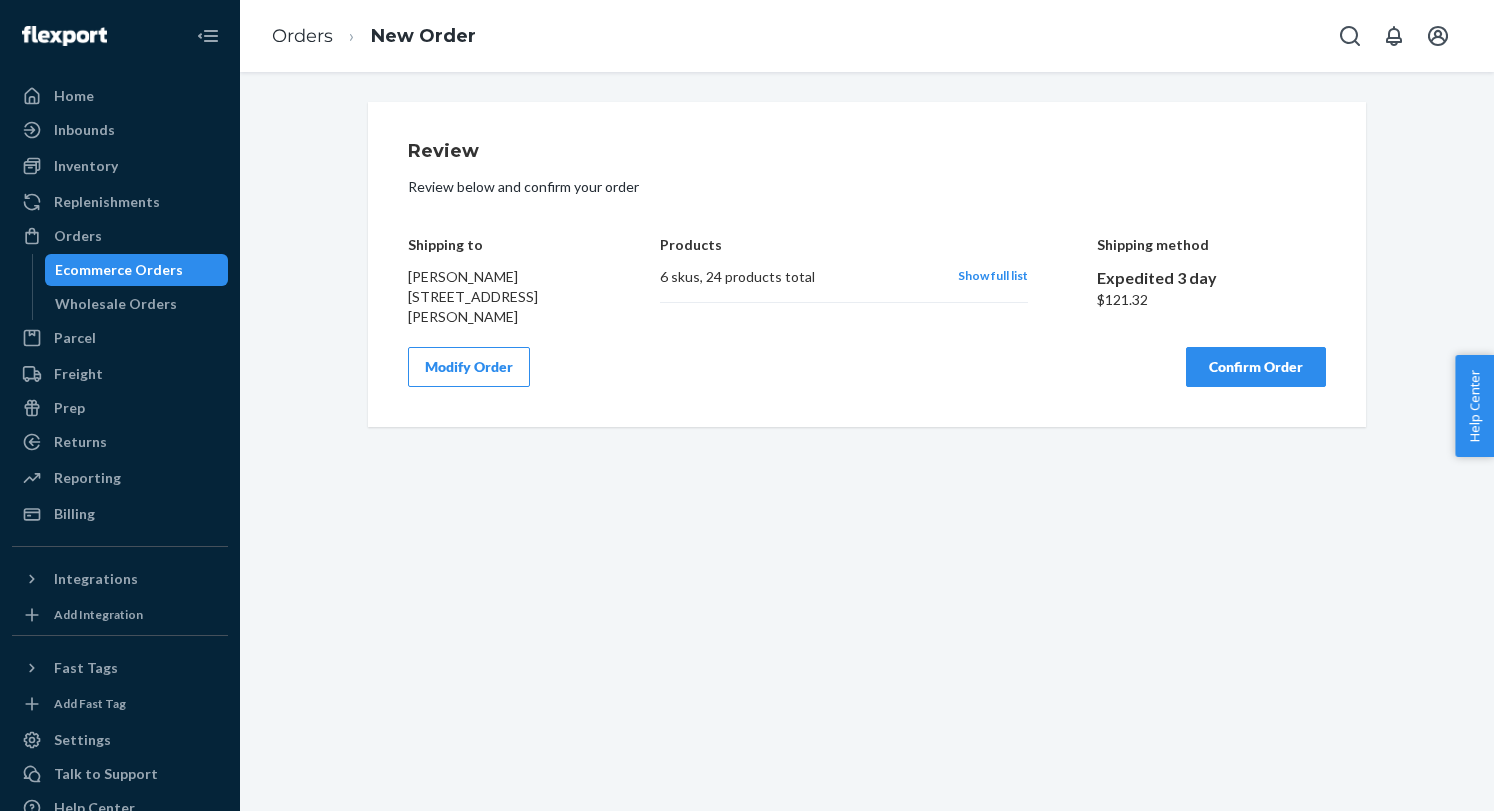 scroll, scrollTop: 0, scrollLeft: 0, axis: both 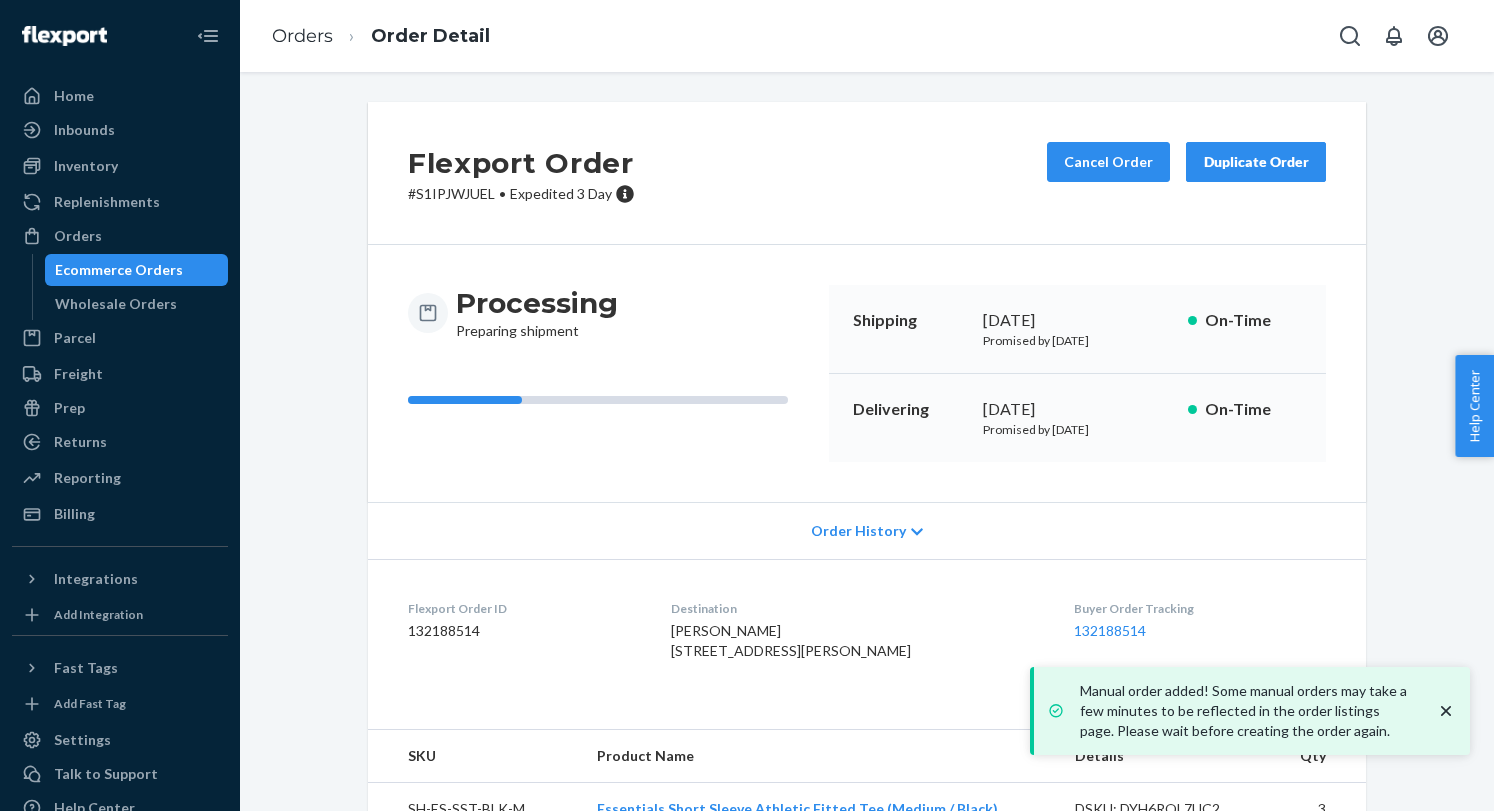 click on "Ecommerce Orders" at bounding box center (137, 270) 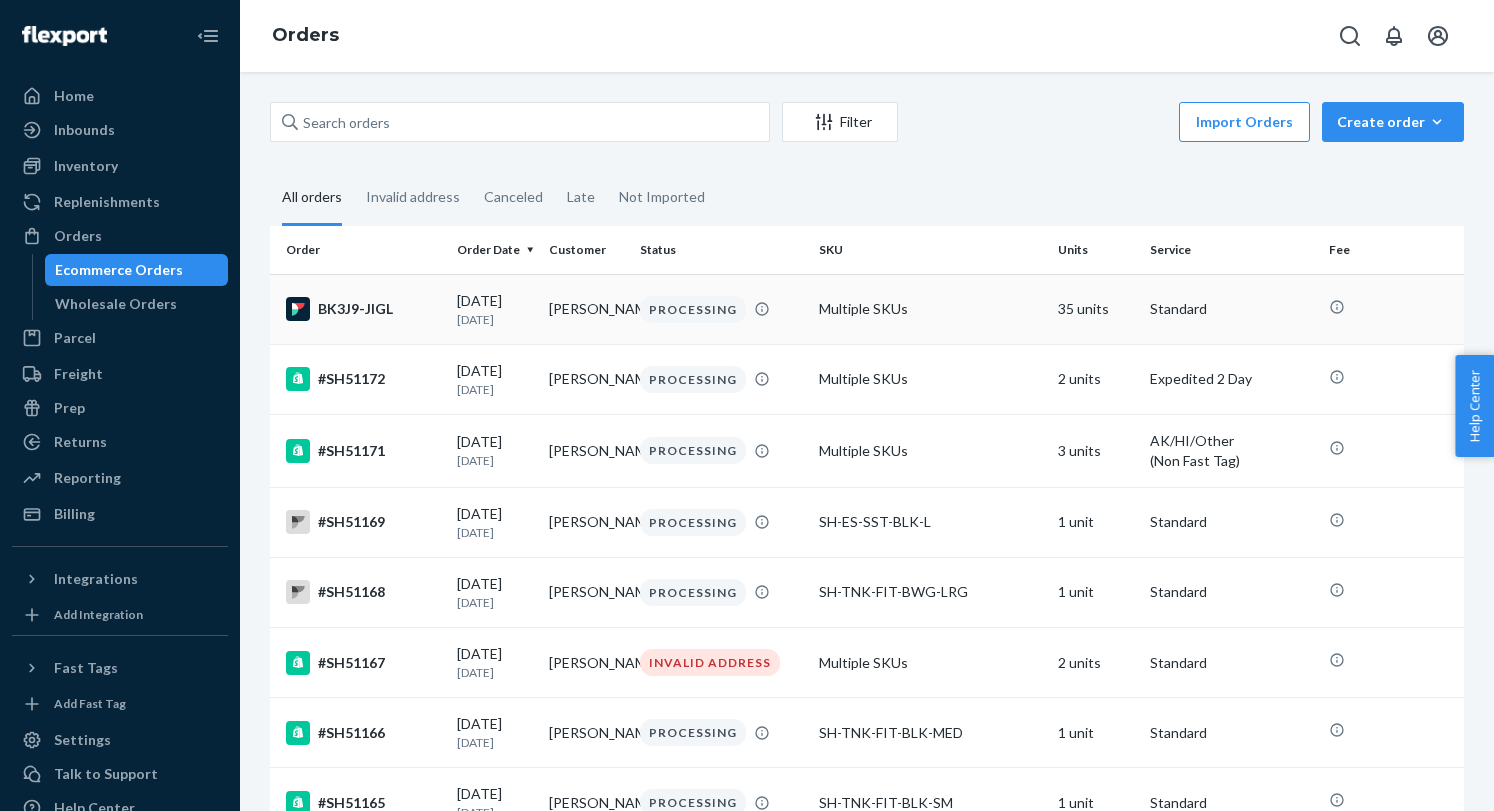 click on "[PERSON_NAME]" at bounding box center (587, 309) 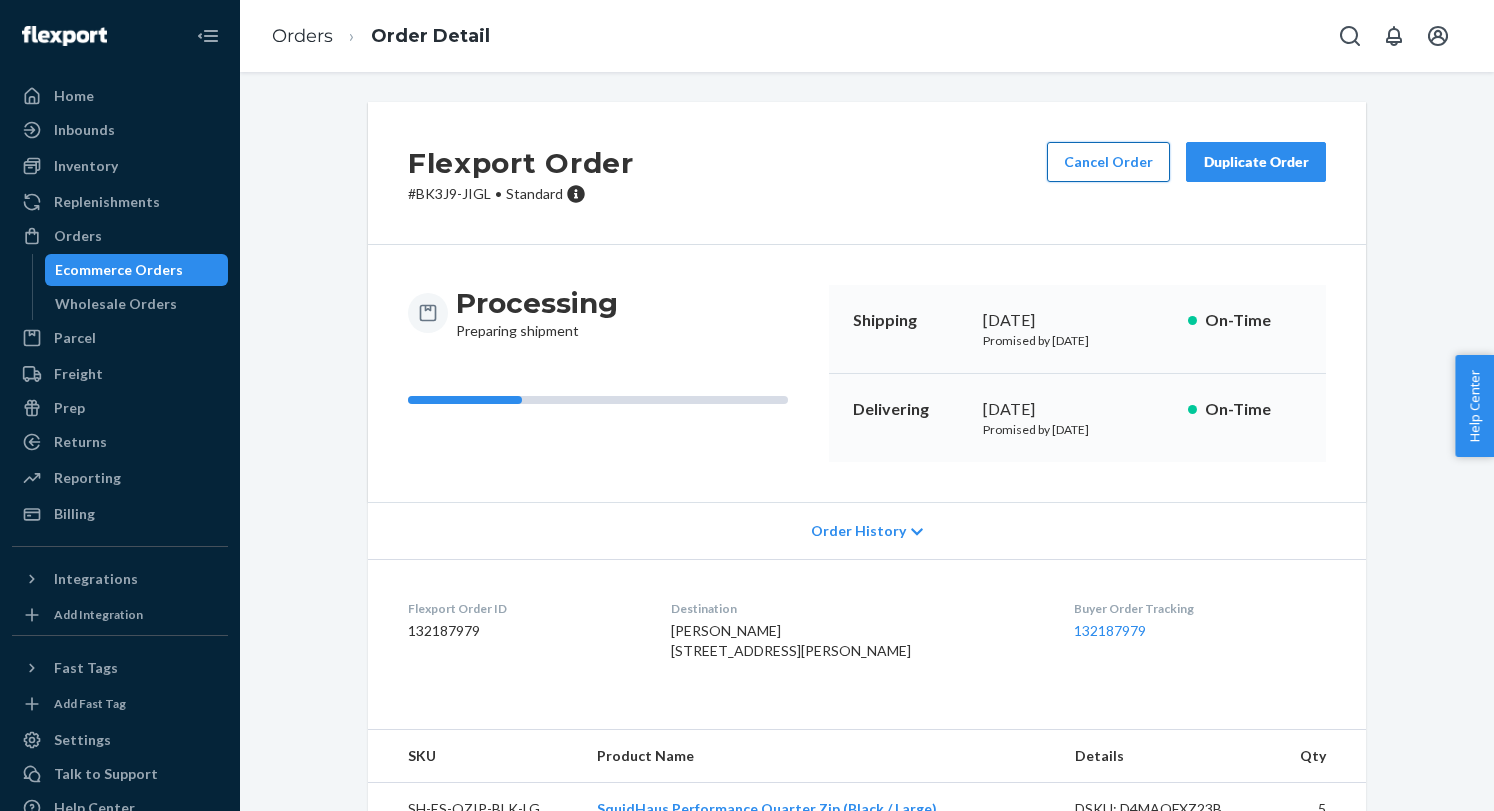 scroll, scrollTop: -1, scrollLeft: 0, axis: vertical 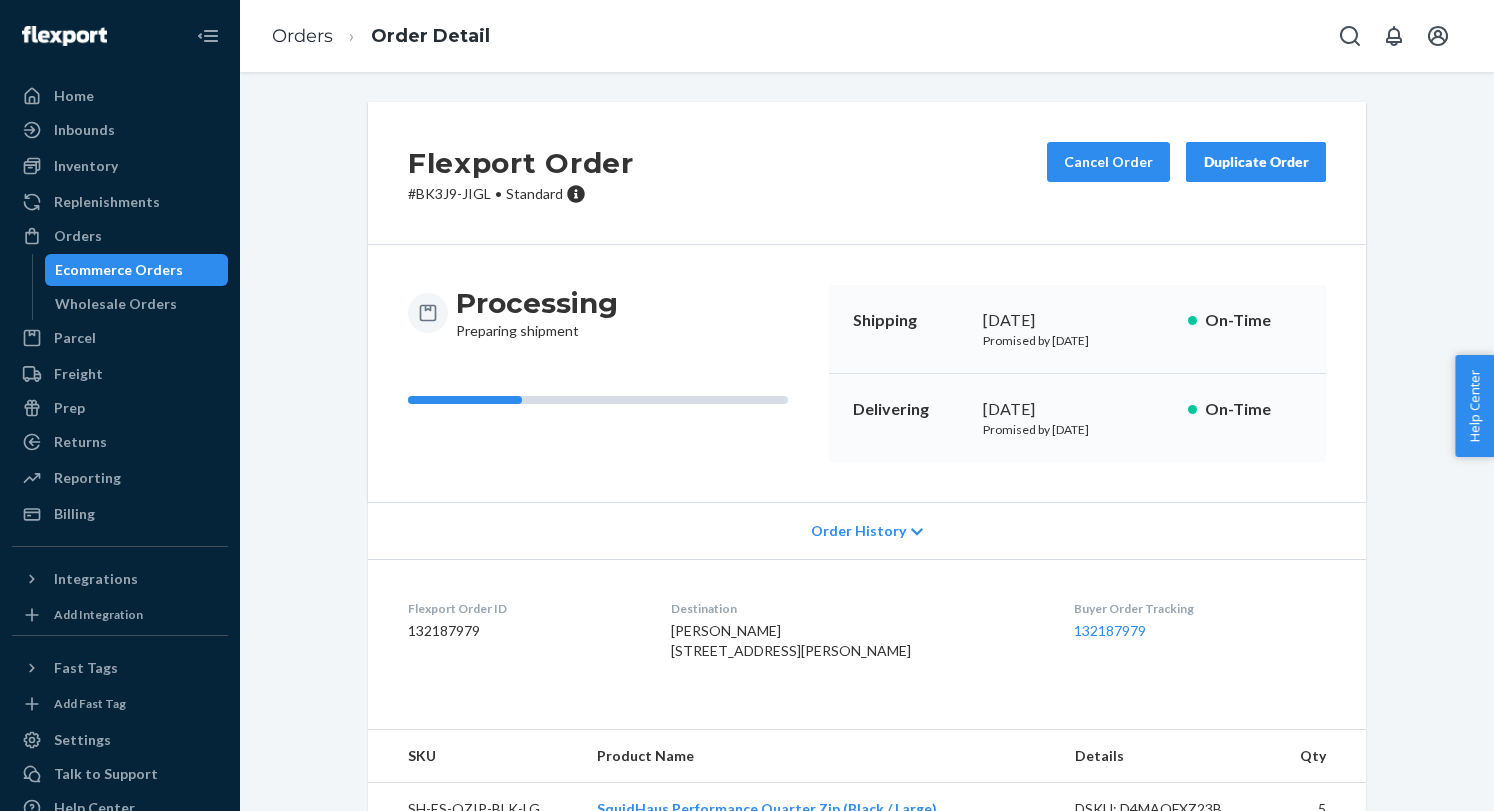 click on "Flexport Order # BK3J9-JIGL • Standard Cancel Order Duplicate Order" at bounding box center (867, 173) 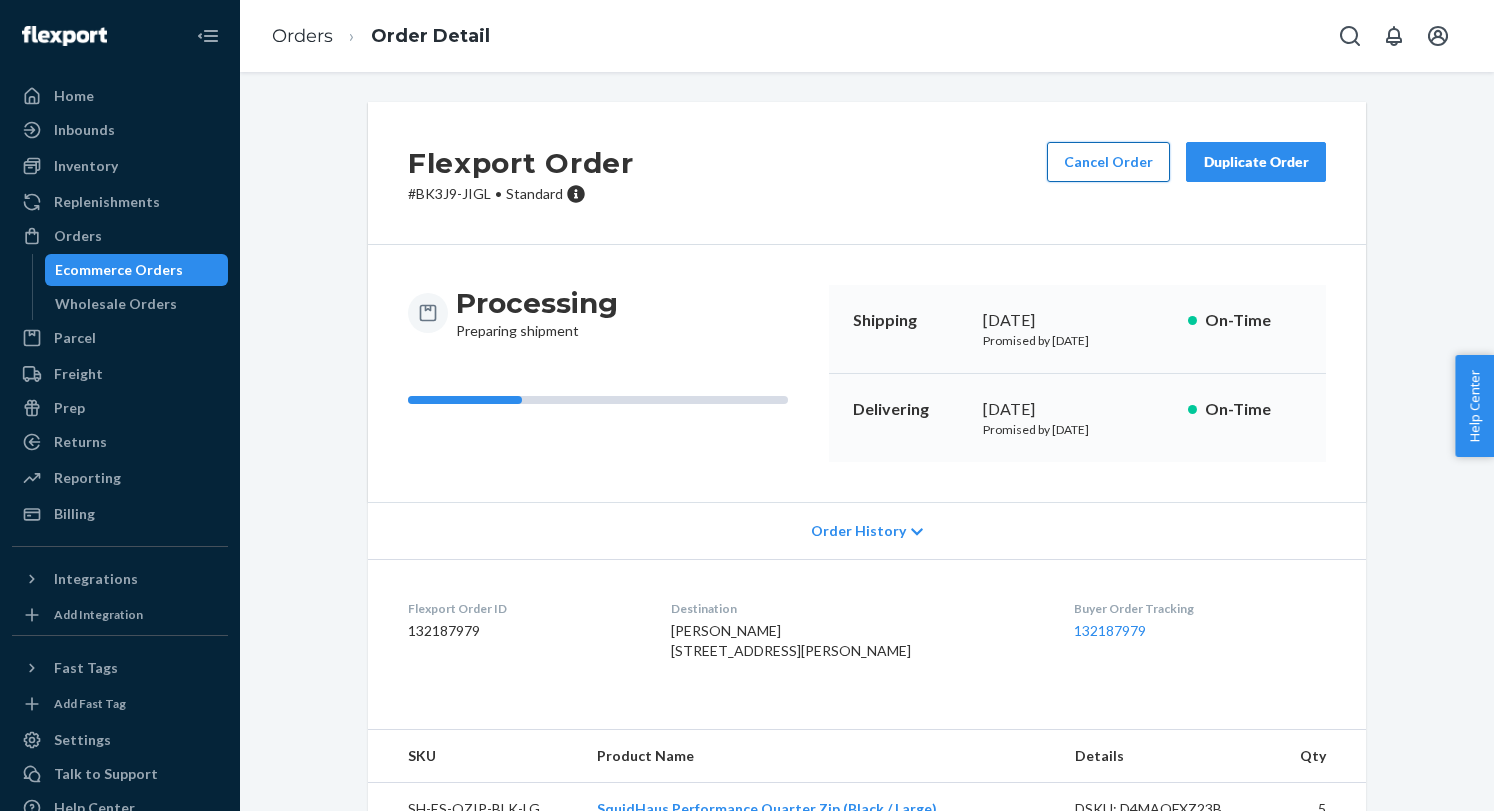 click on "Cancel Order" at bounding box center [1108, 162] 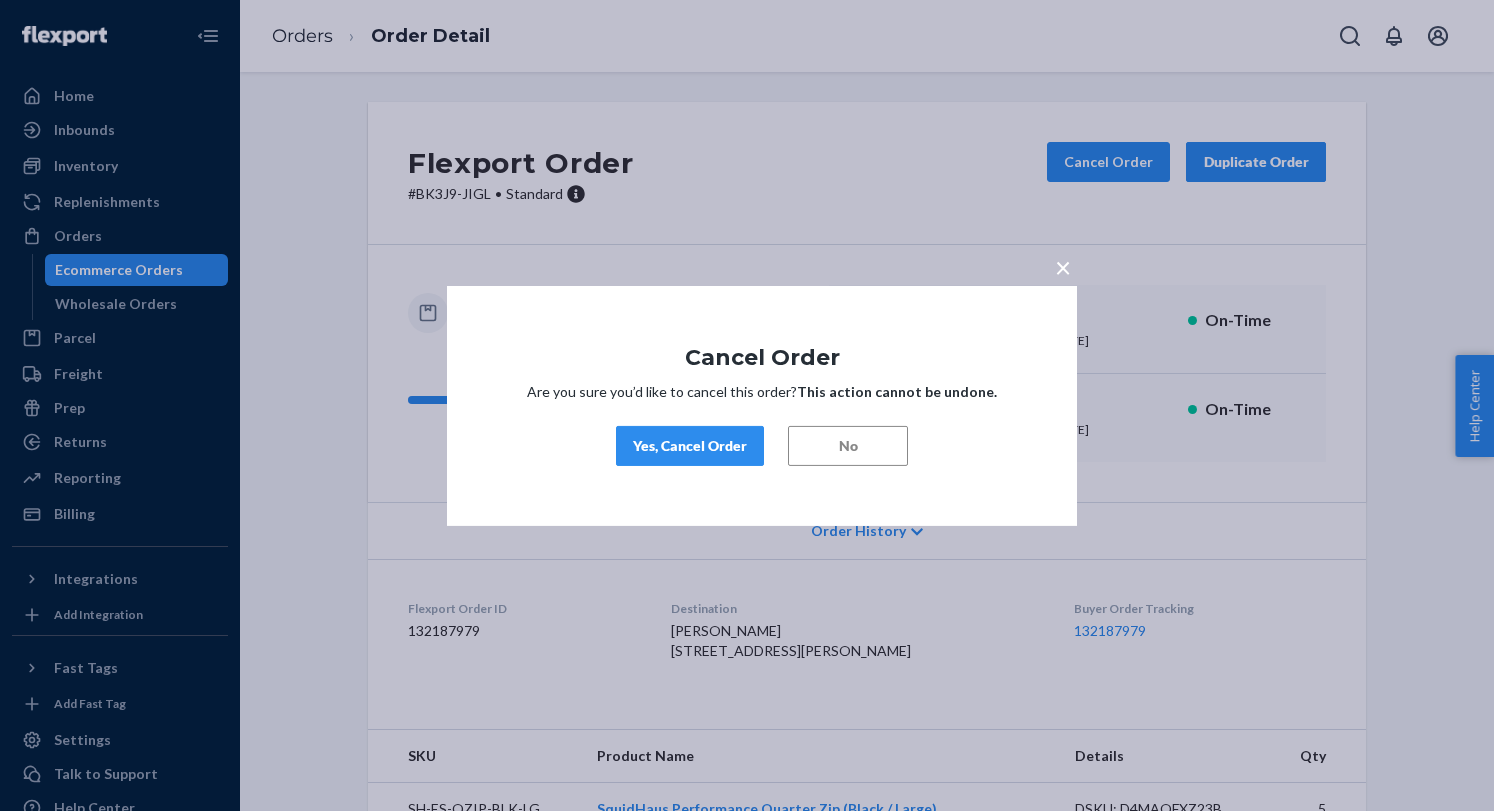 click on "Yes, Cancel Order" at bounding box center (690, 446) 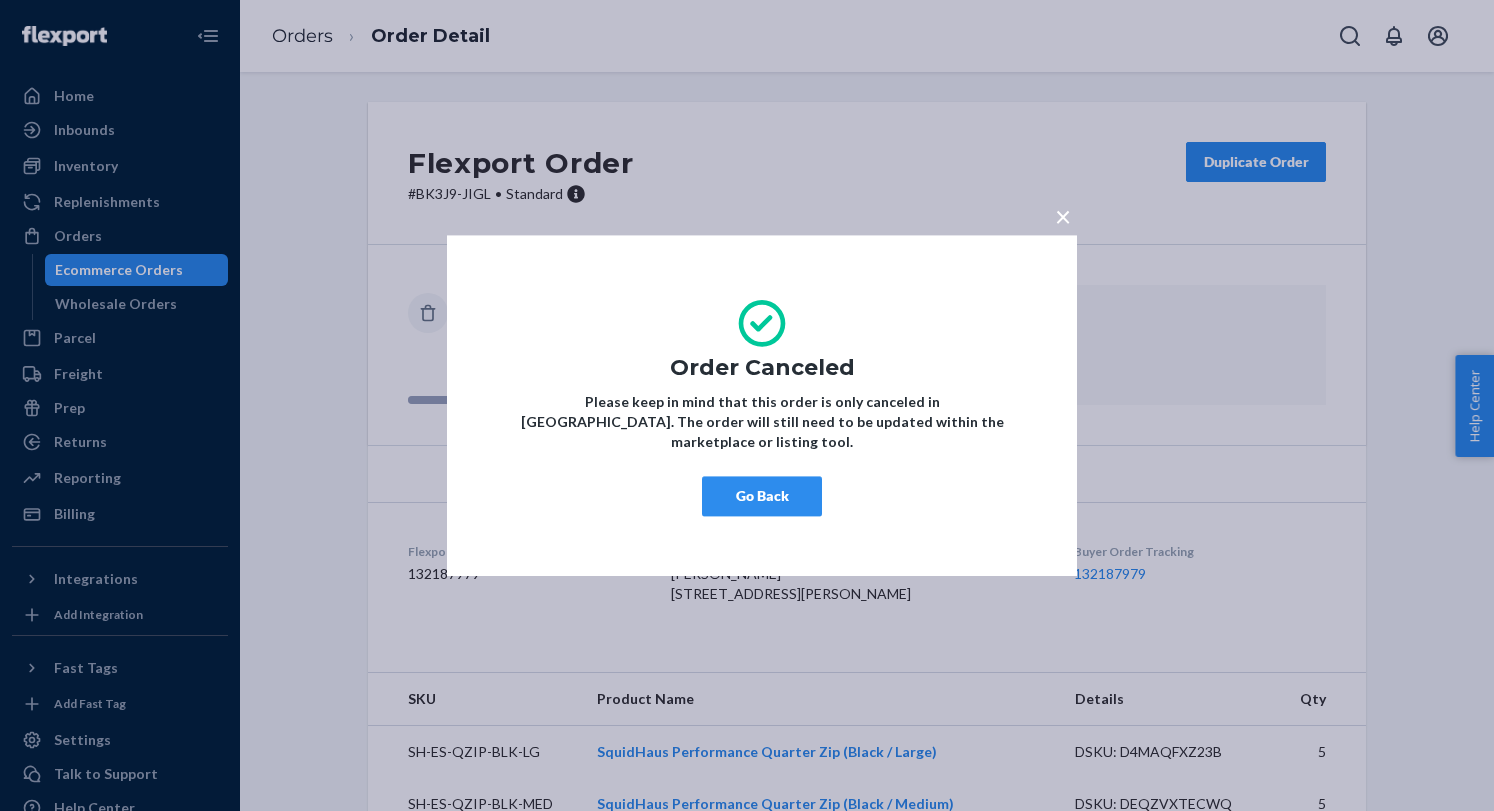 click on "Go Back" at bounding box center [762, 496] 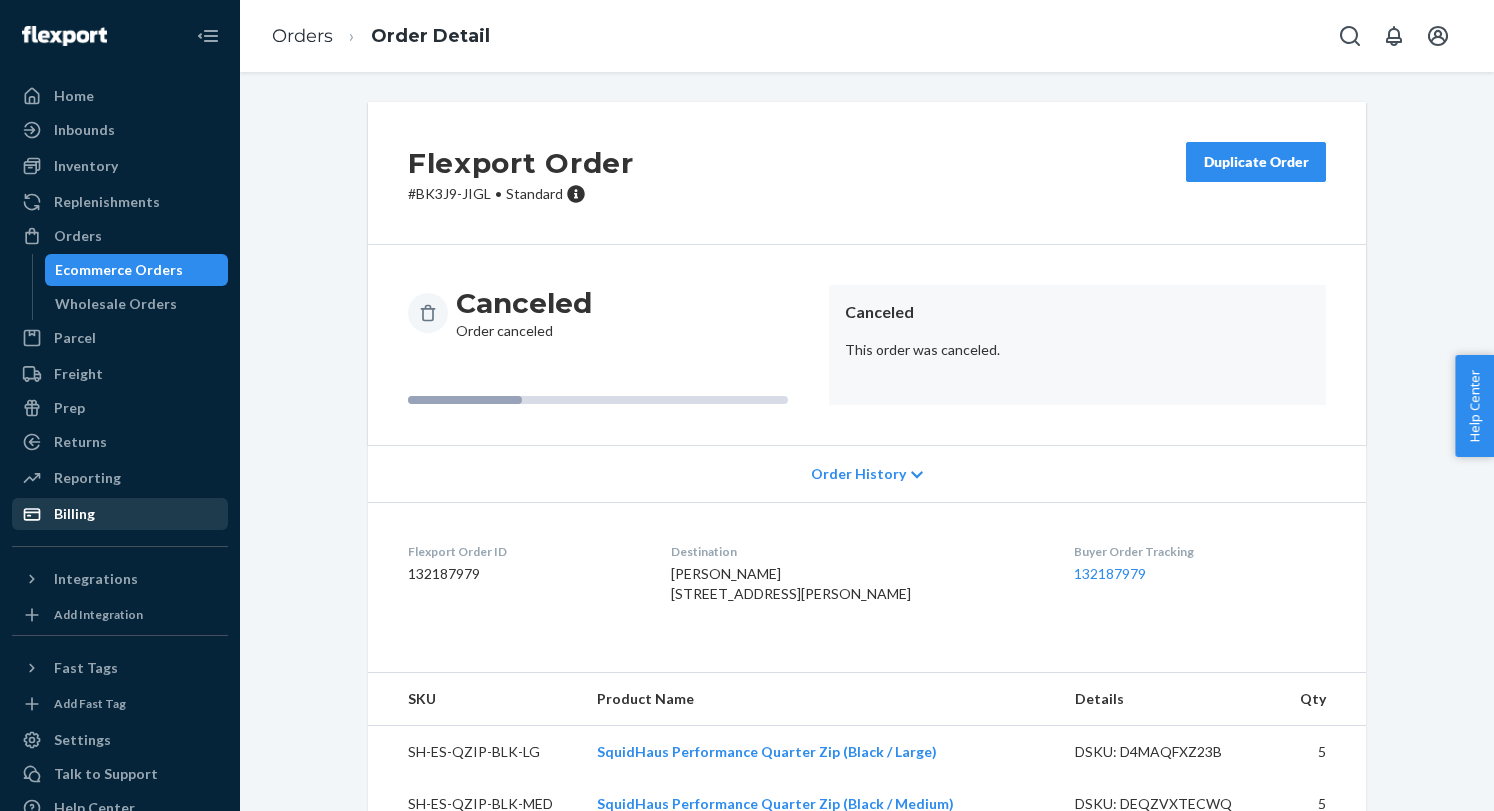 click on "Billing" at bounding box center (120, 514) 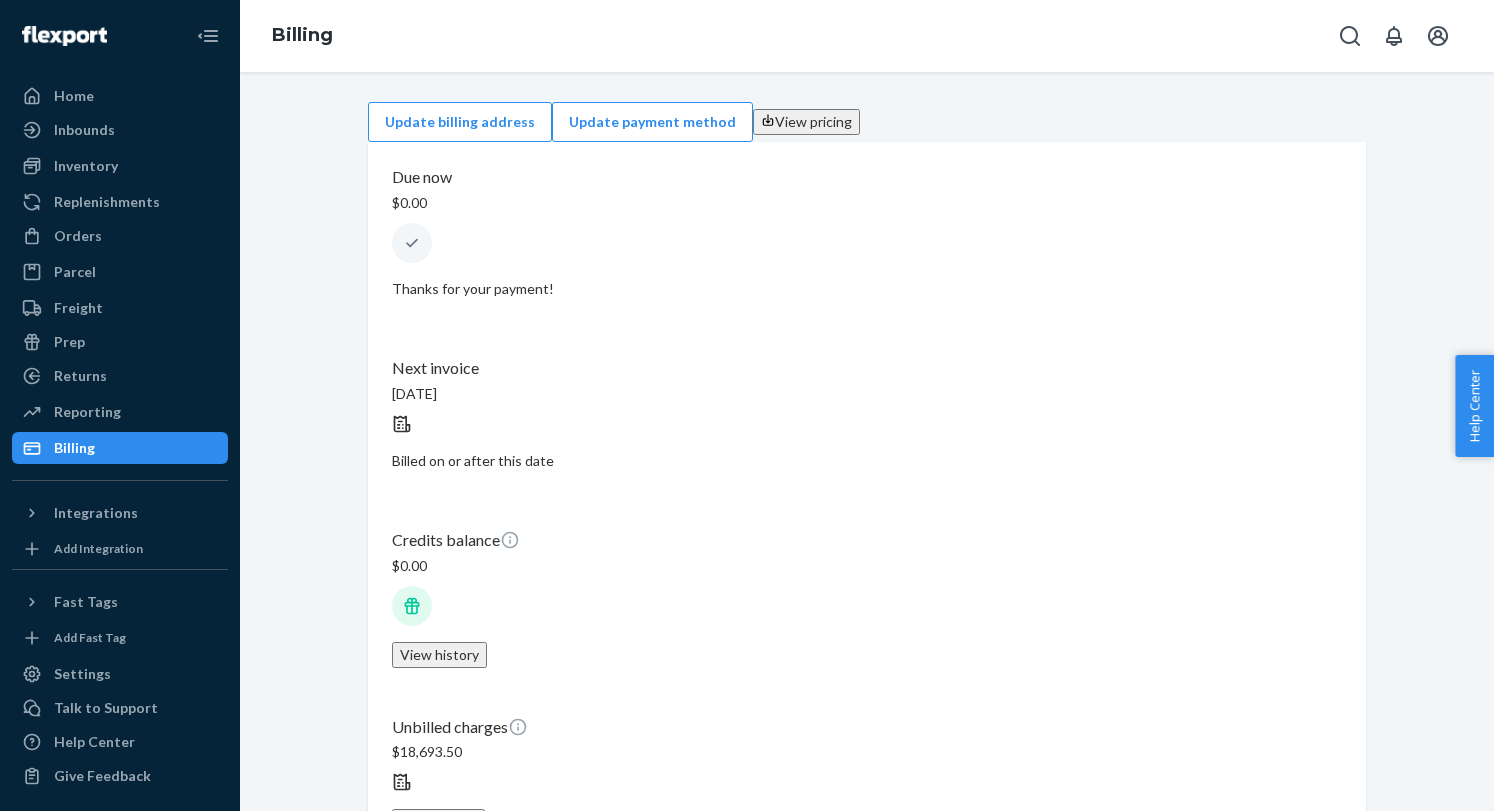 click on "Download PDF" at bounding box center [1145, 943] 